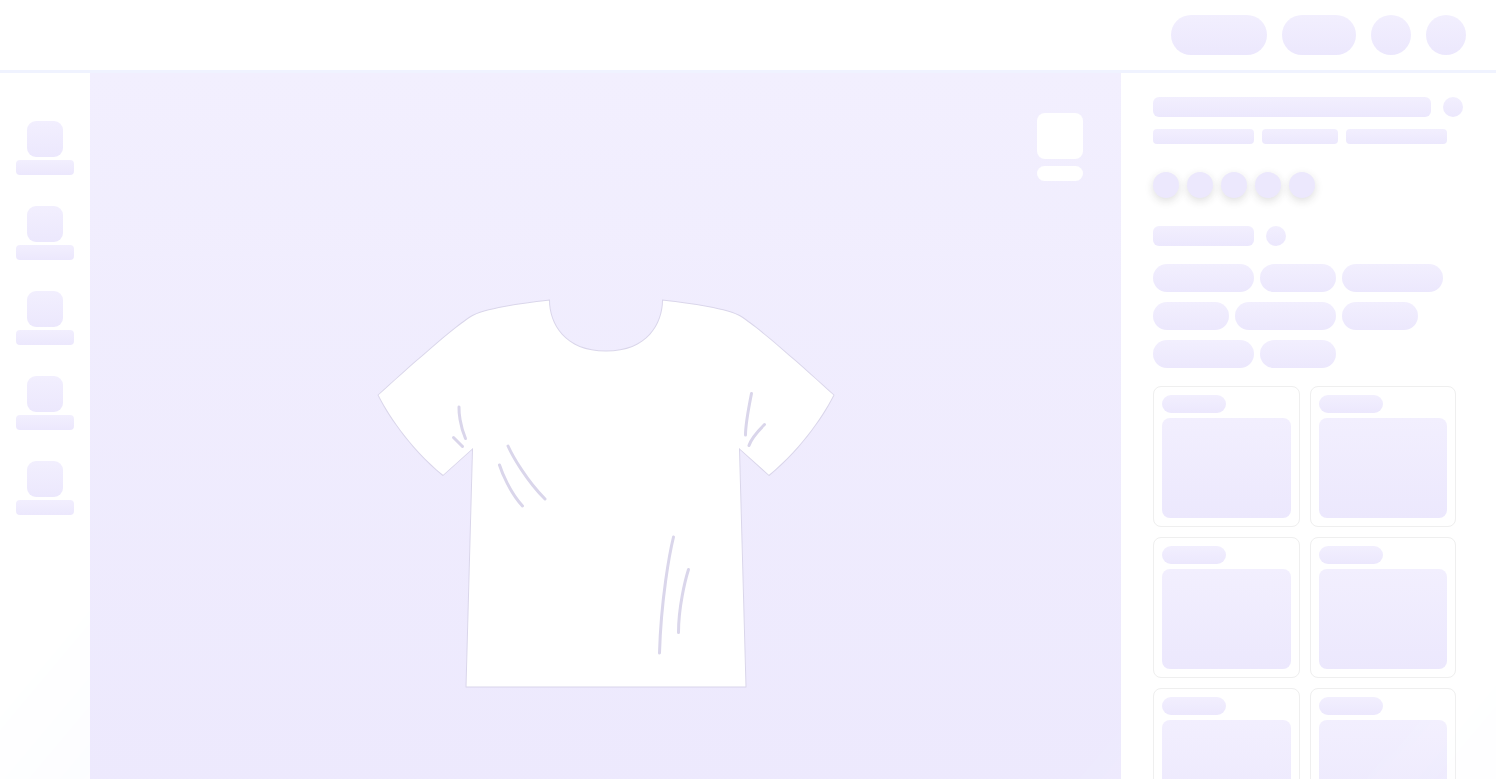 scroll, scrollTop: 0, scrollLeft: 0, axis: both 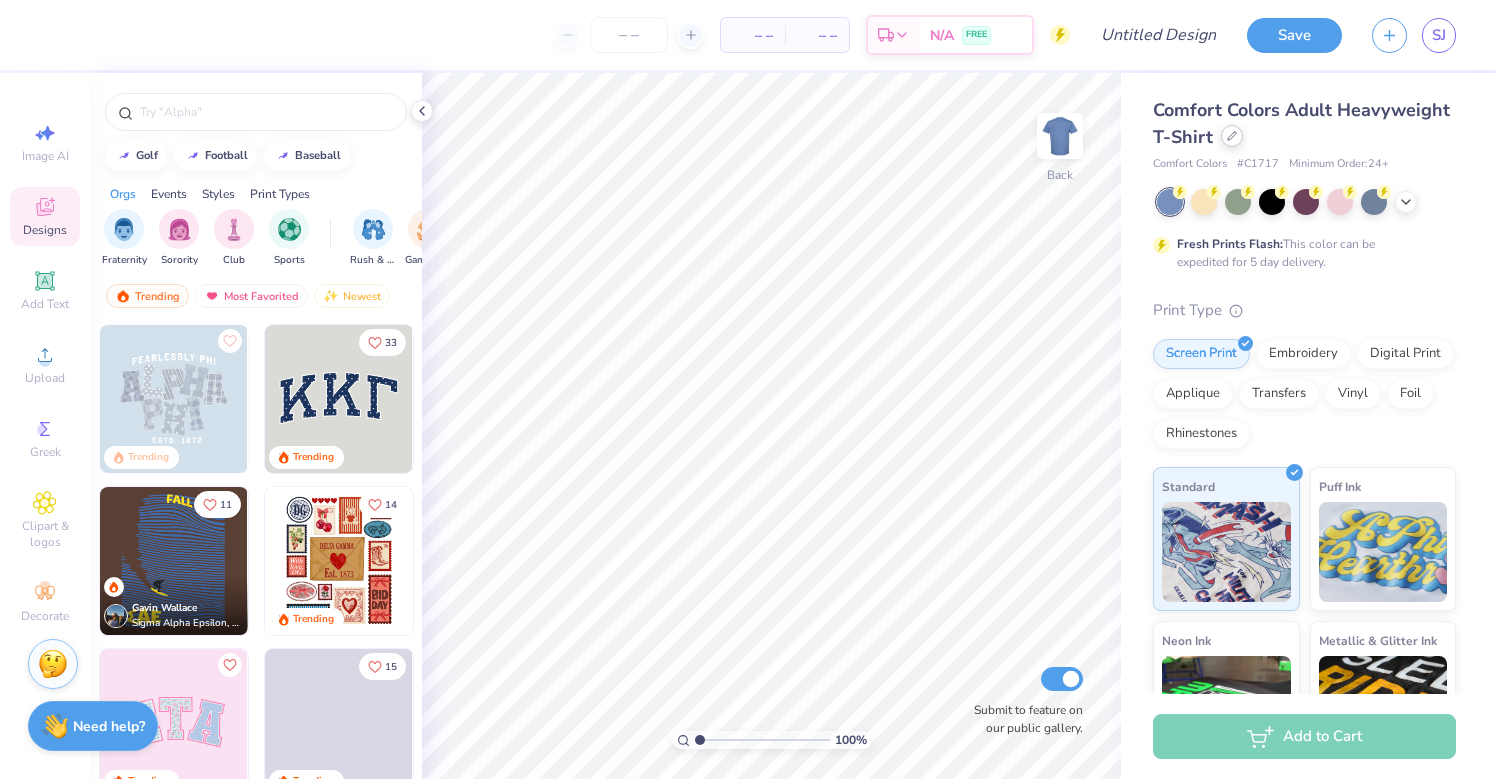 click 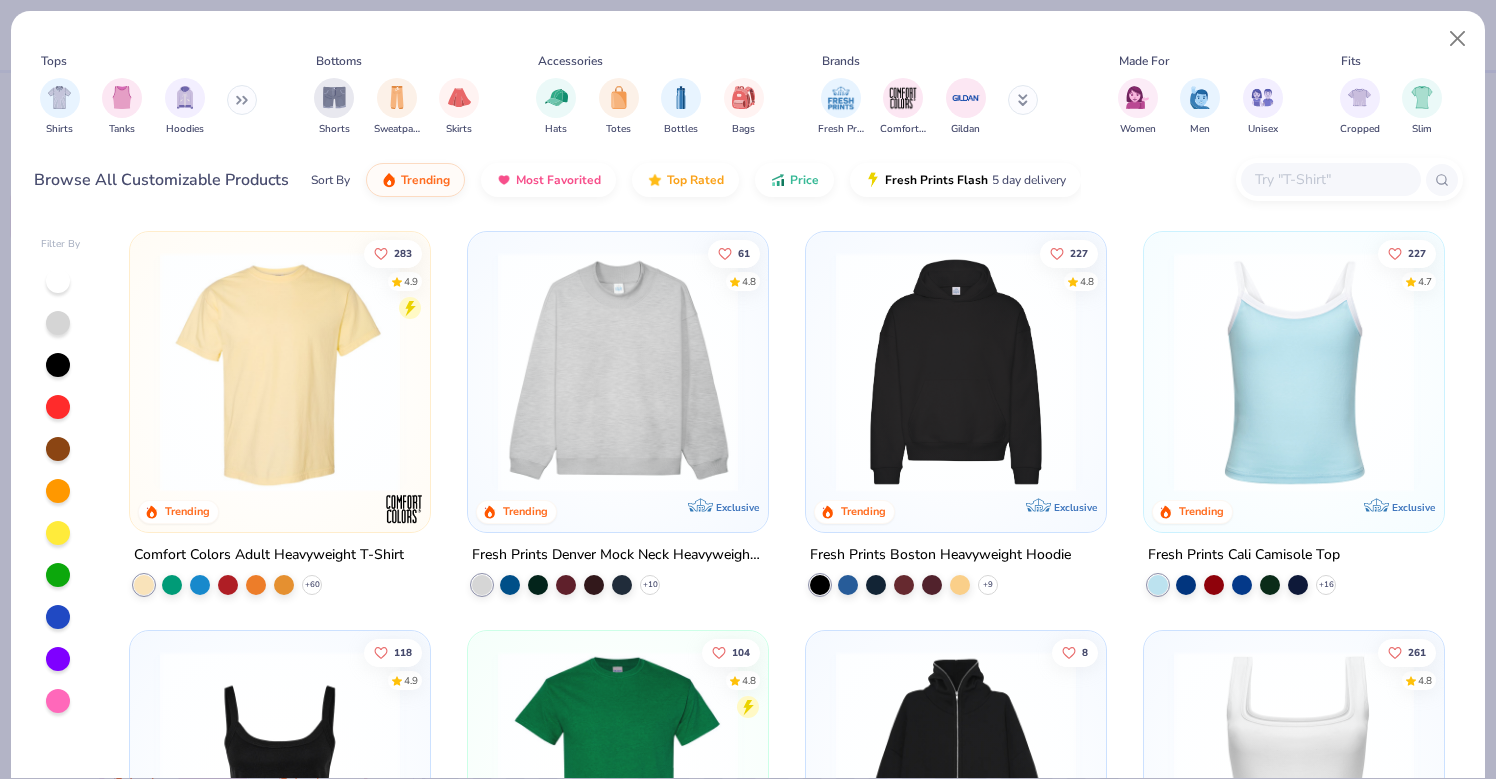 click at bounding box center [242, 100] 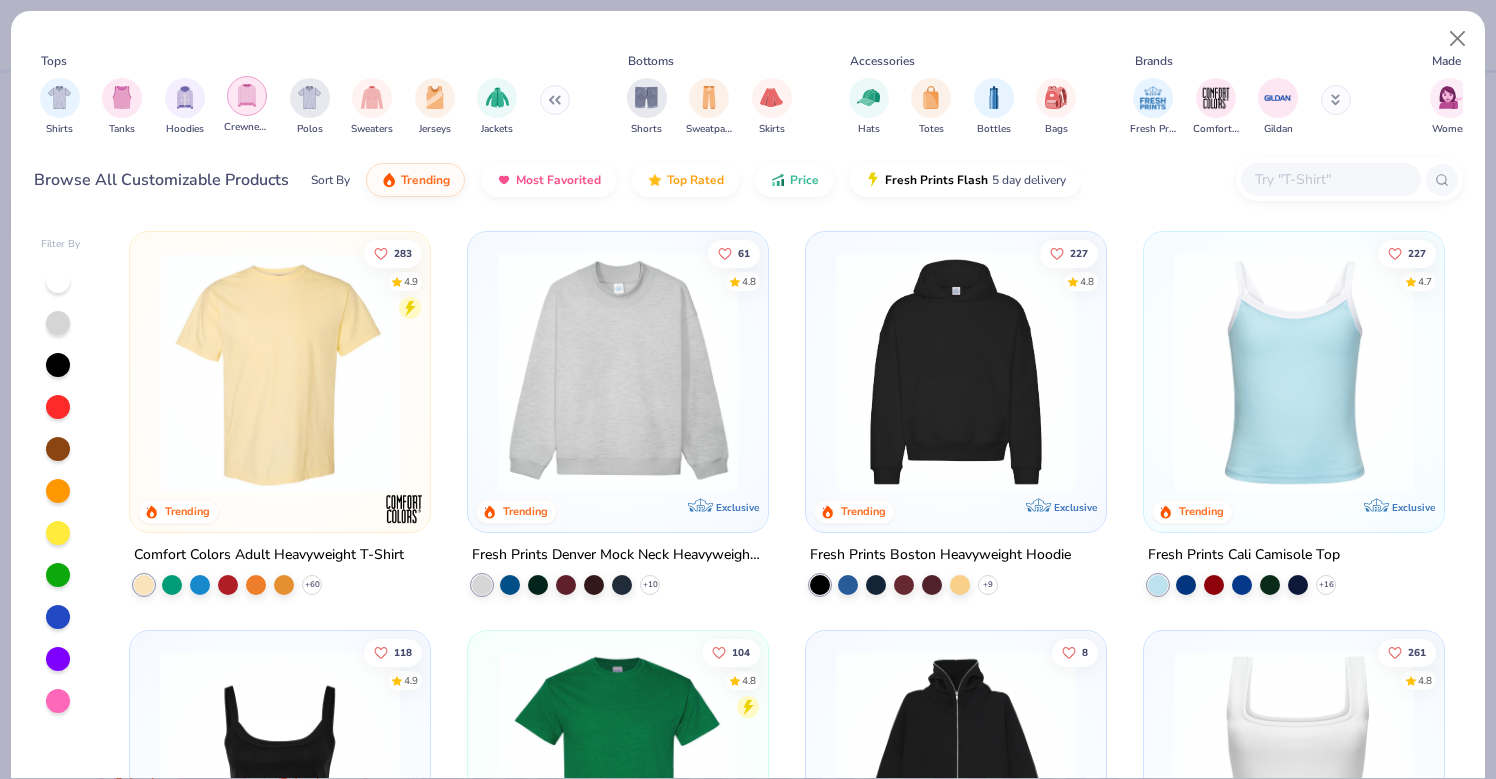 click at bounding box center [247, 96] 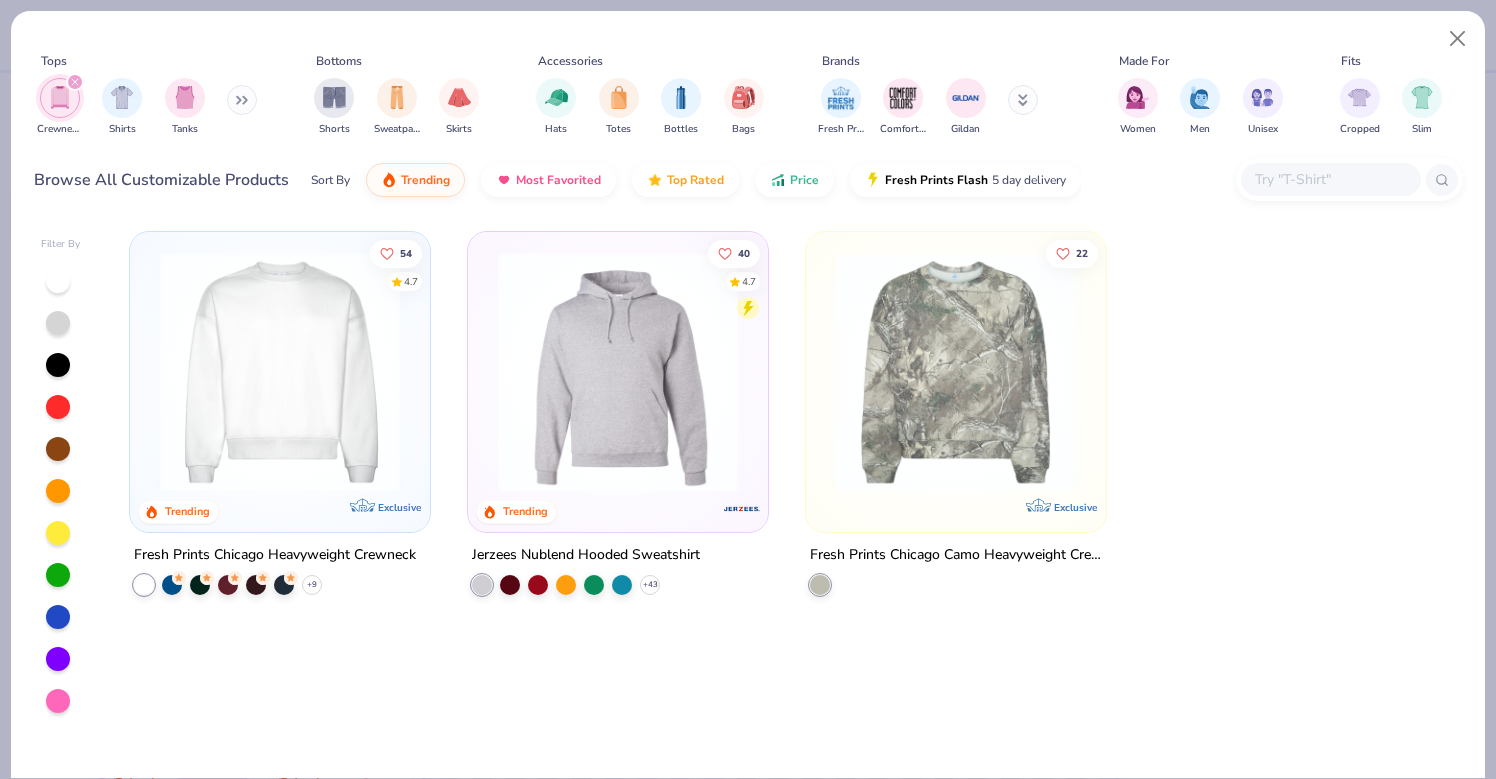 click at bounding box center [956, 372] 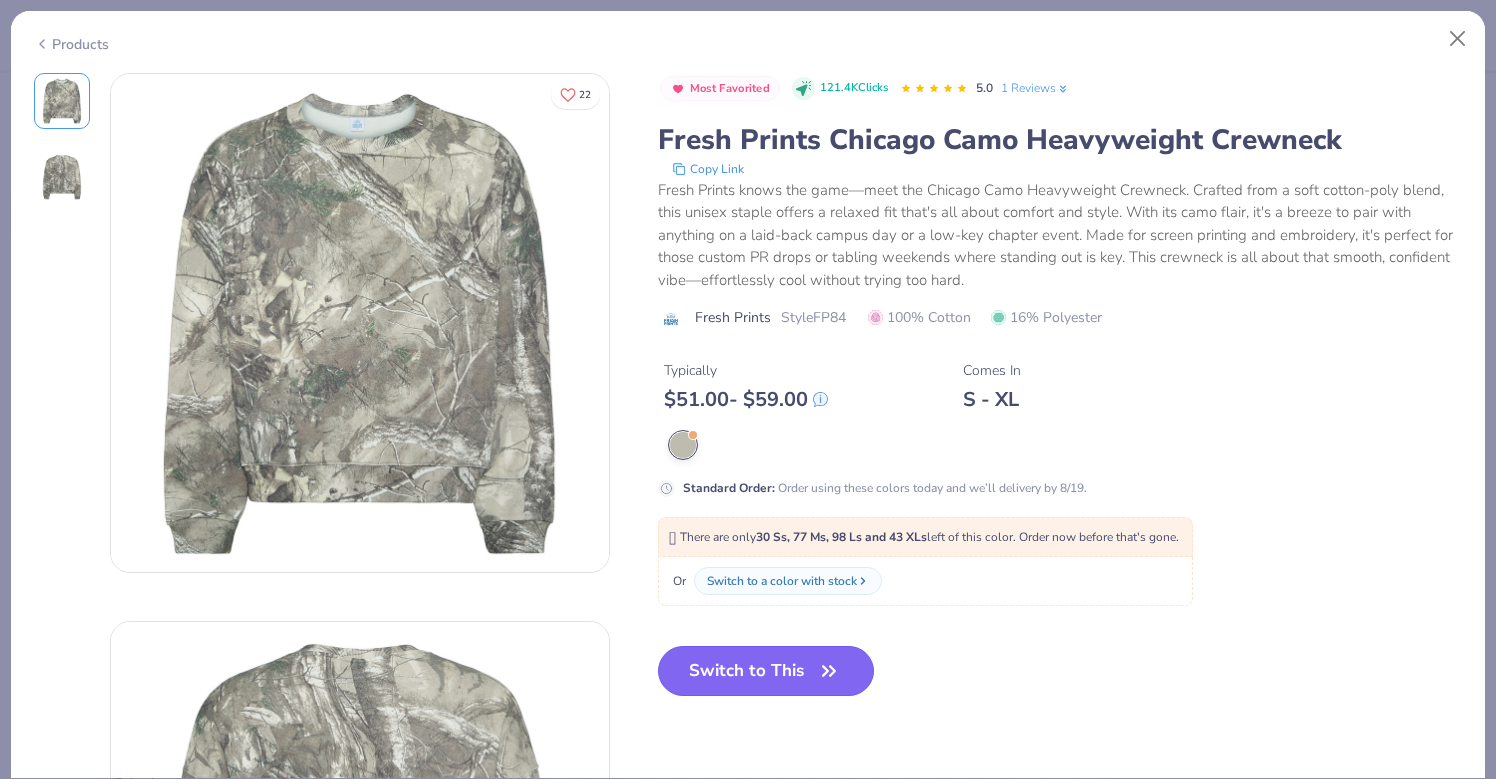 click on "Switch to This" at bounding box center [766, 671] 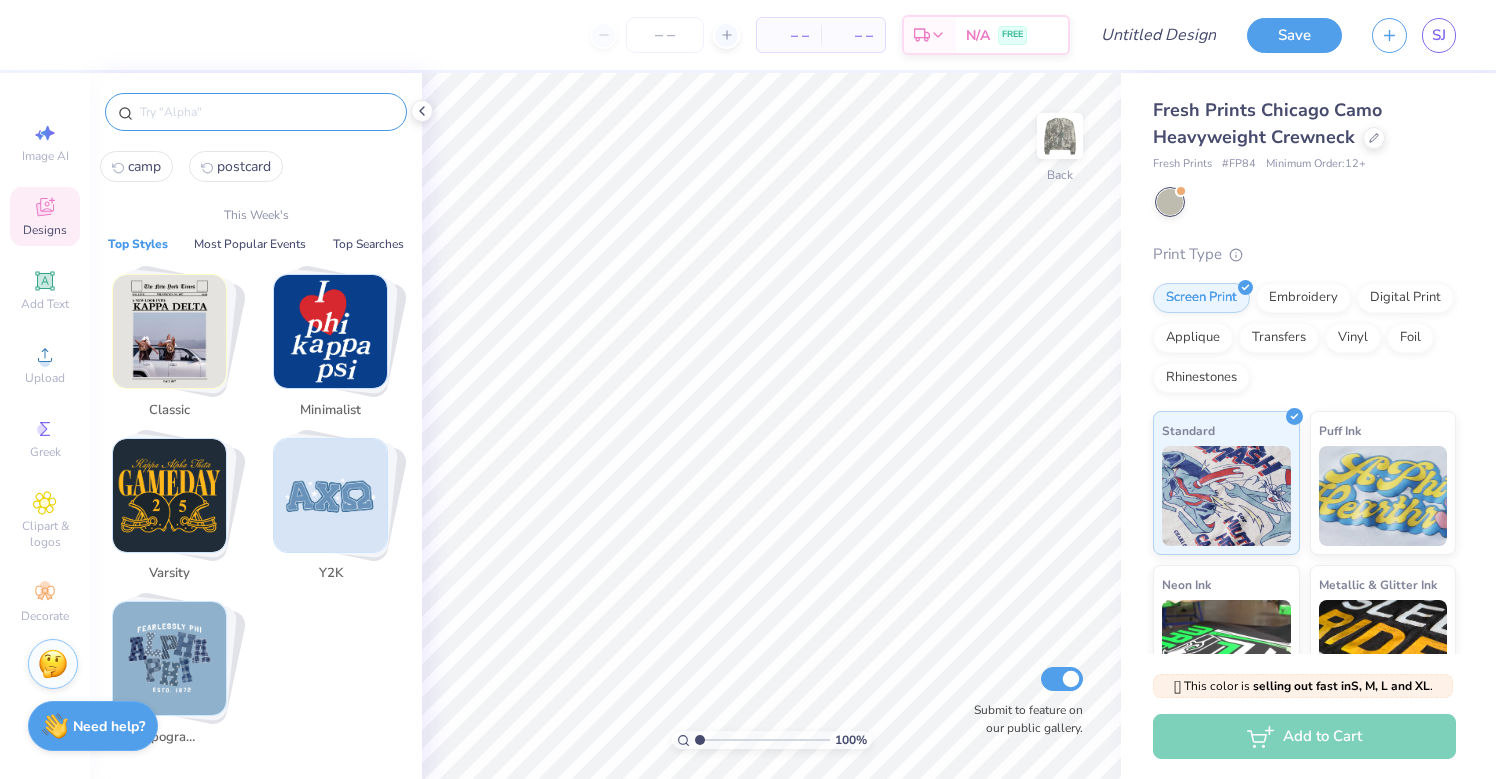 click at bounding box center (266, 112) 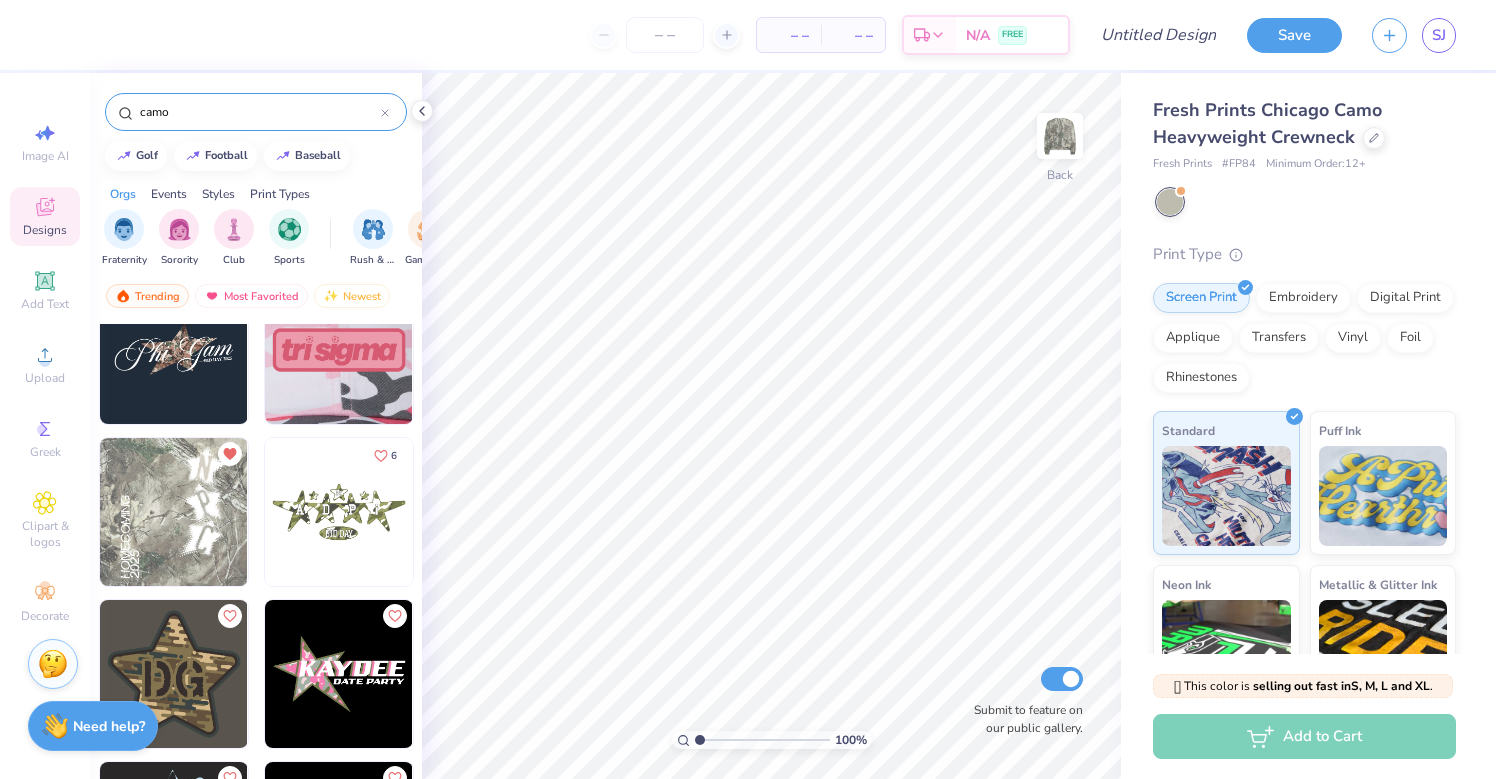 scroll, scrollTop: 51, scrollLeft: 0, axis: vertical 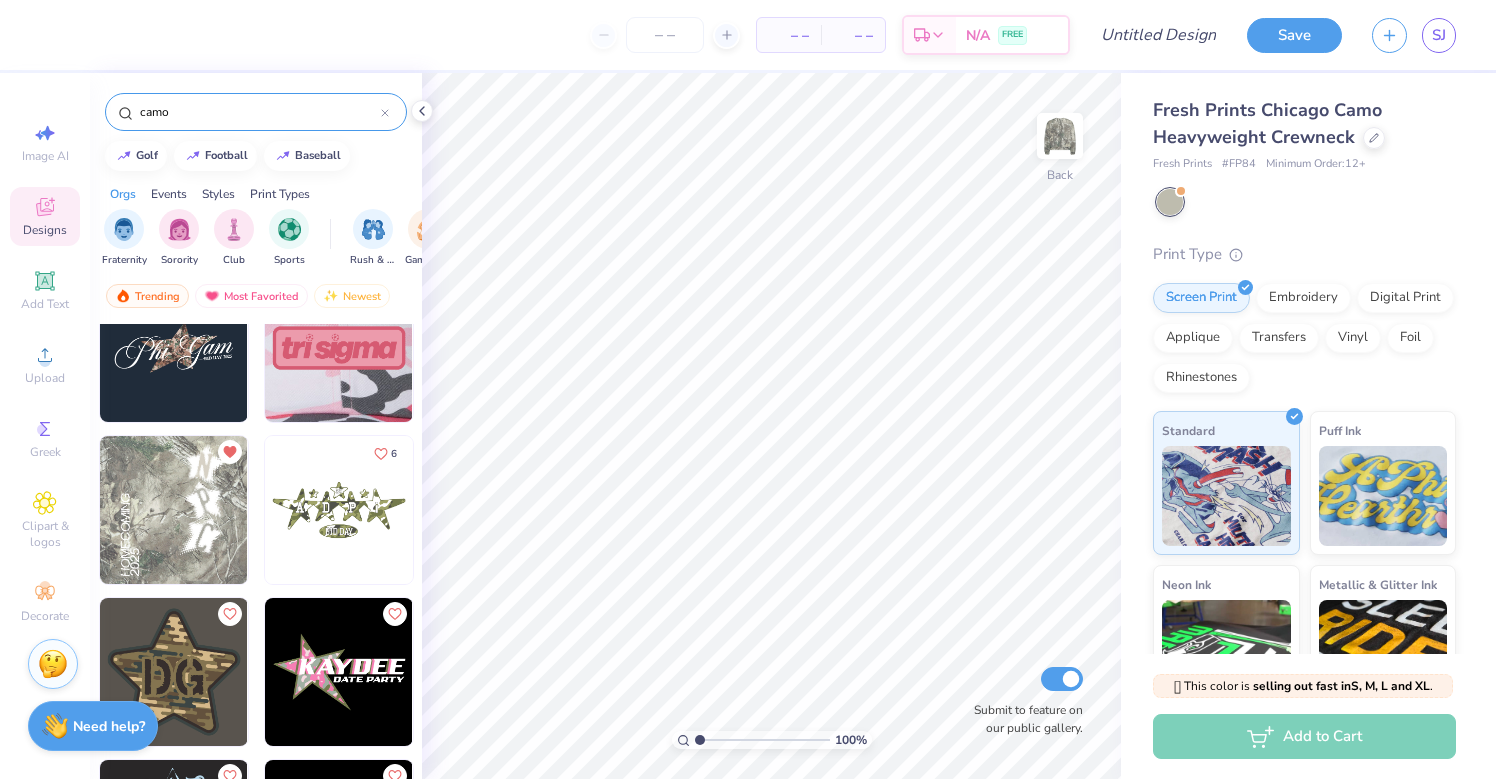 type on "camo" 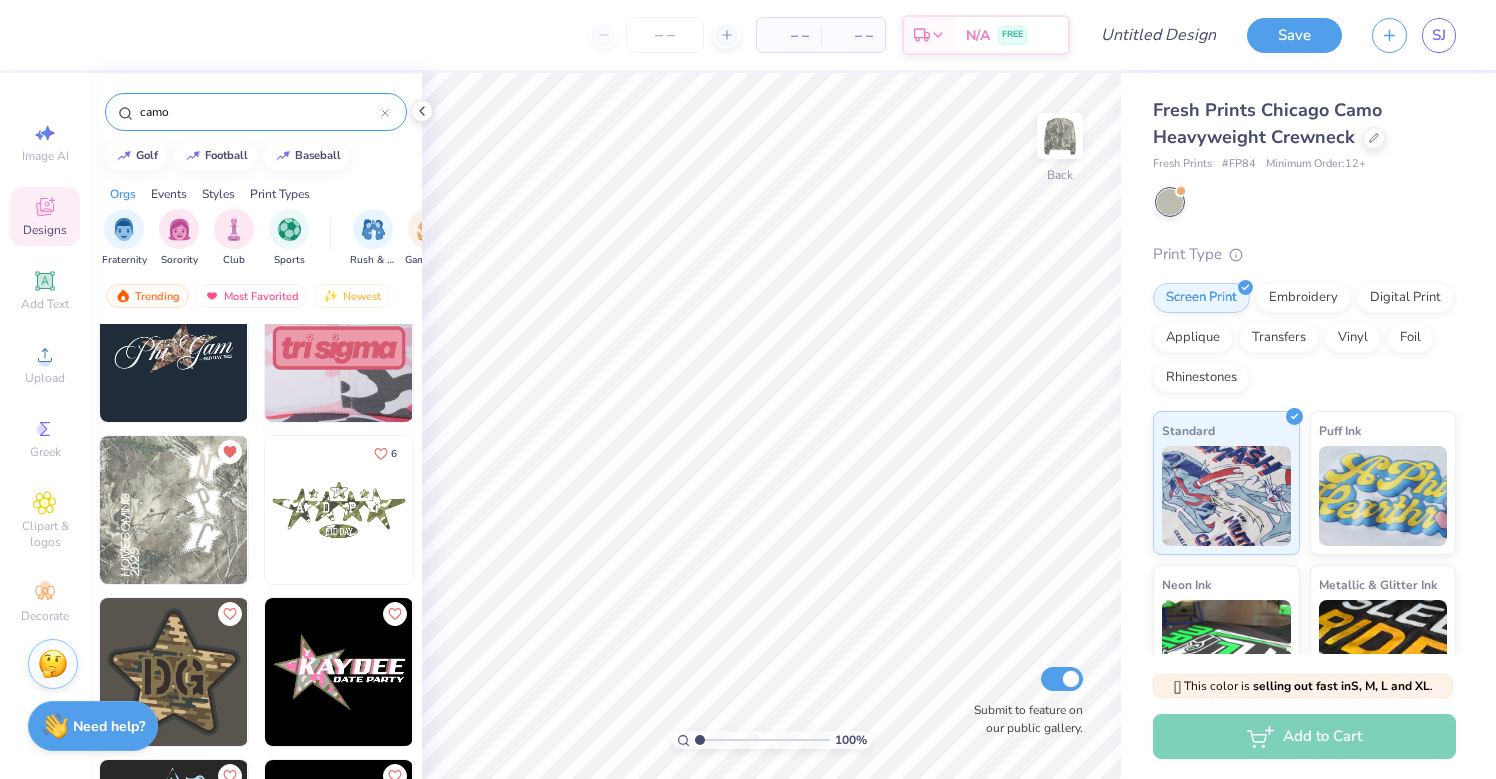 click at bounding box center [174, 510] 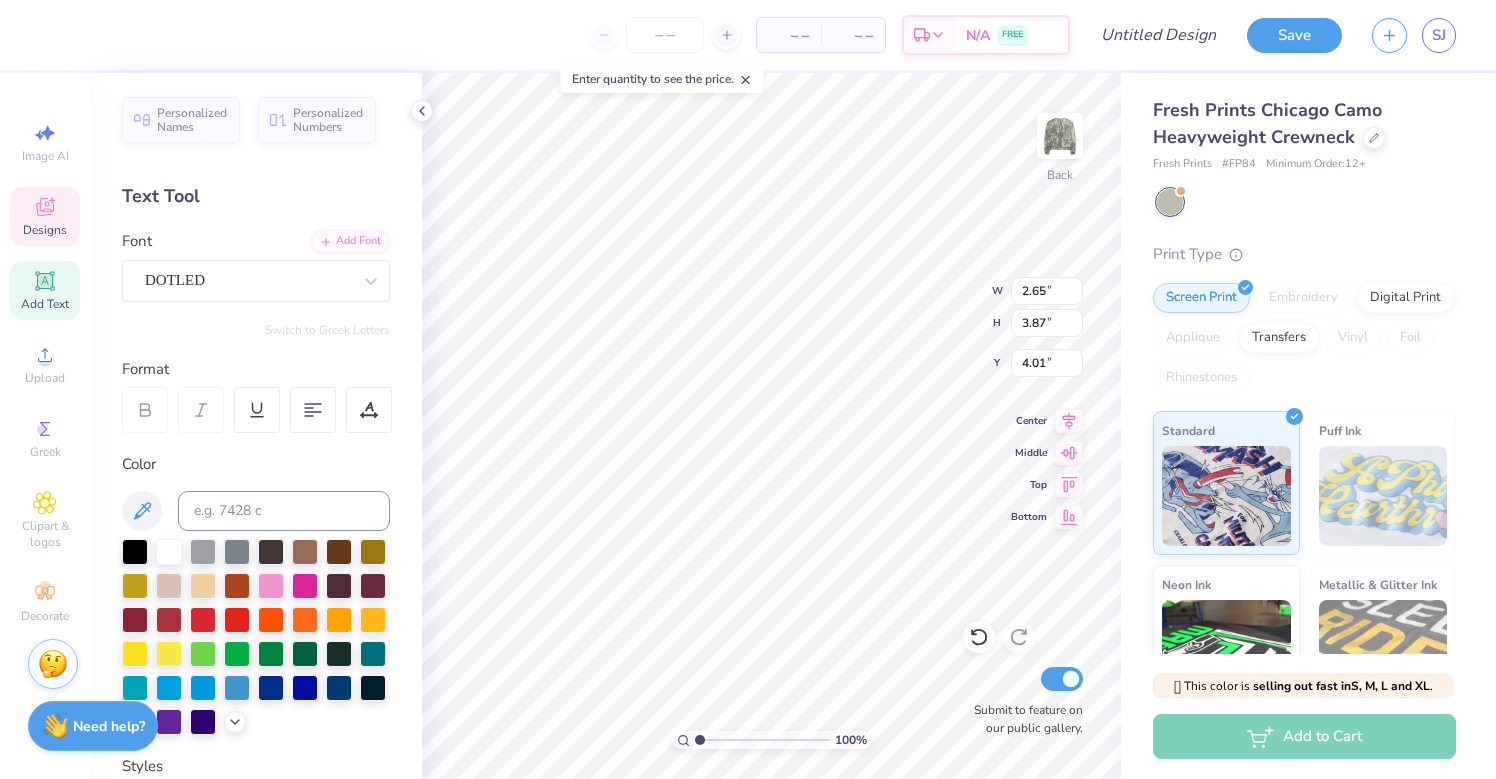 type on "2" 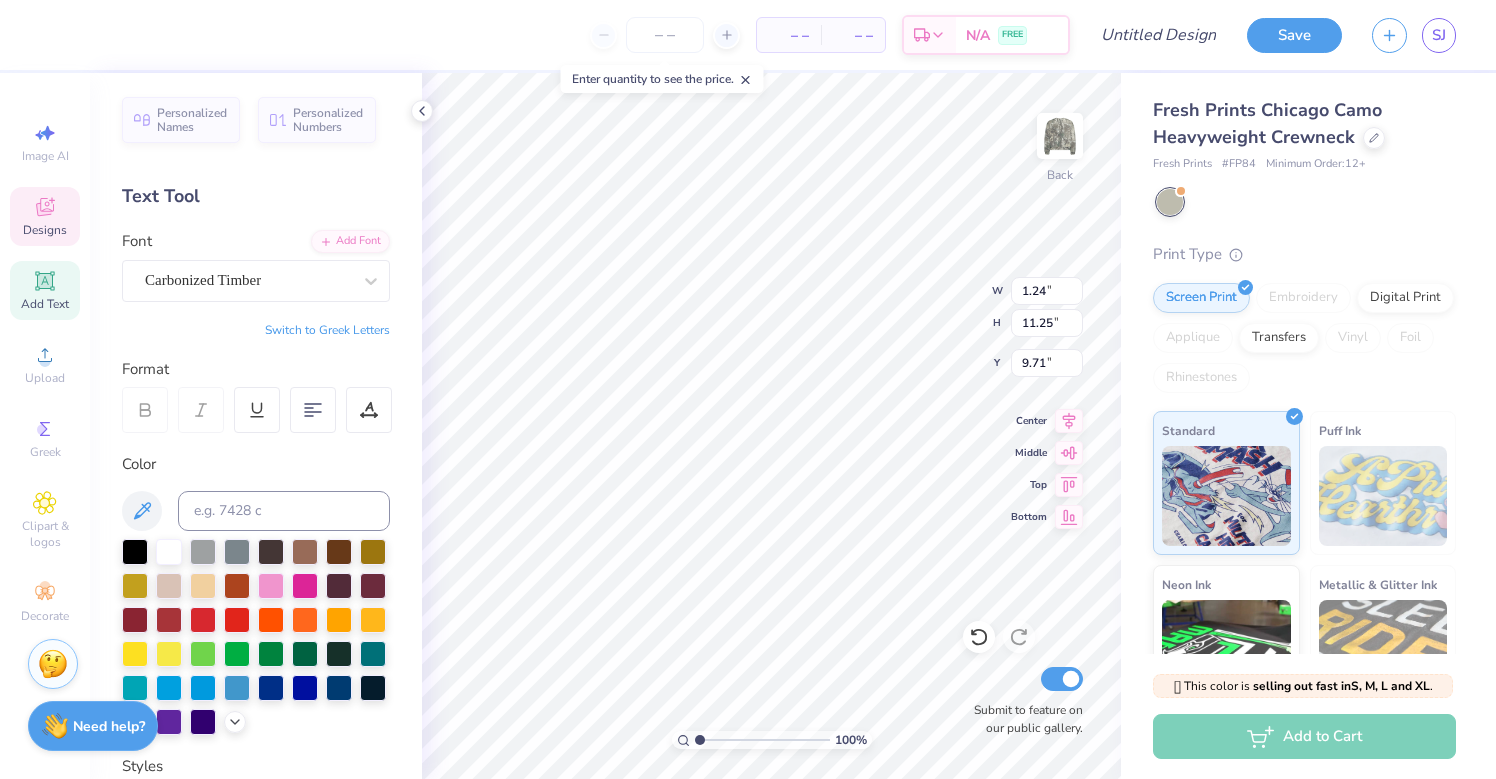 scroll, scrollTop: 0, scrollLeft: 0, axis: both 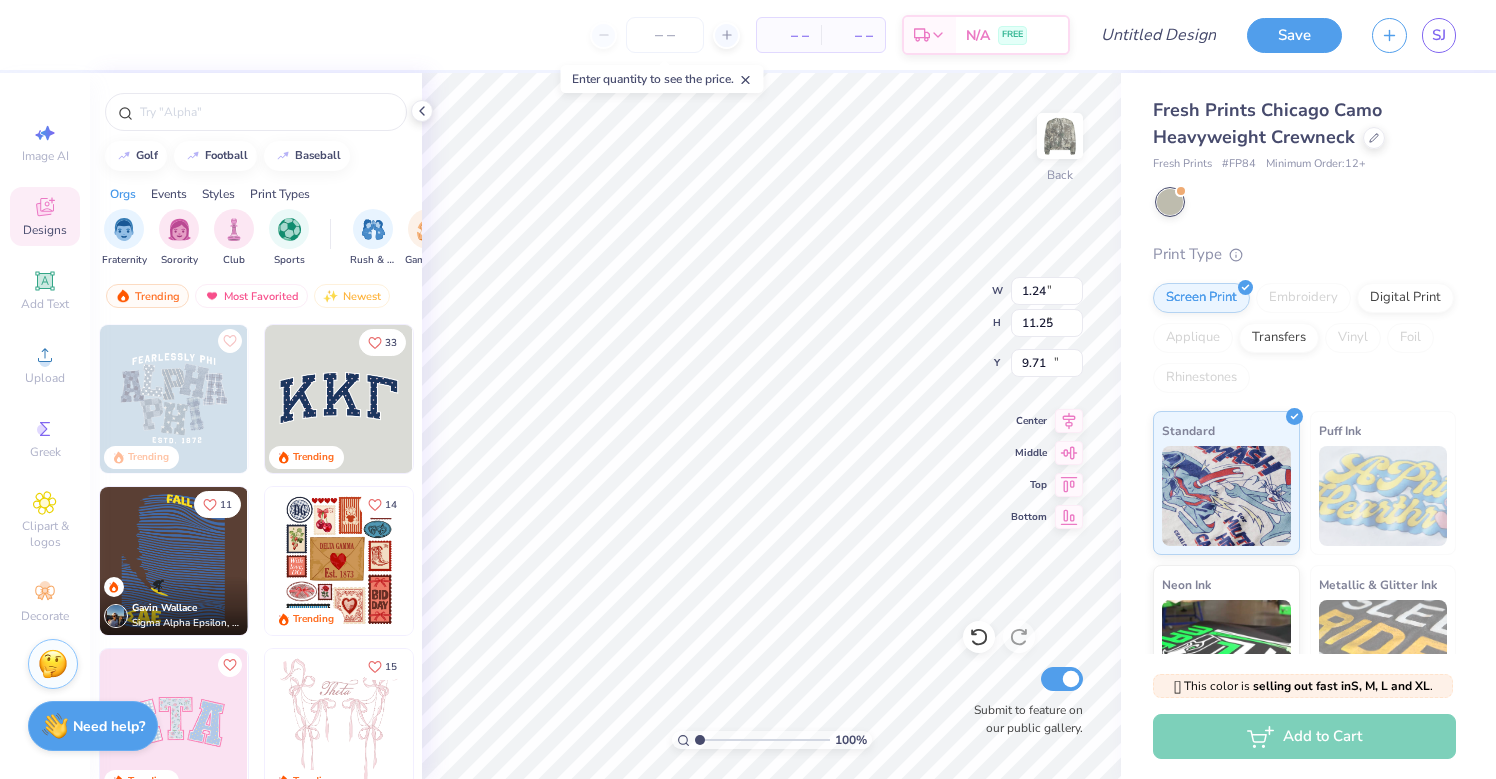 type on "1.23" 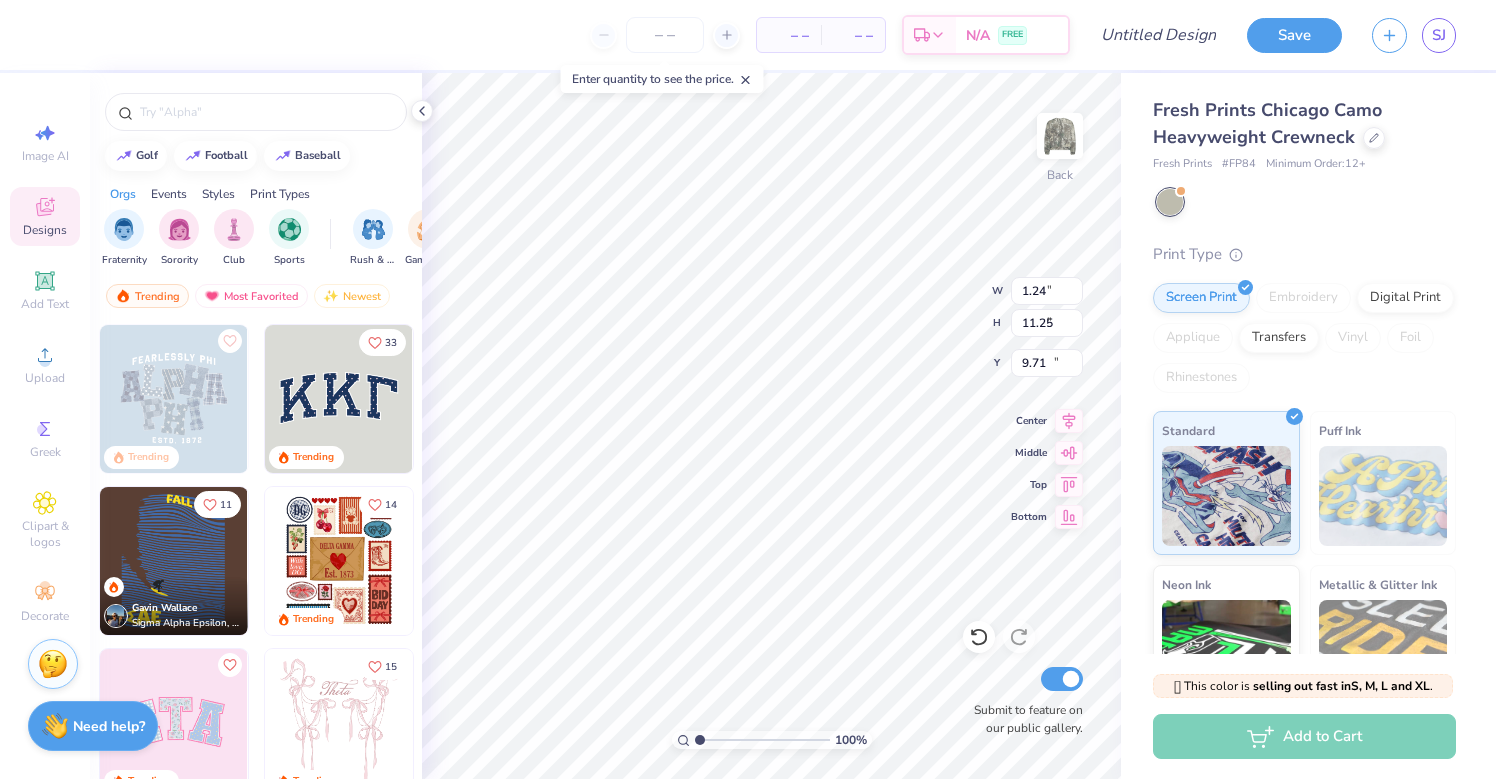 type on "3.40" 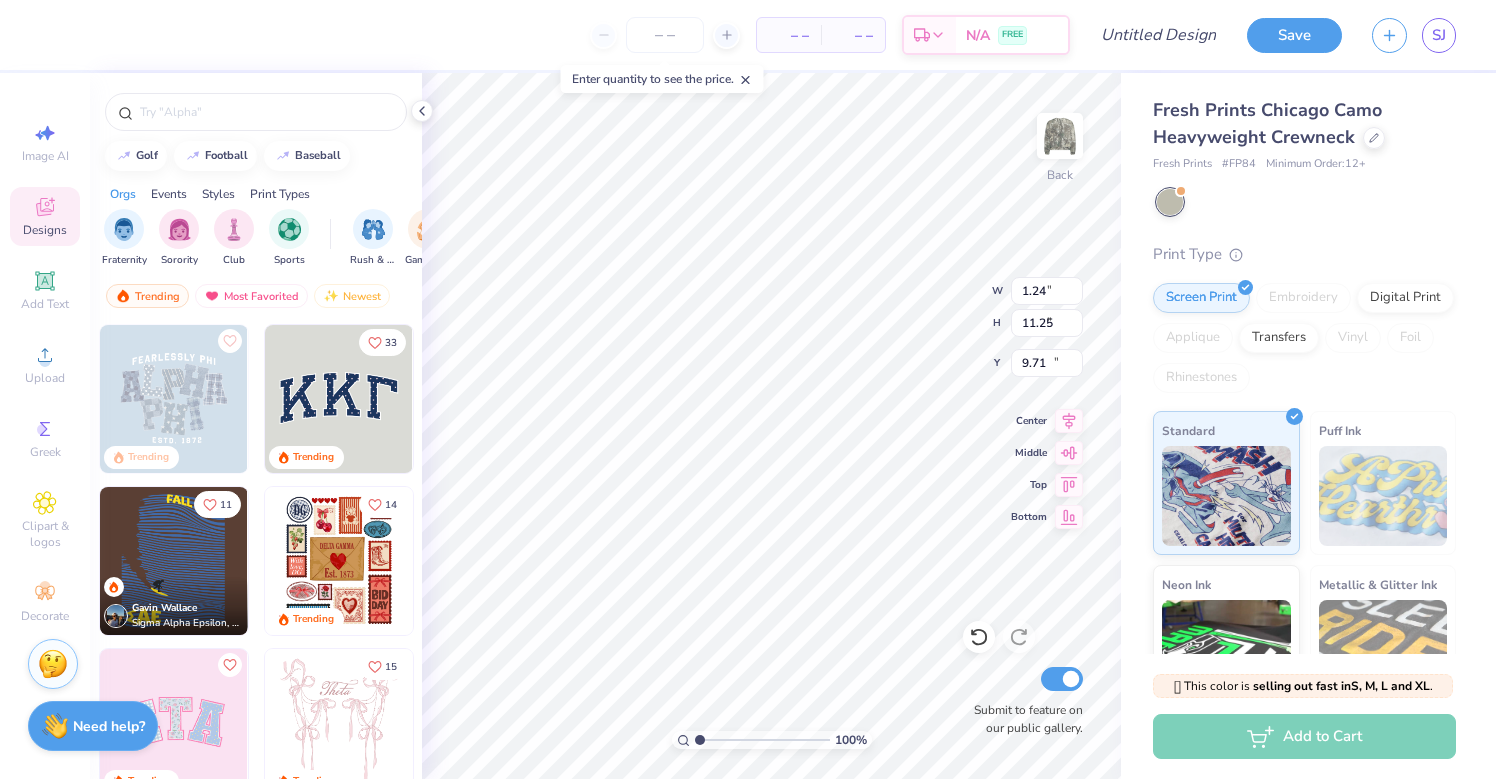 type on "13.64" 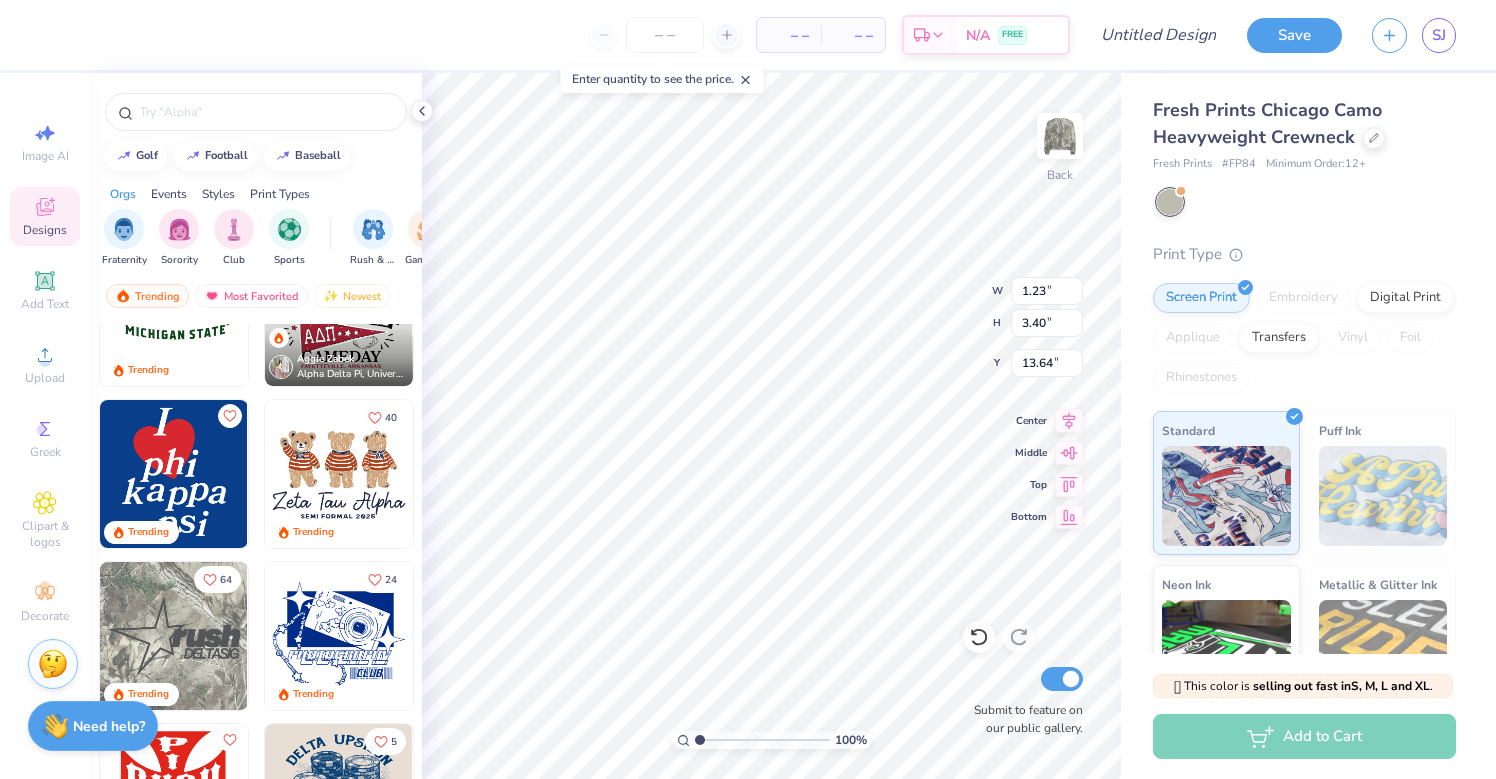 scroll, scrollTop: 1400, scrollLeft: 0, axis: vertical 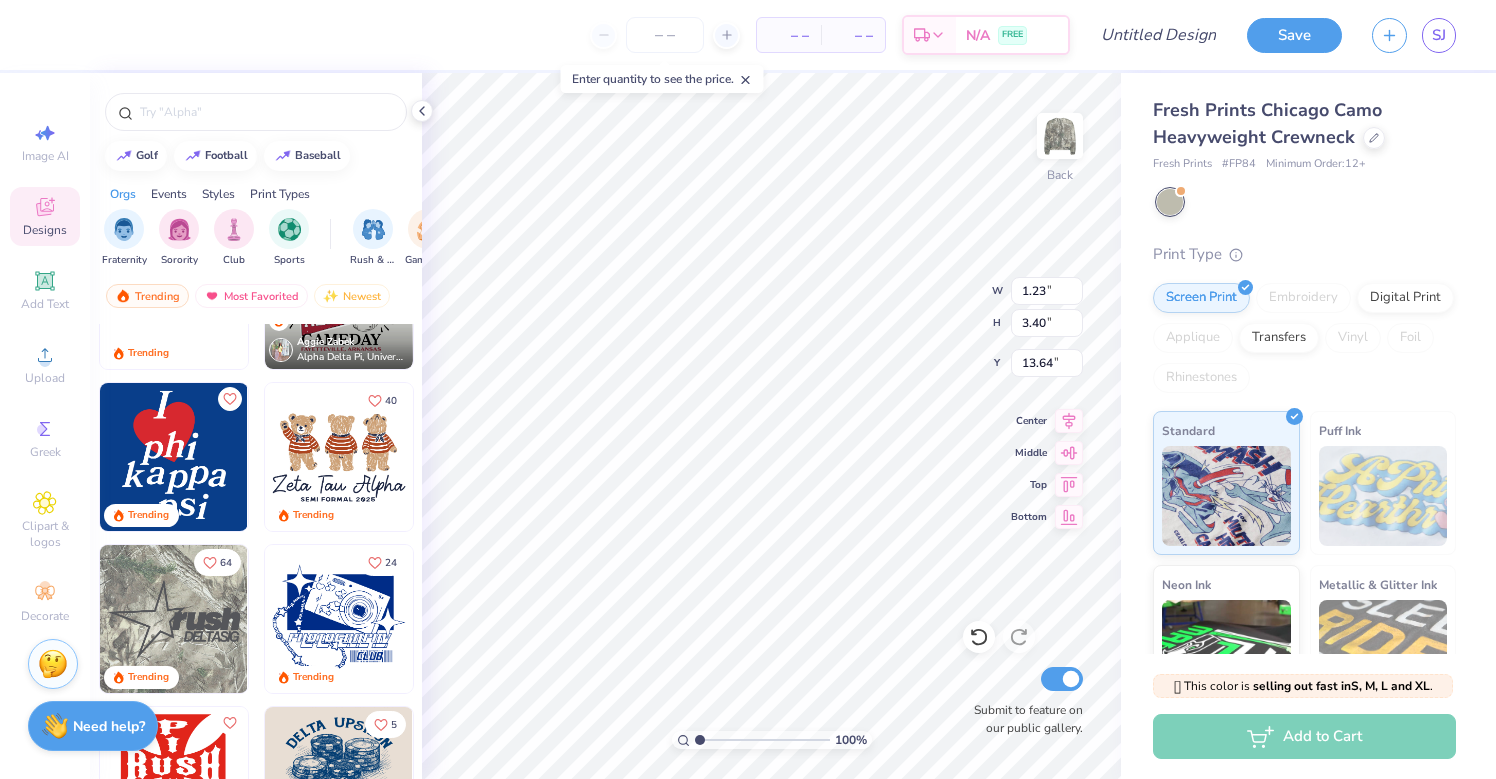 type on "5.65" 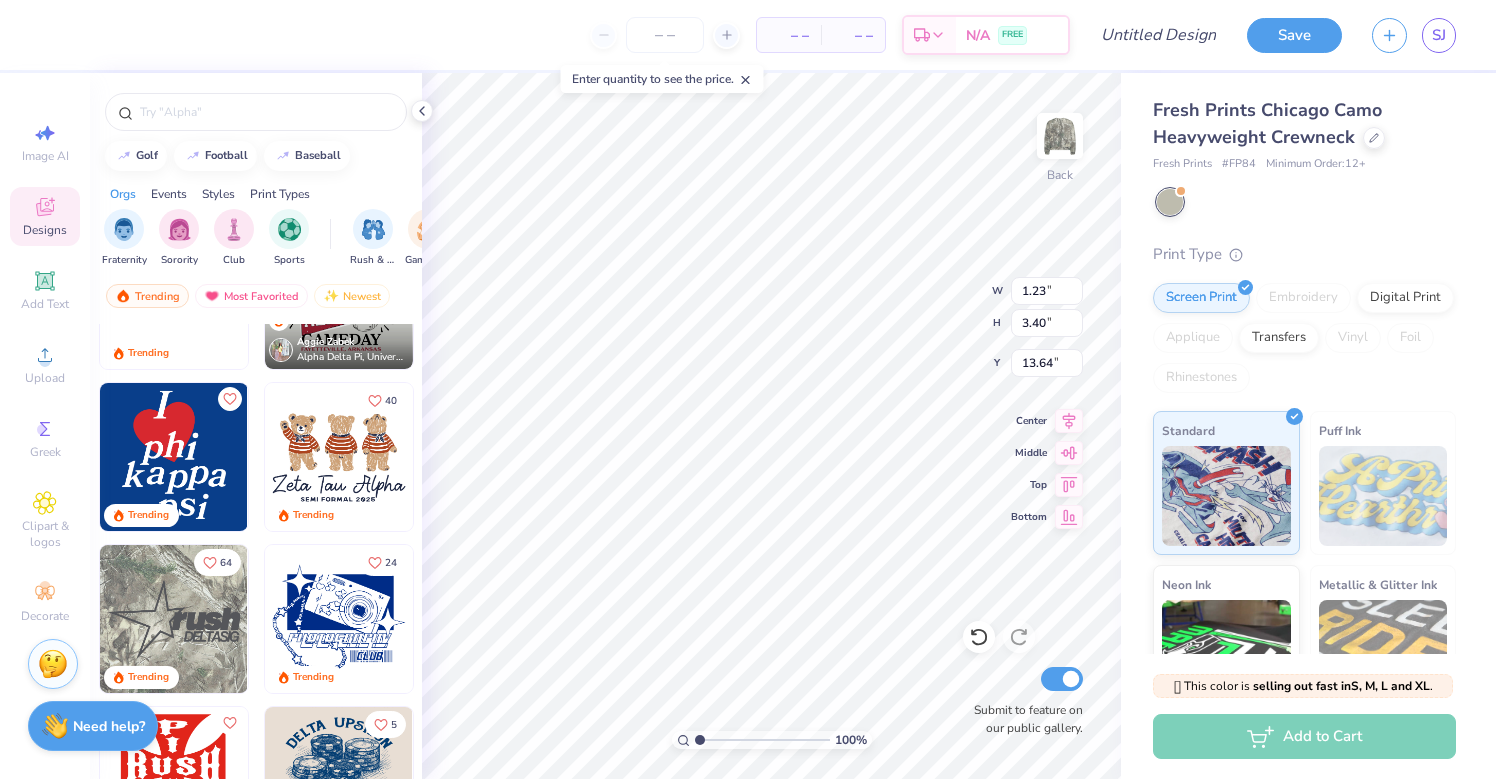 type on "5.57" 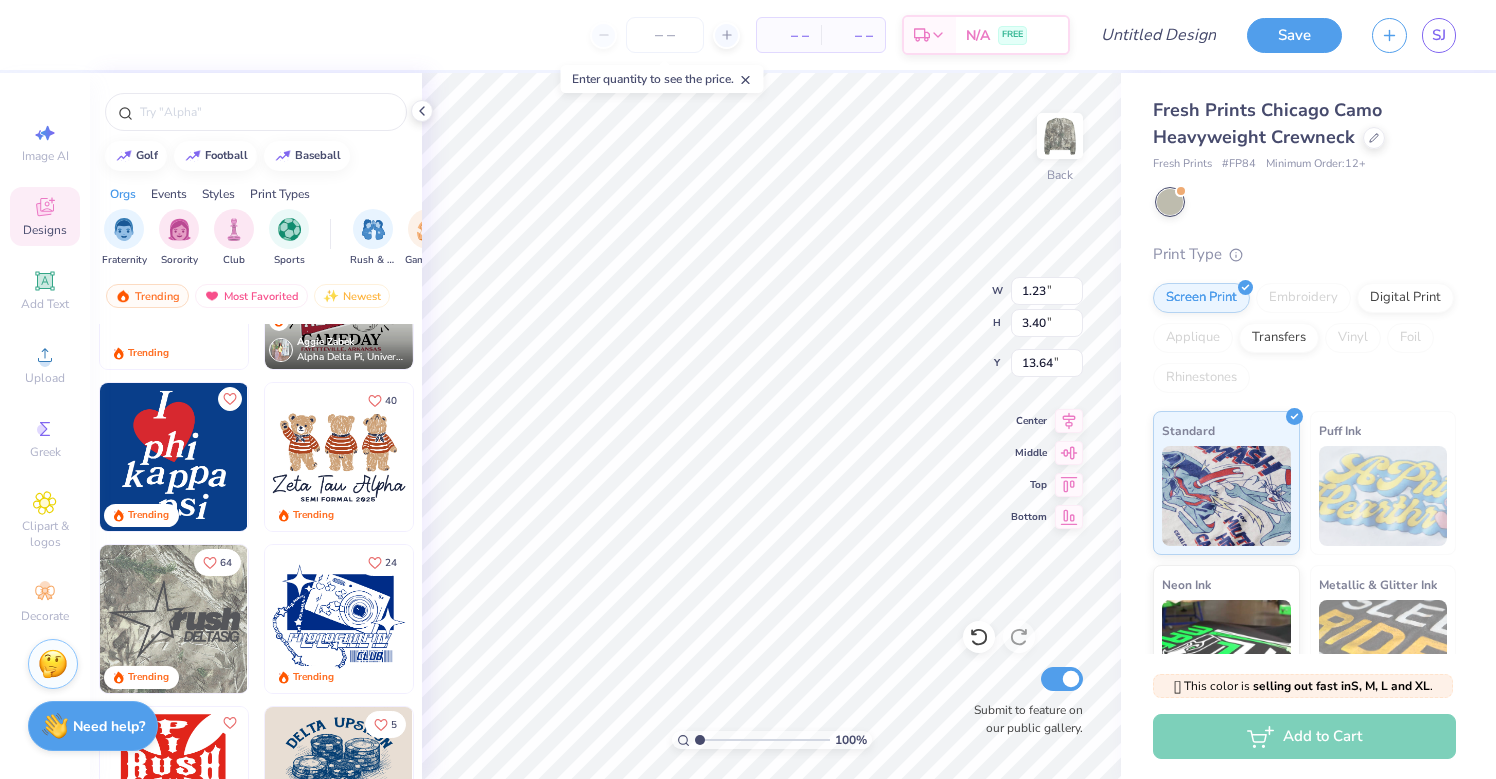 type on "3.00" 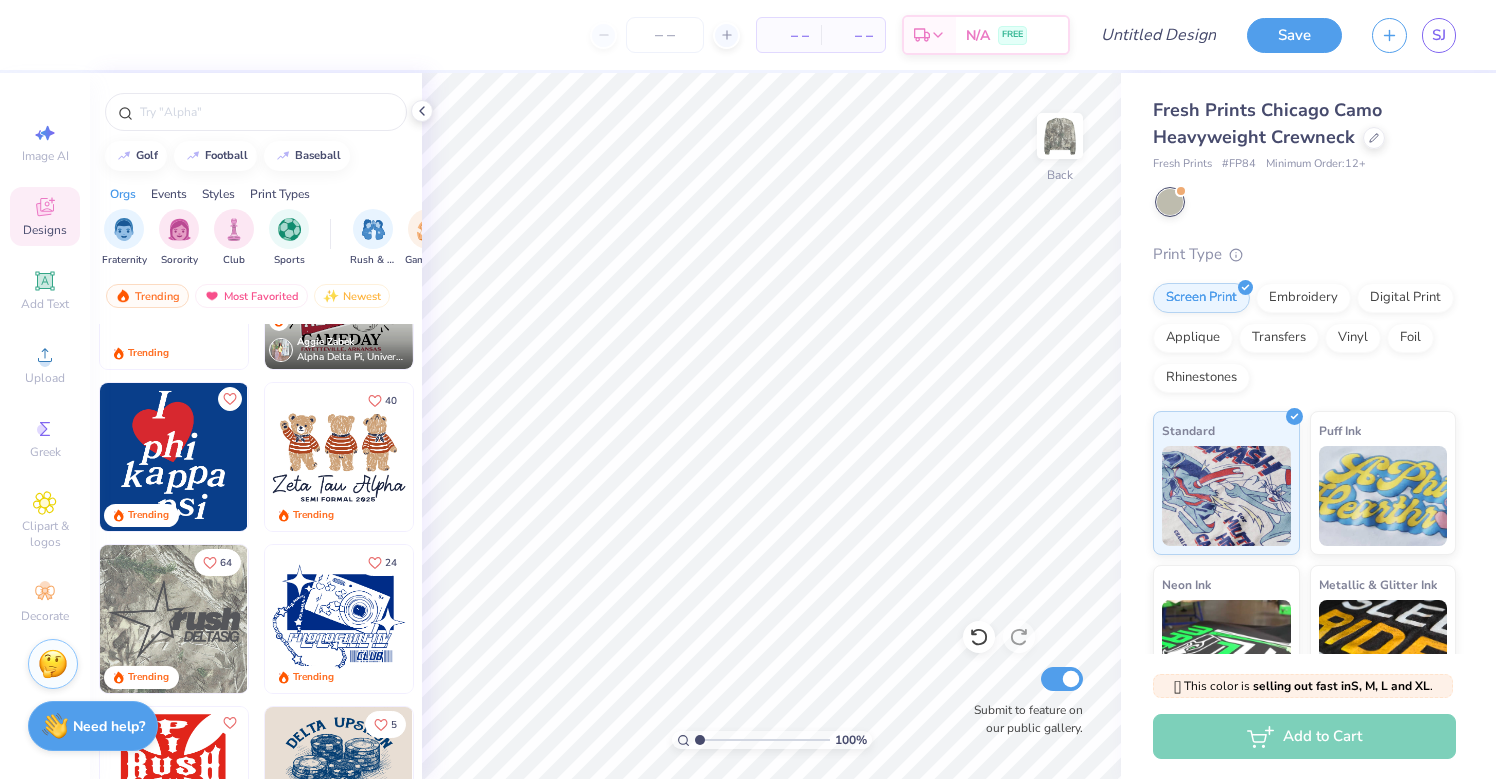 click at bounding box center [173, 457] 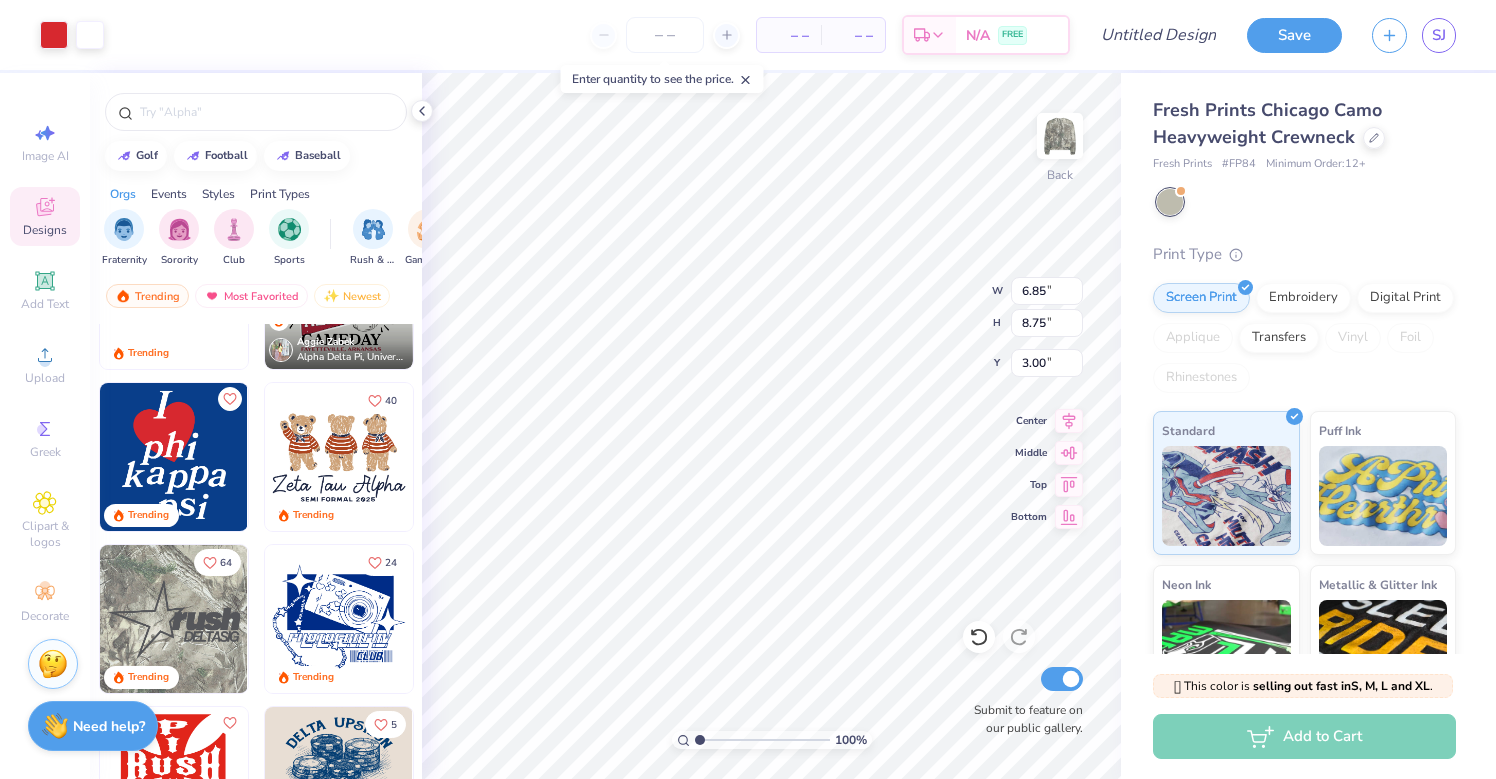type on "6.85" 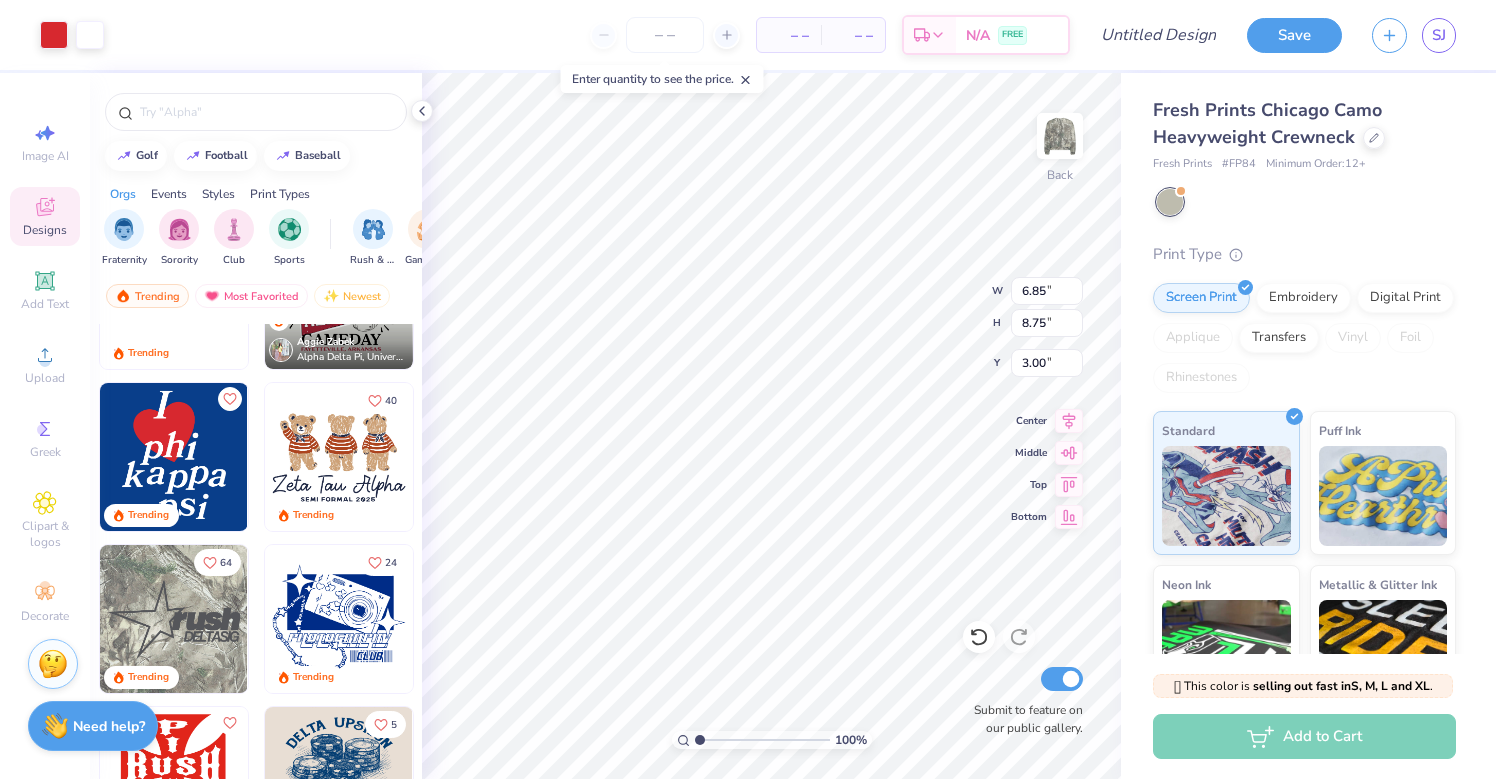 type on "8.75" 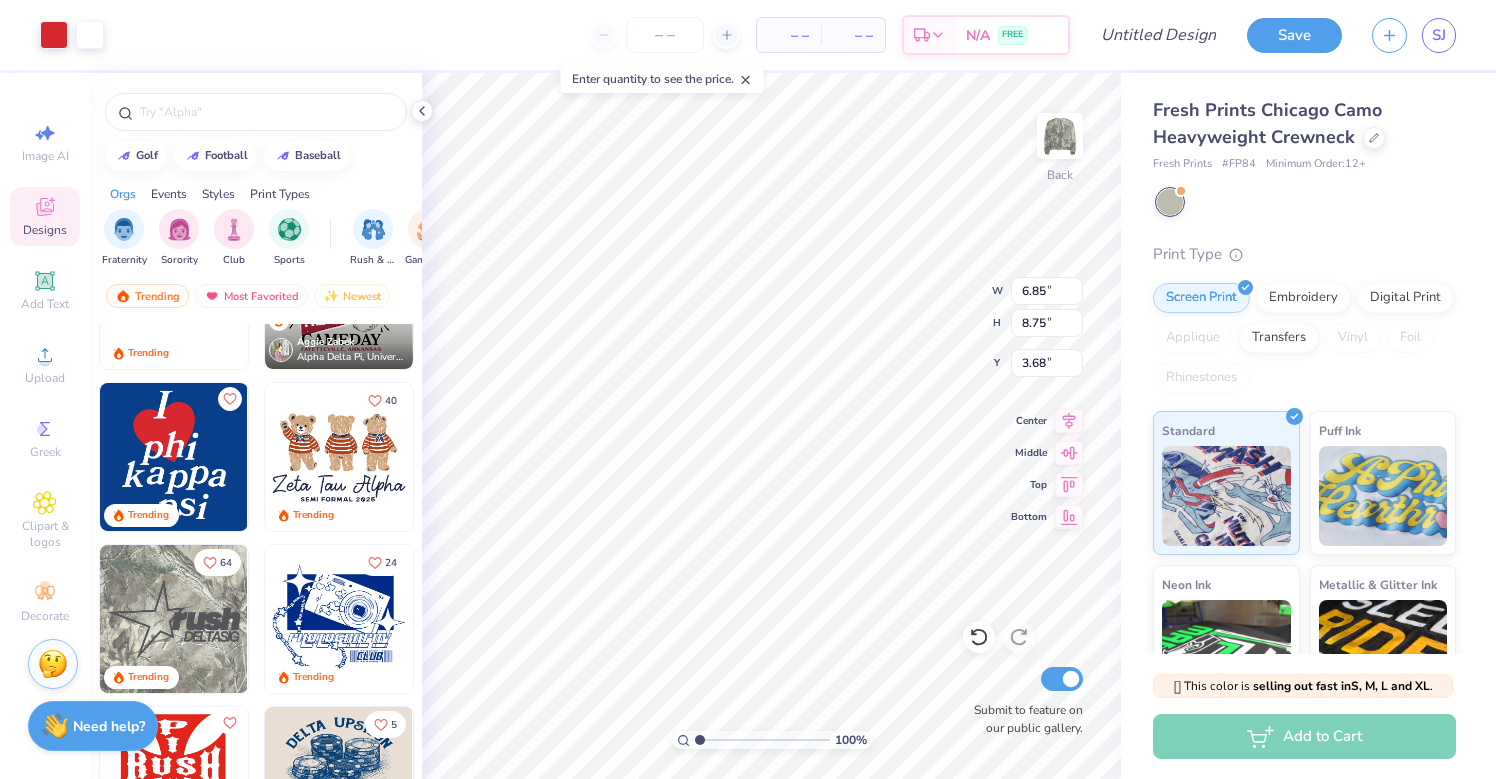 type on "3.68" 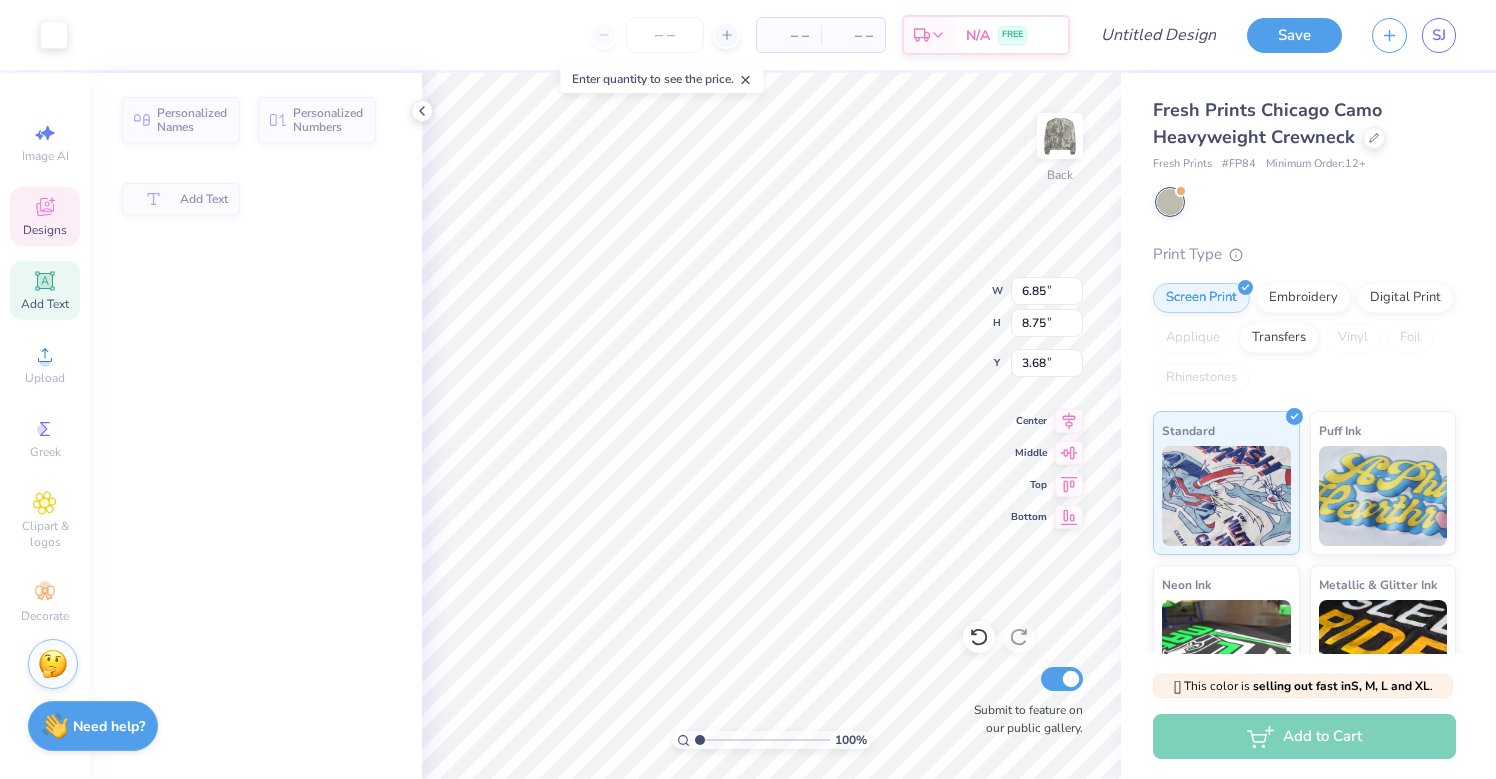 type on "0.91" 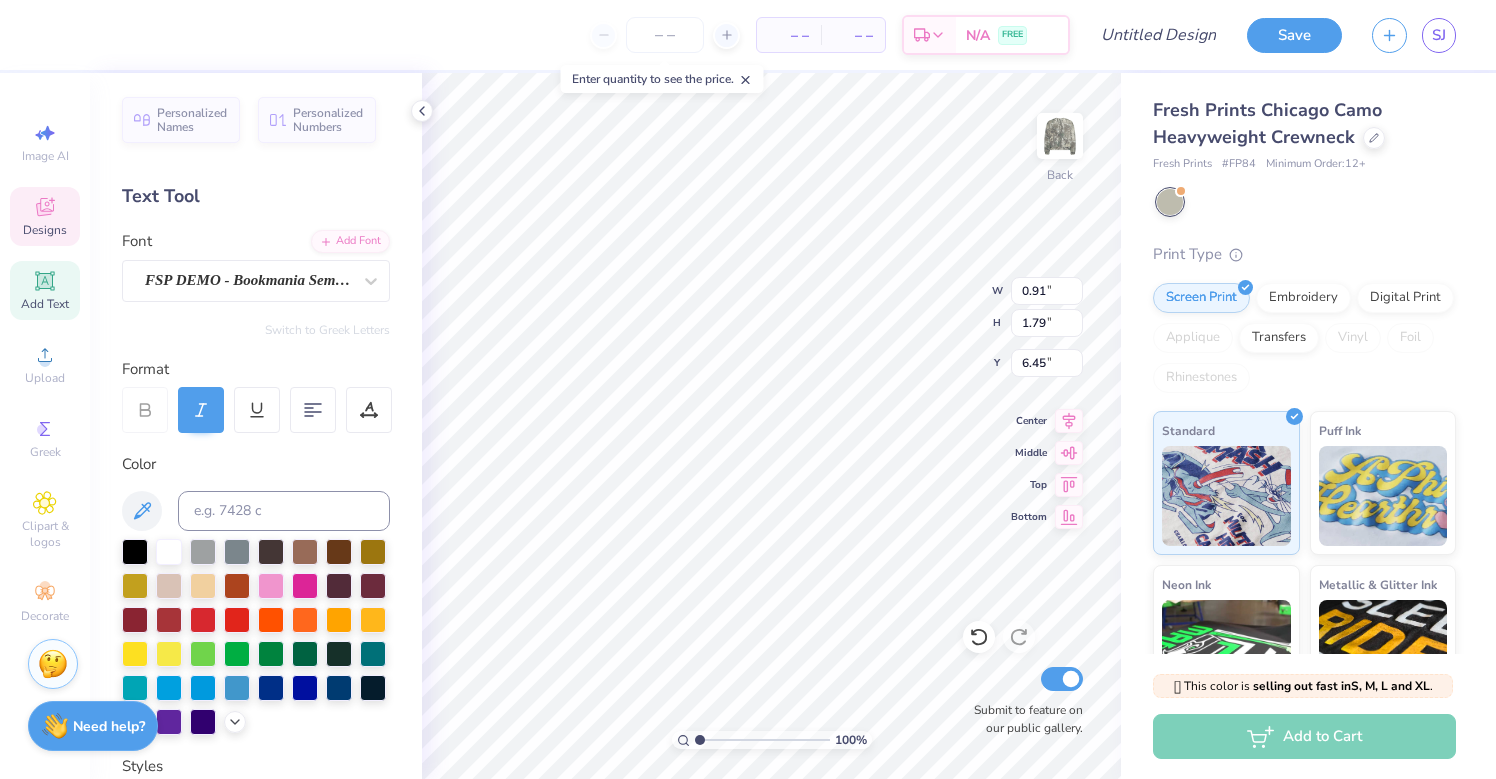 type 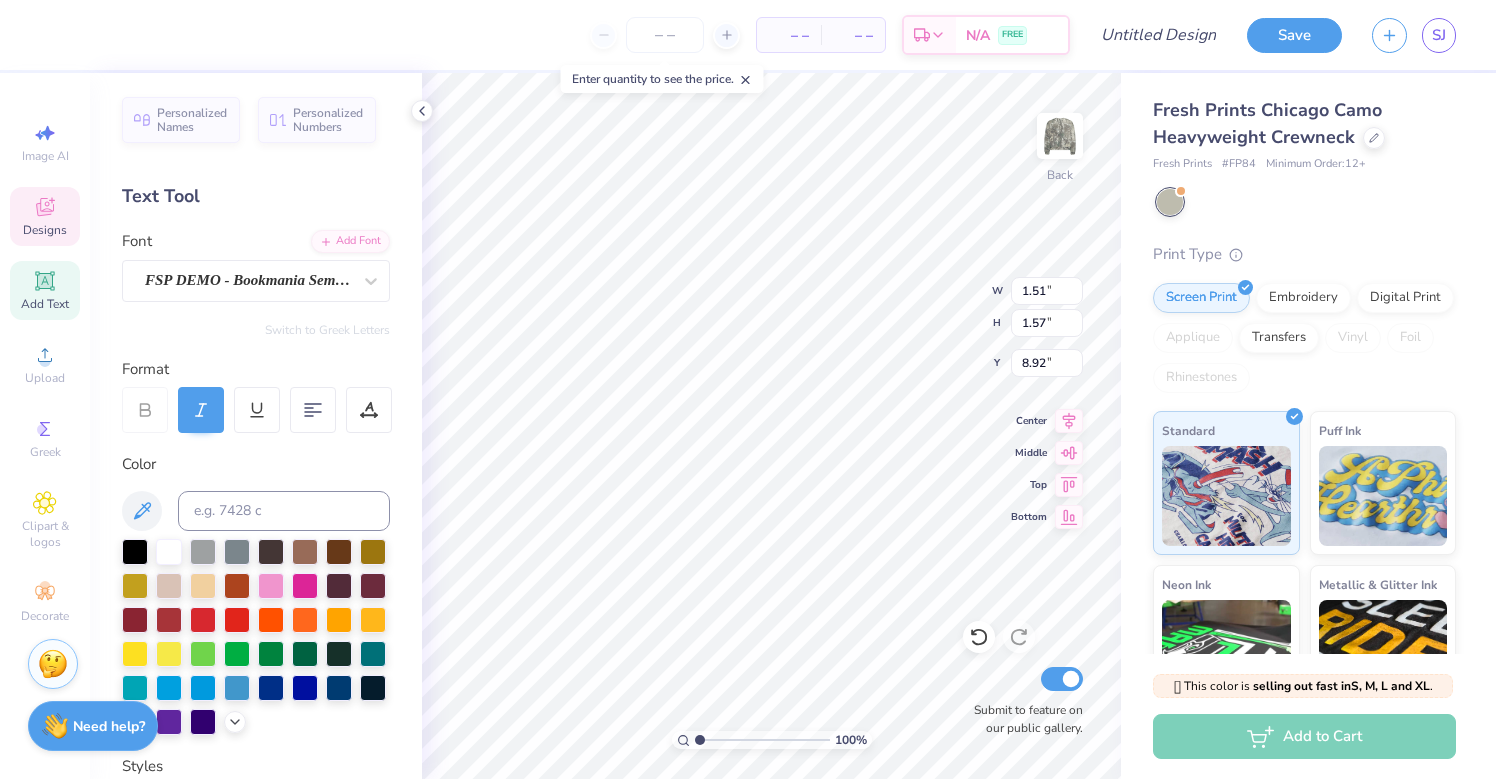 type on "8.65" 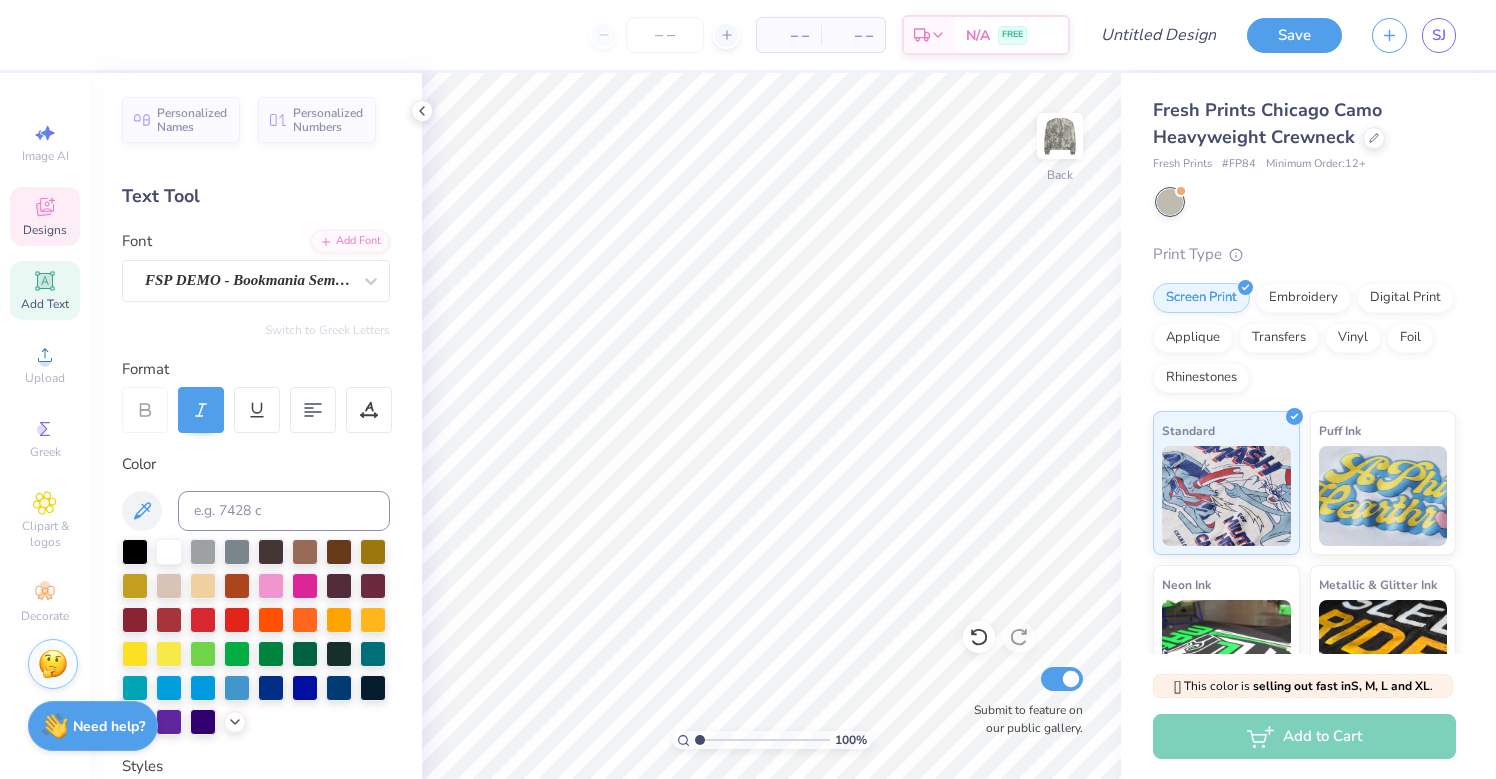 click on "Designs" at bounding box center (45, 230) 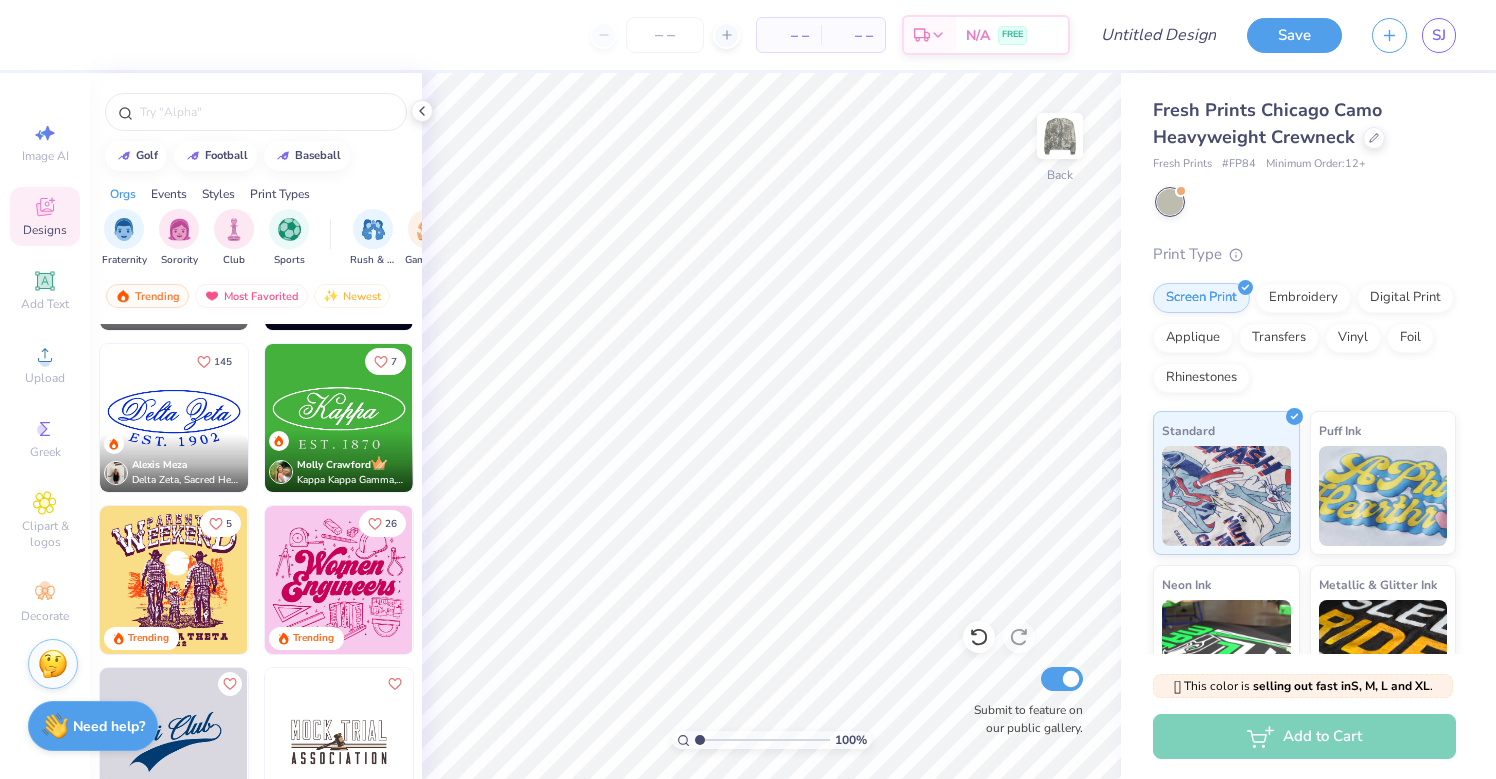 scroll, scrollTop: 4842, scrollLeft: 0, axis: vertical 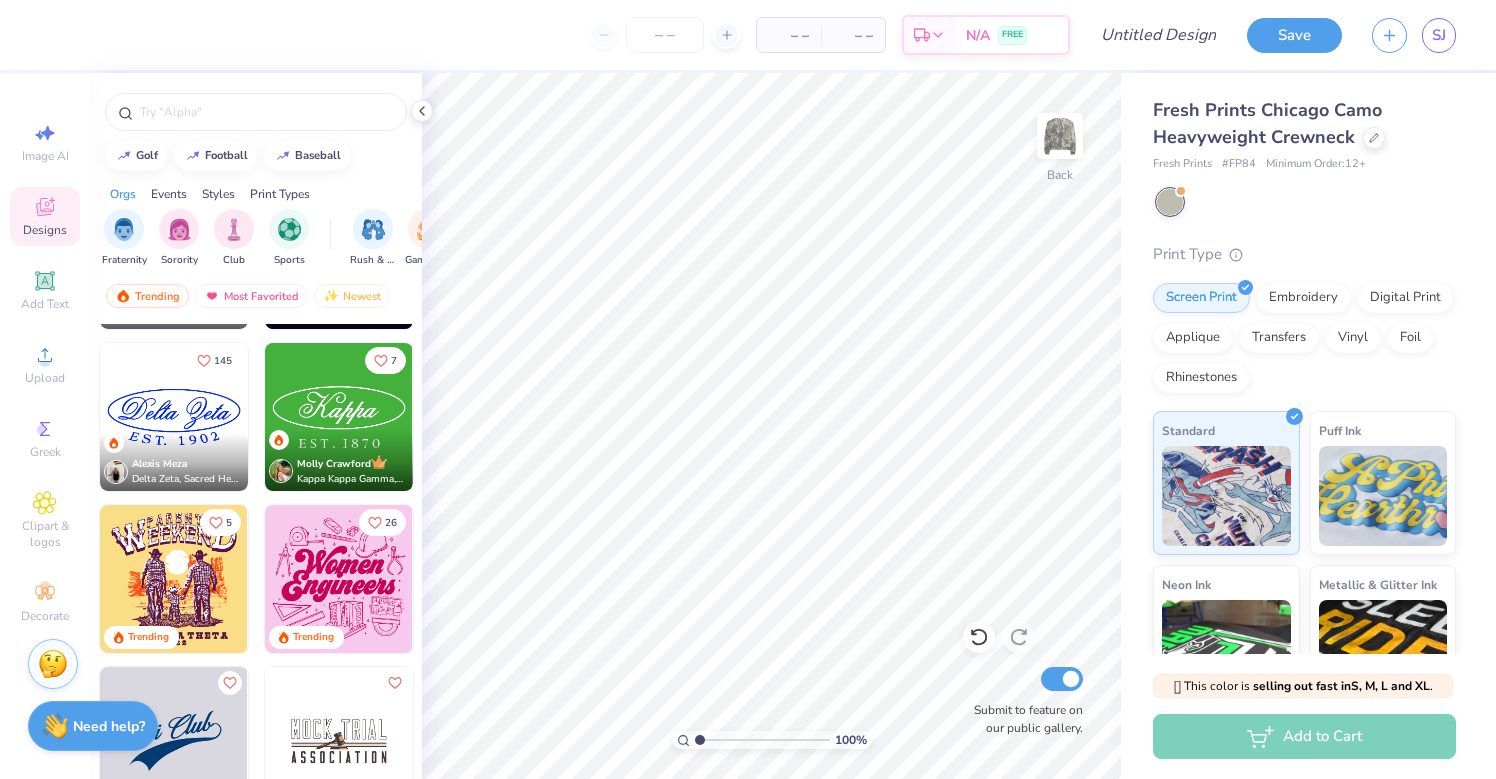 click at bounding box center (174, 417) 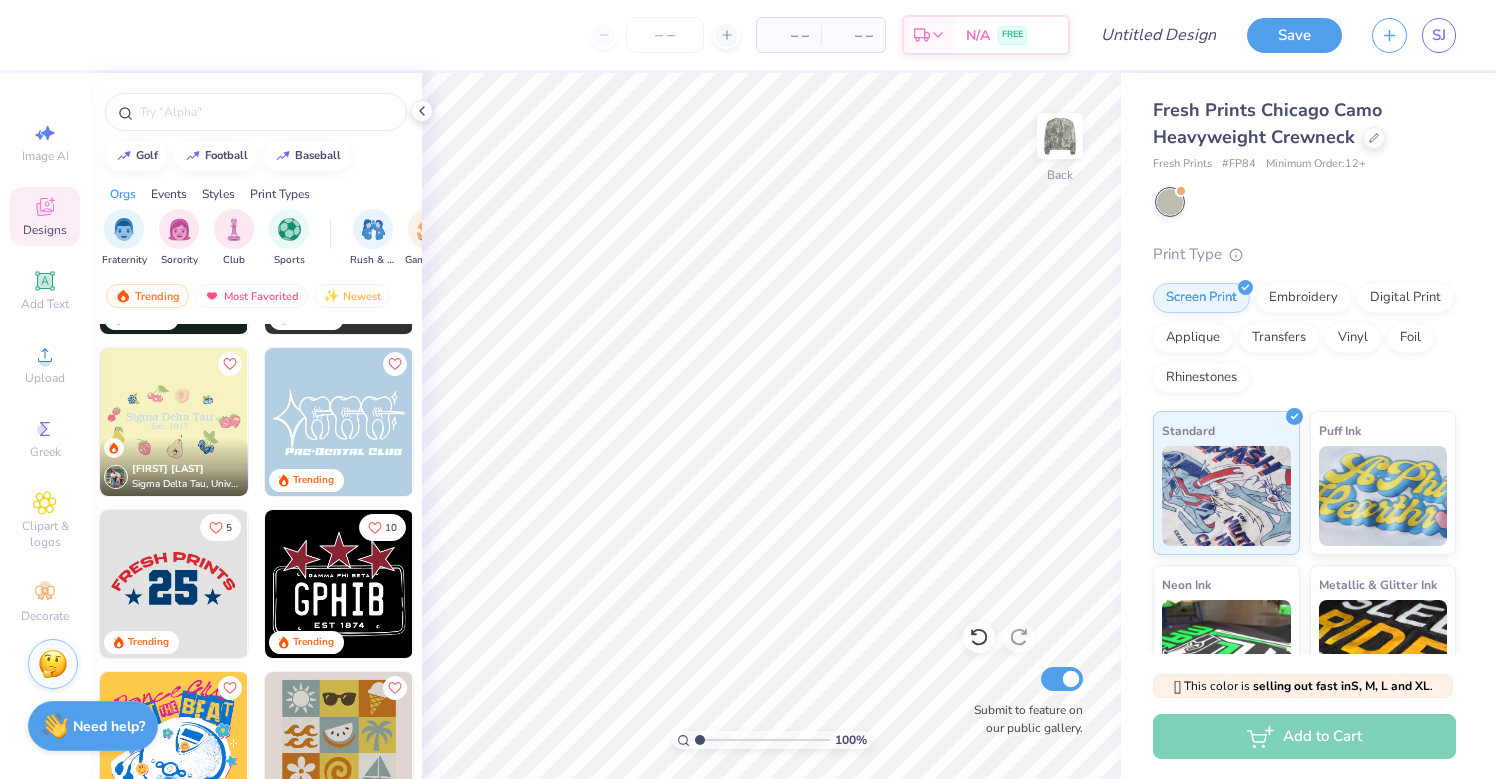 scroll, scrollTop: 12123, scrollLeft: 0, axis: vertical 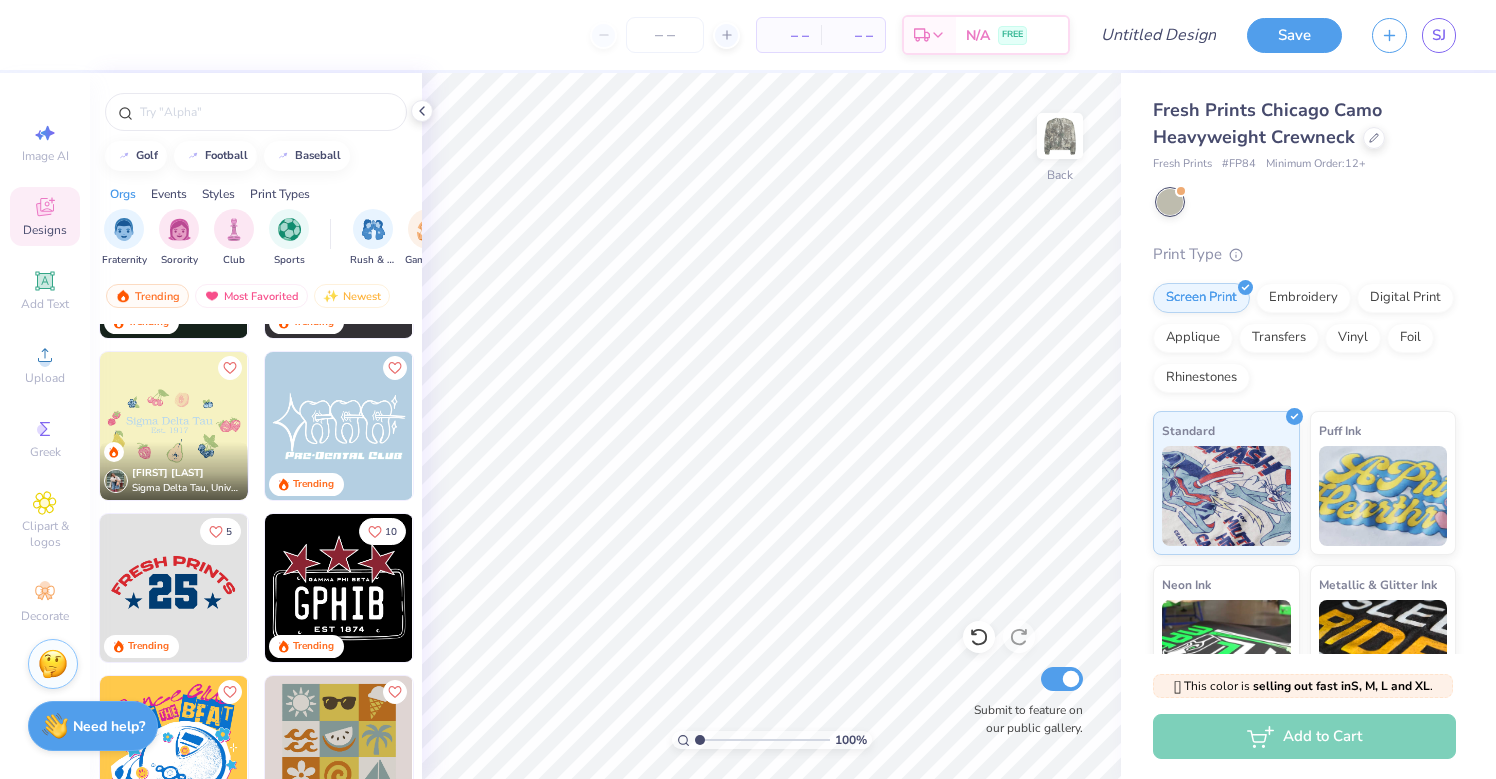 click at bounding box center (174, 588) 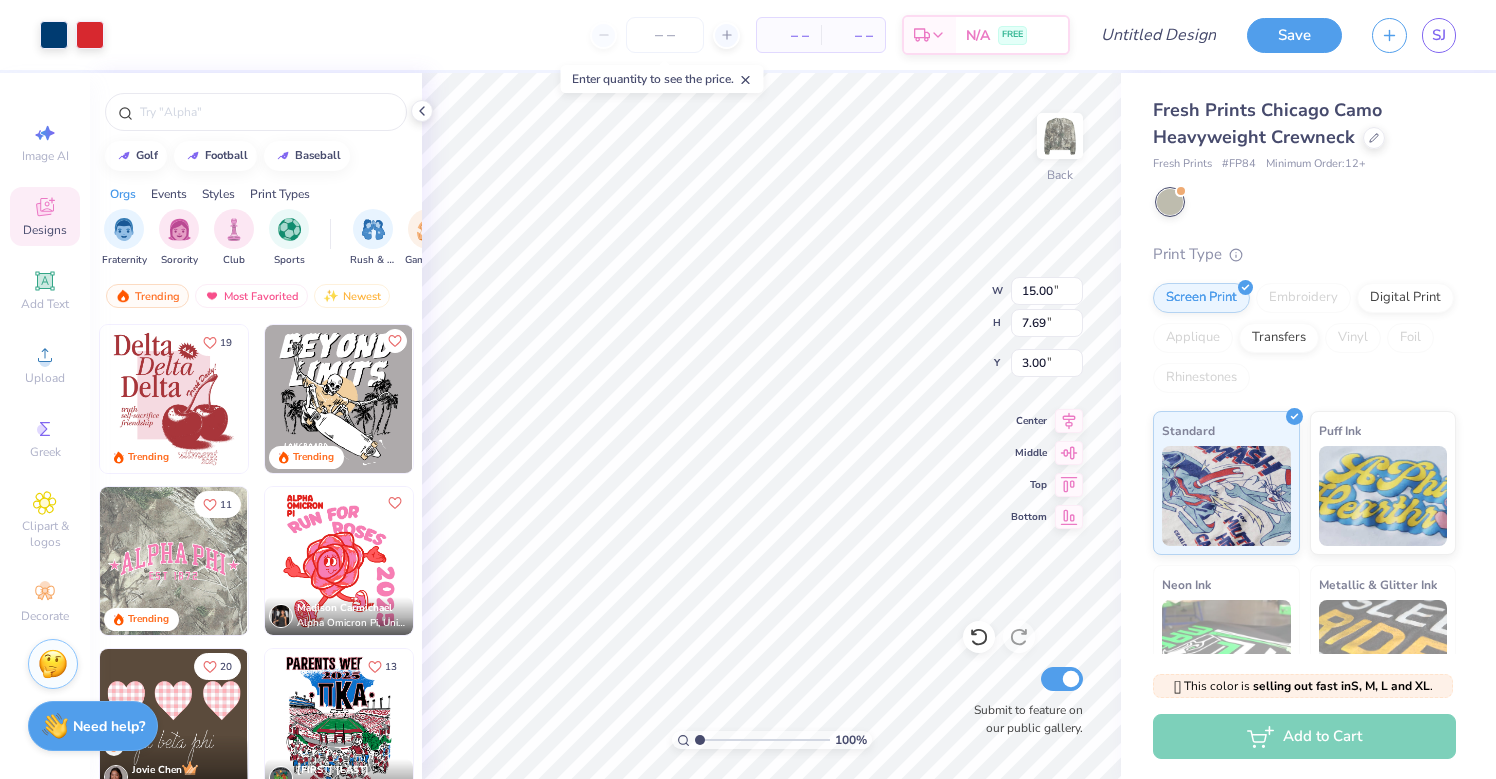 scroll, scrollTop: 13615, scrollLeft: 0, axis: vertical 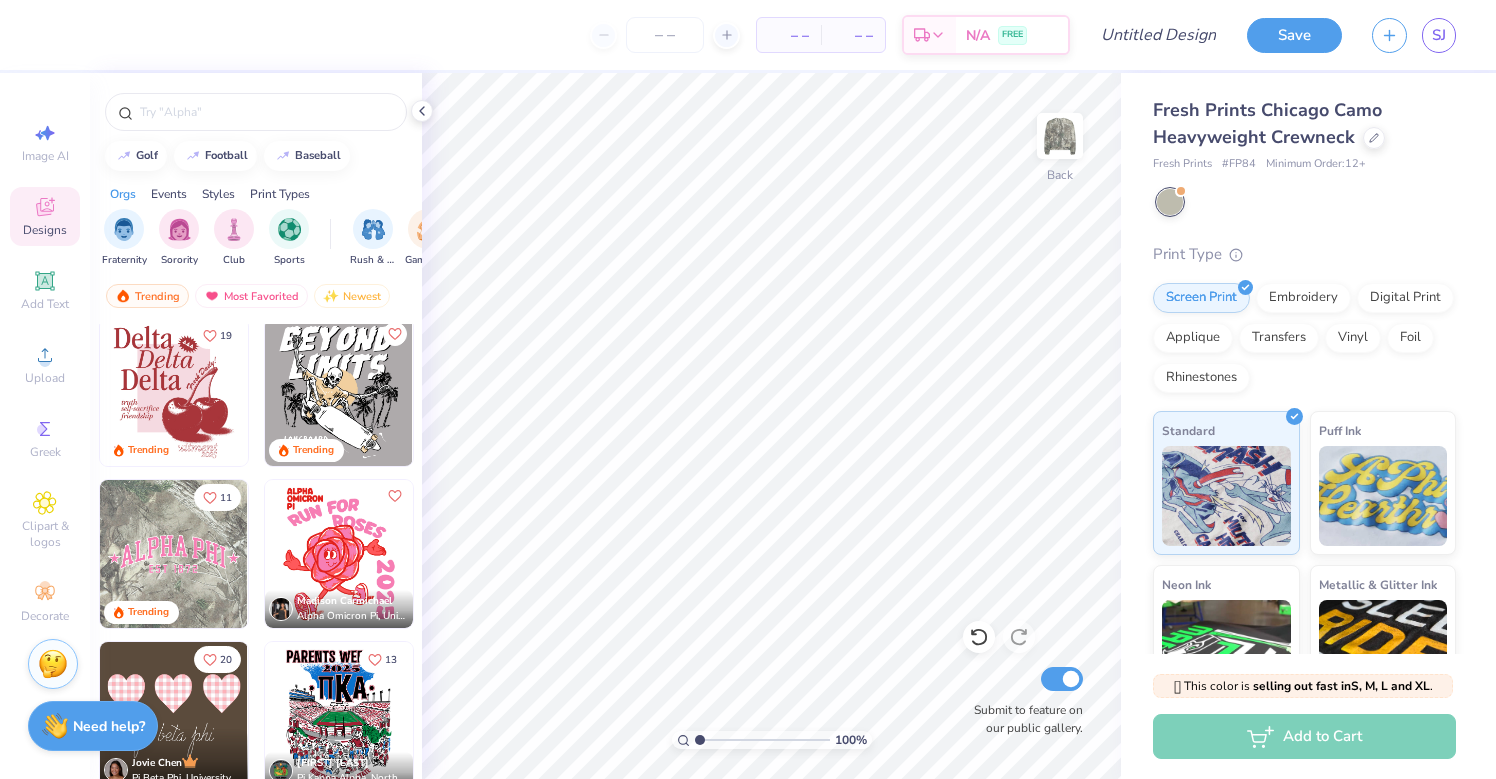 click at bounding box center (174, 554) 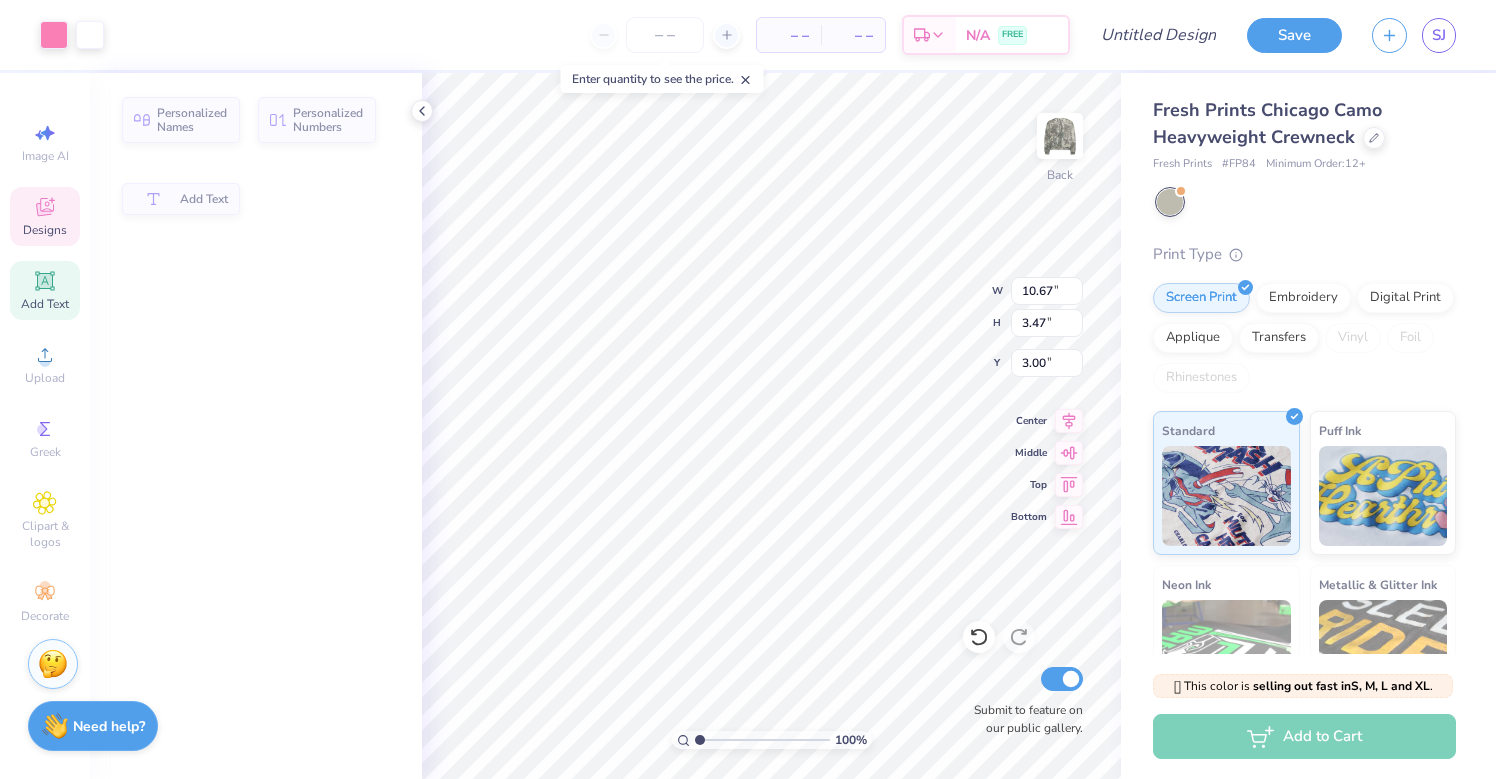 type on "10.67" 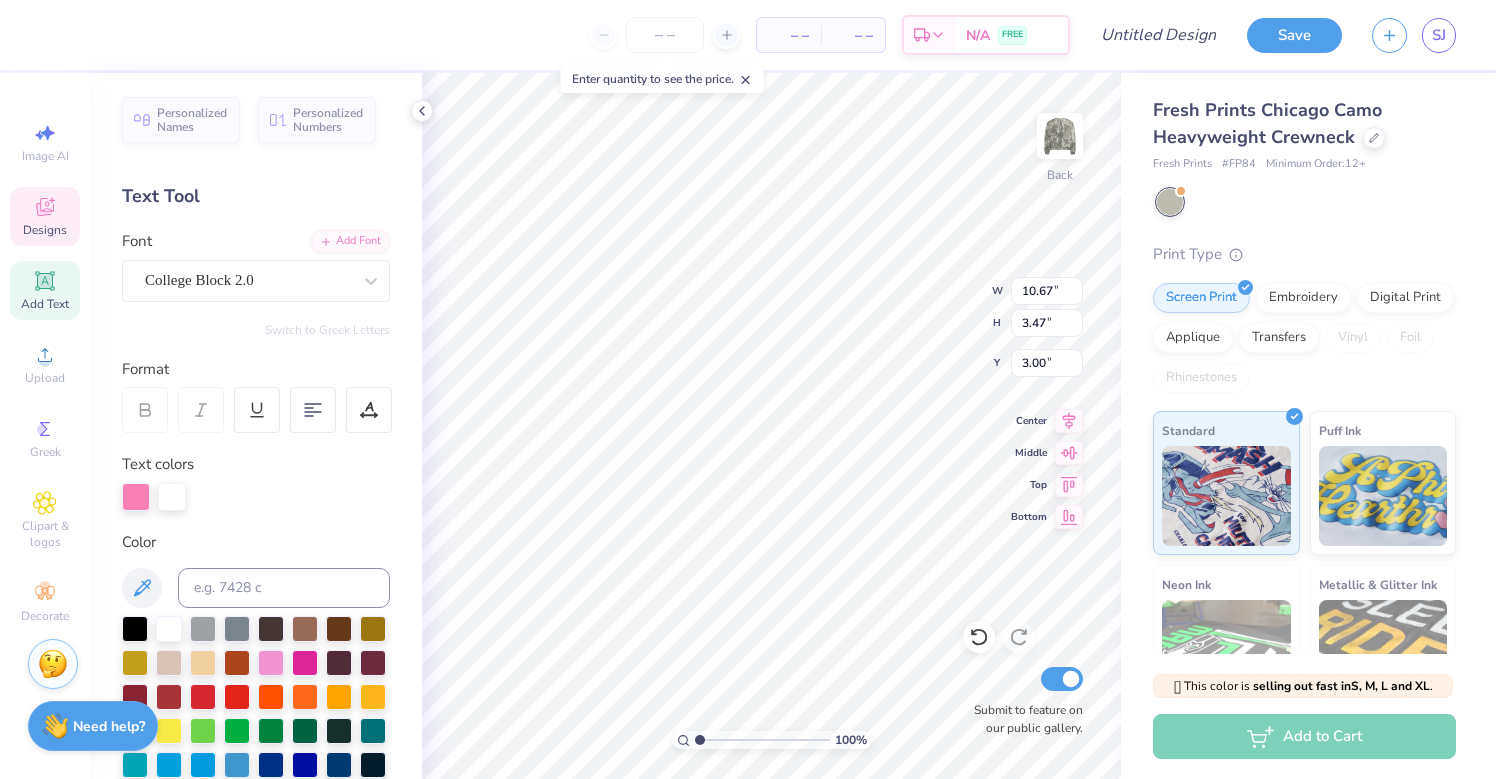 scroll, scrollTop: 0, scrollLeft: 0, axis: both 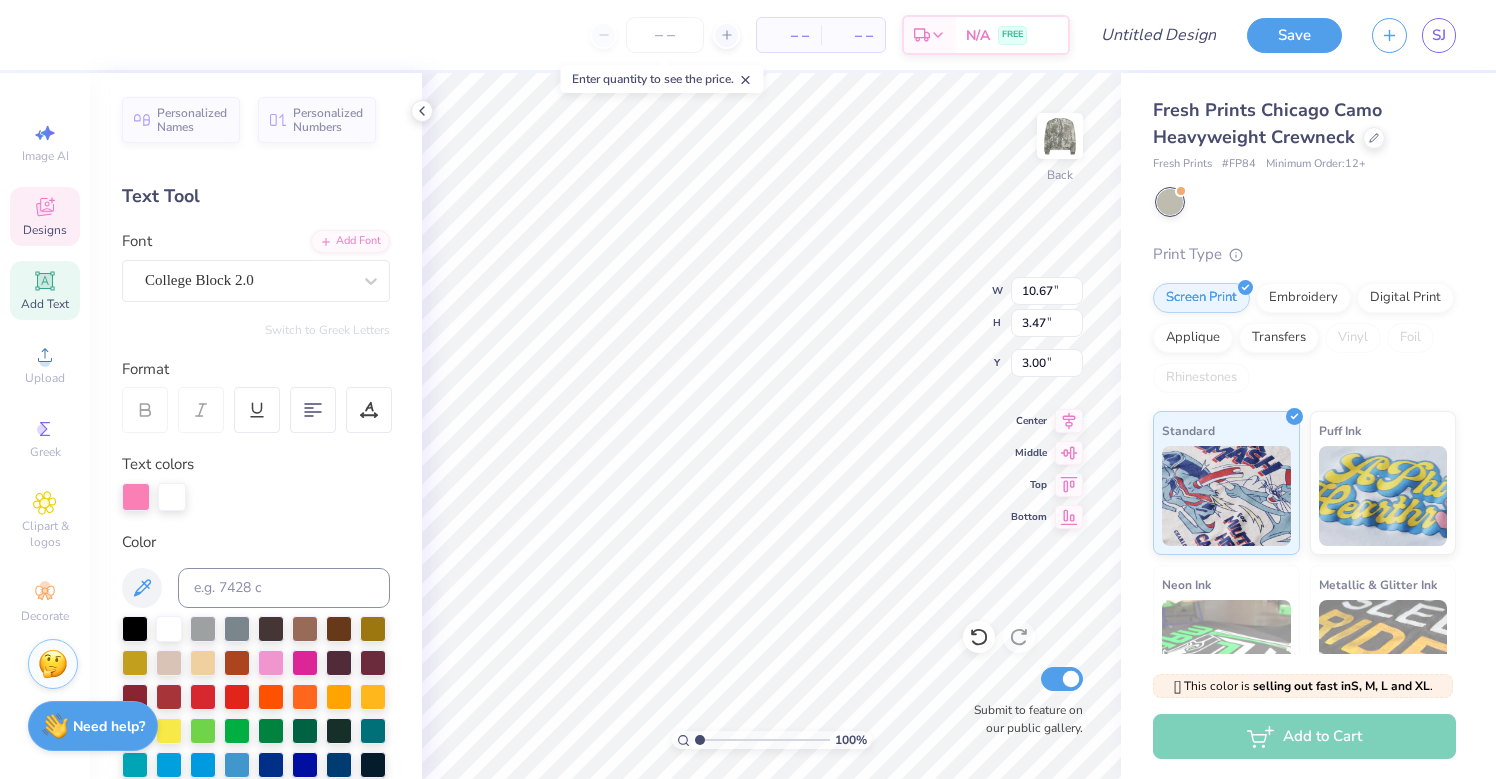 type on "EMPOWER" 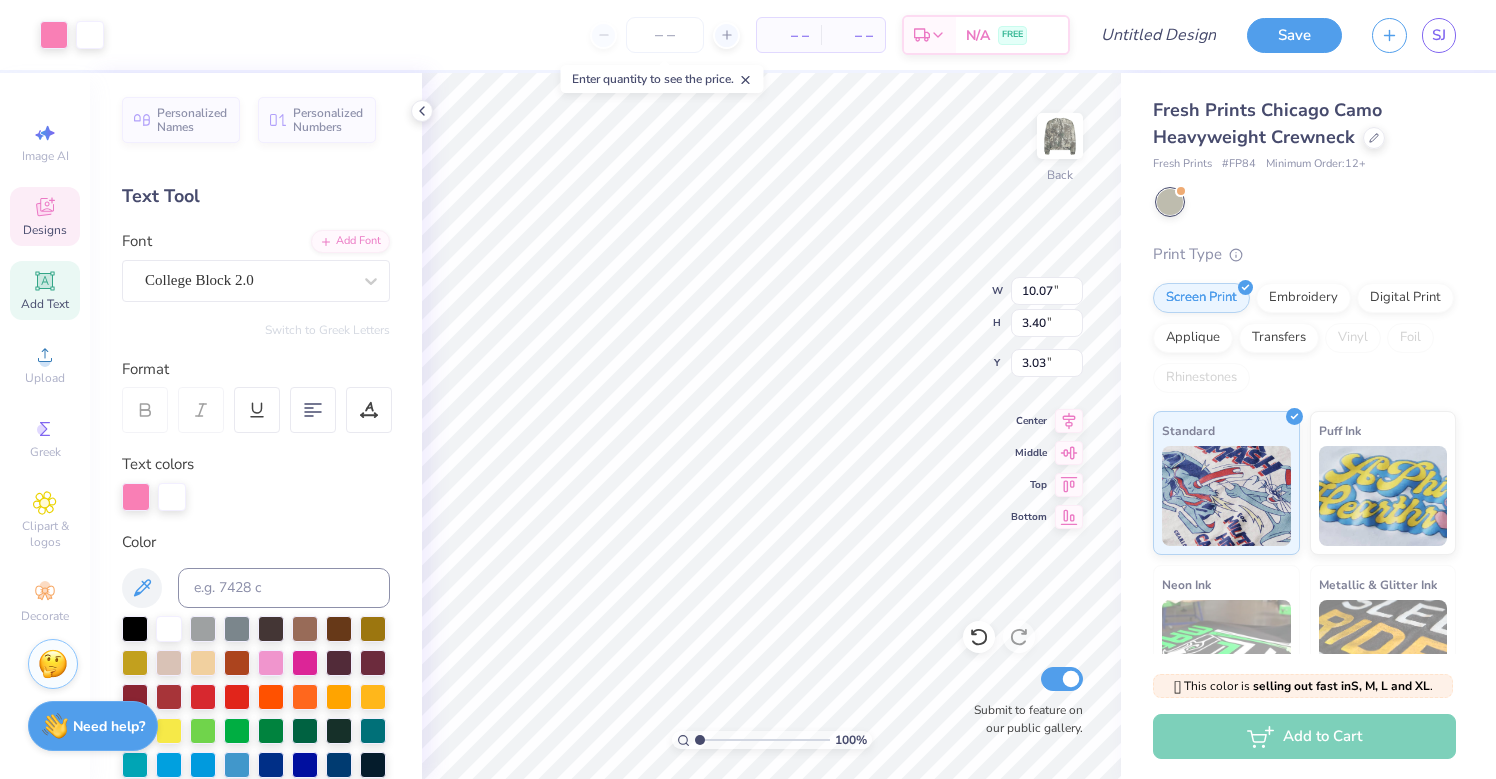 type on "3.00" 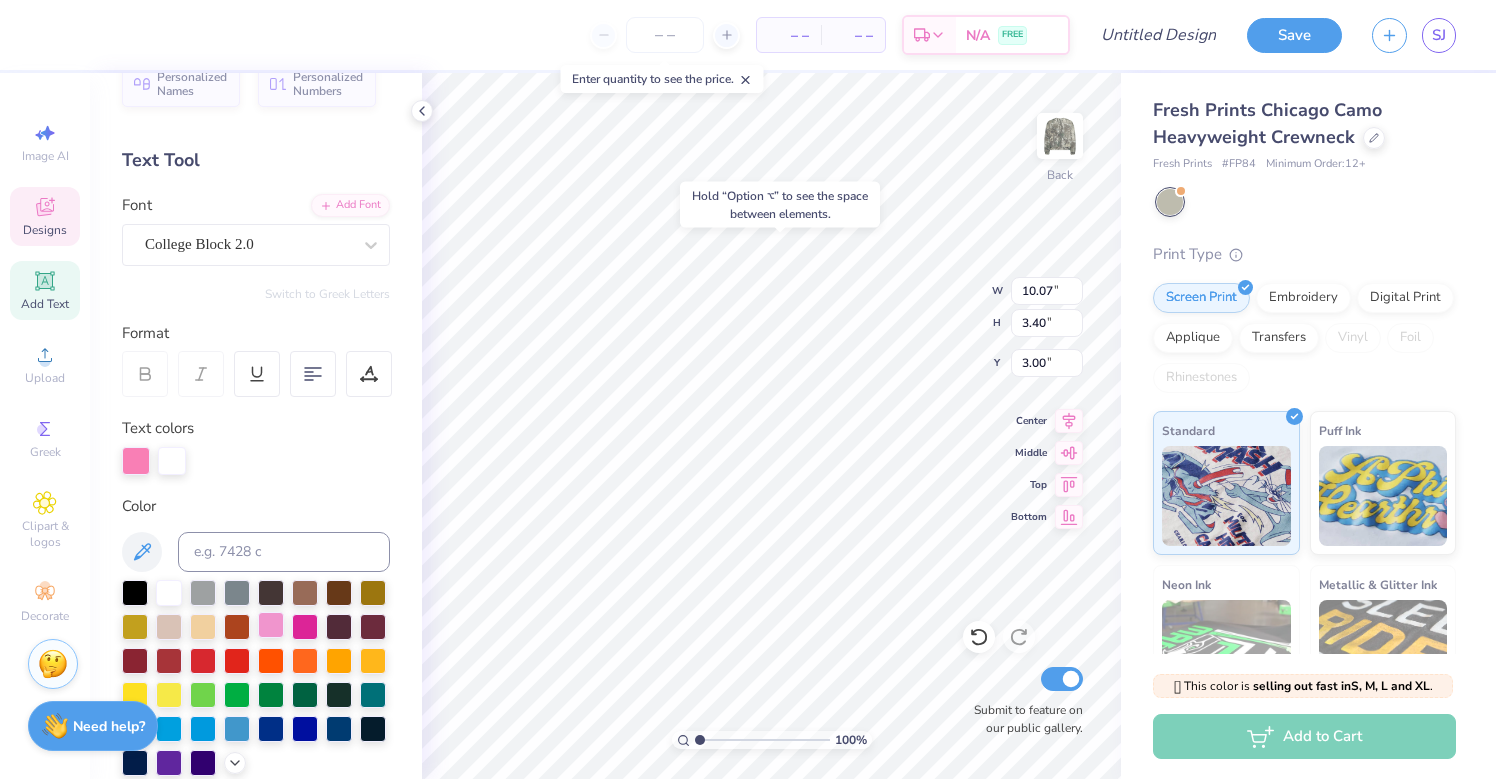 scroll, scrollTop: 0, scrollLeft: 0, axis: both 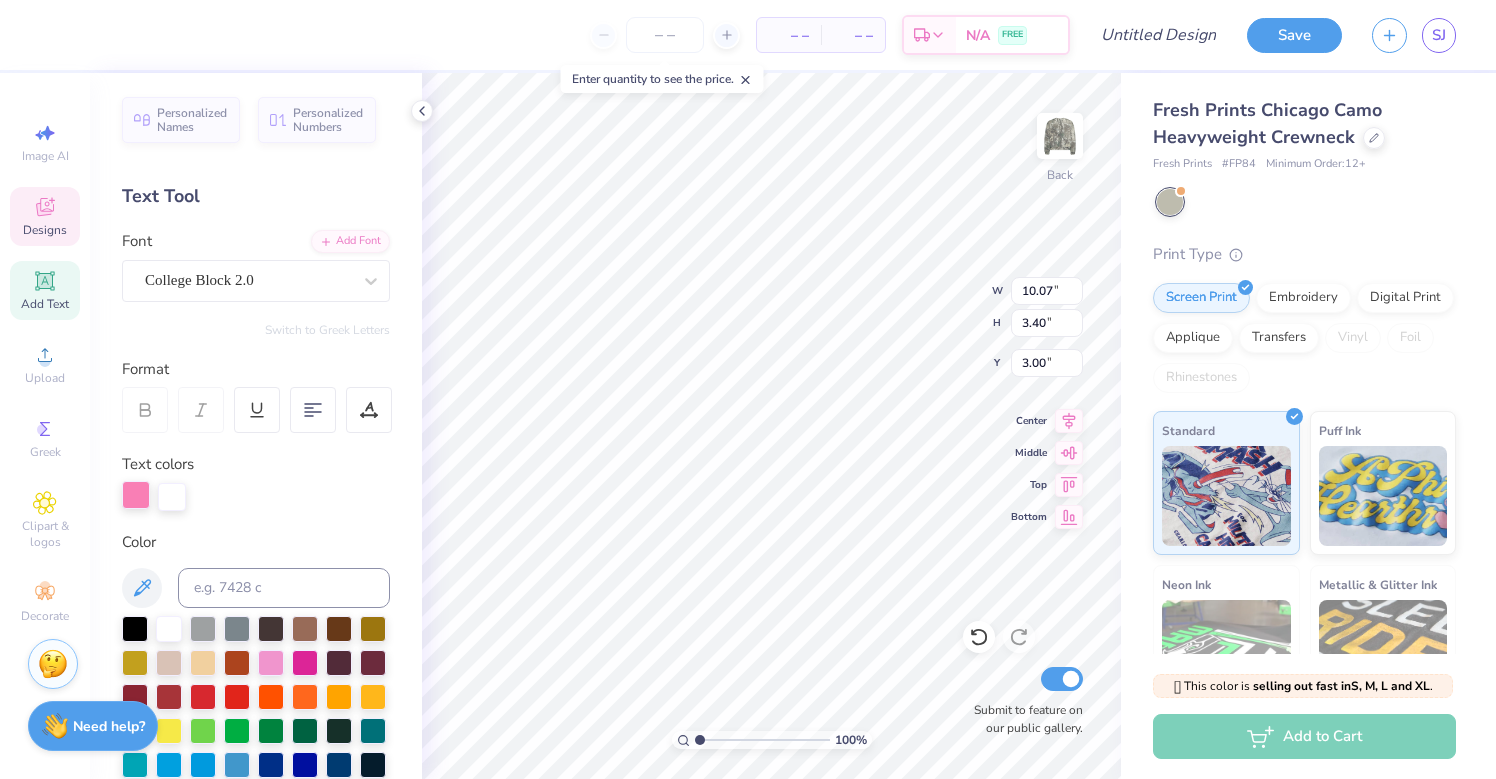 click at bounding box center (136, 495) 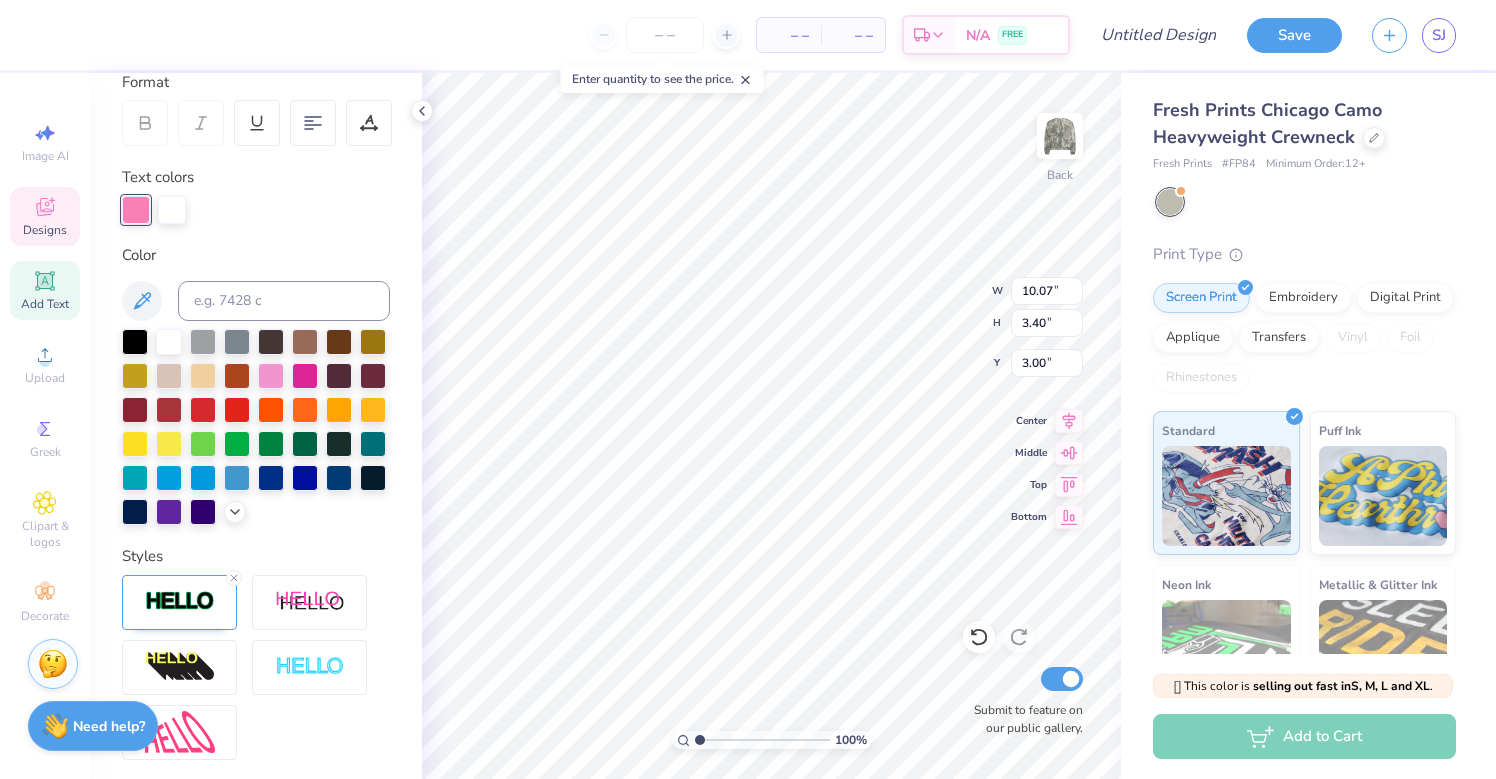 scroll, scrollTop: 295, scrollLeft: 0, axis: vertical 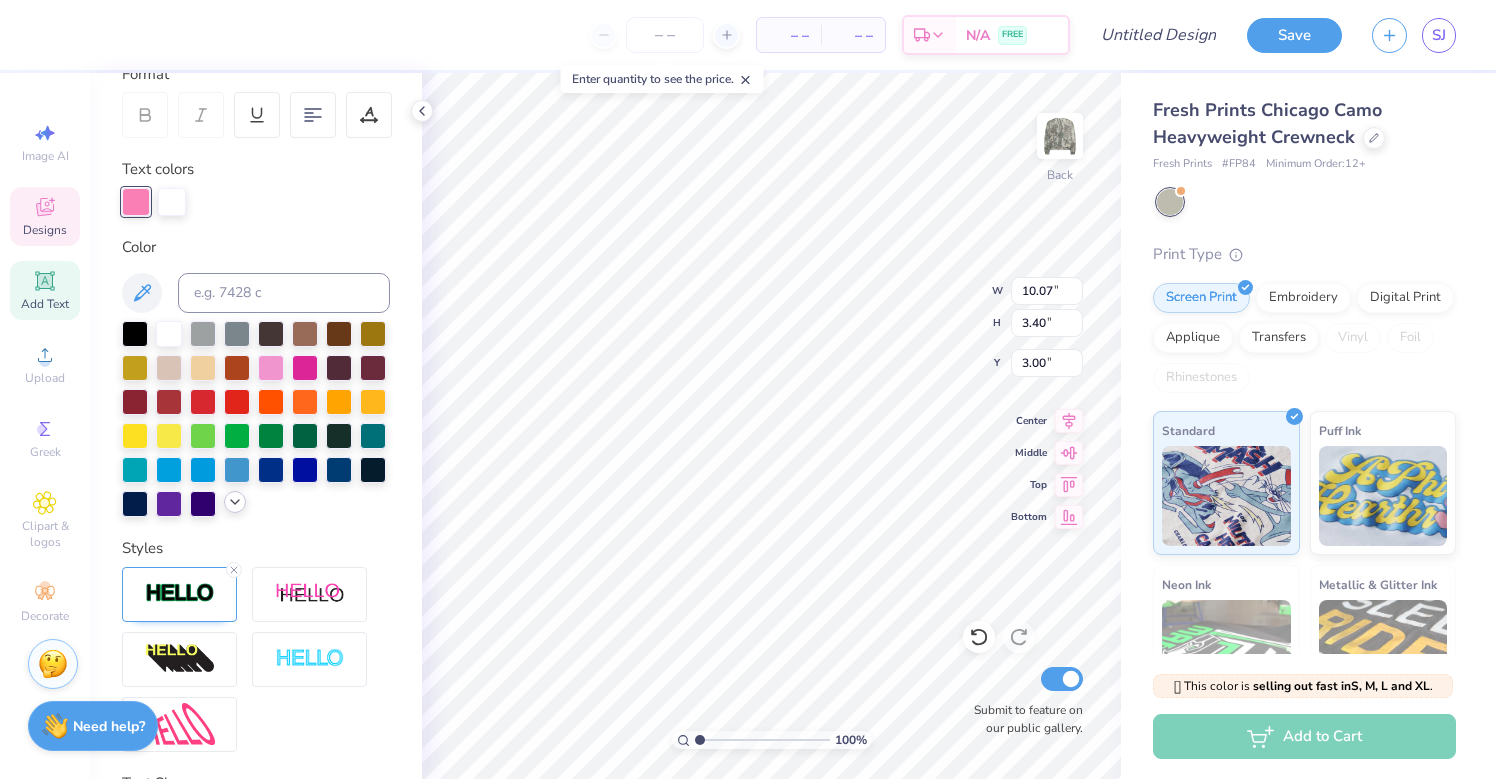 click 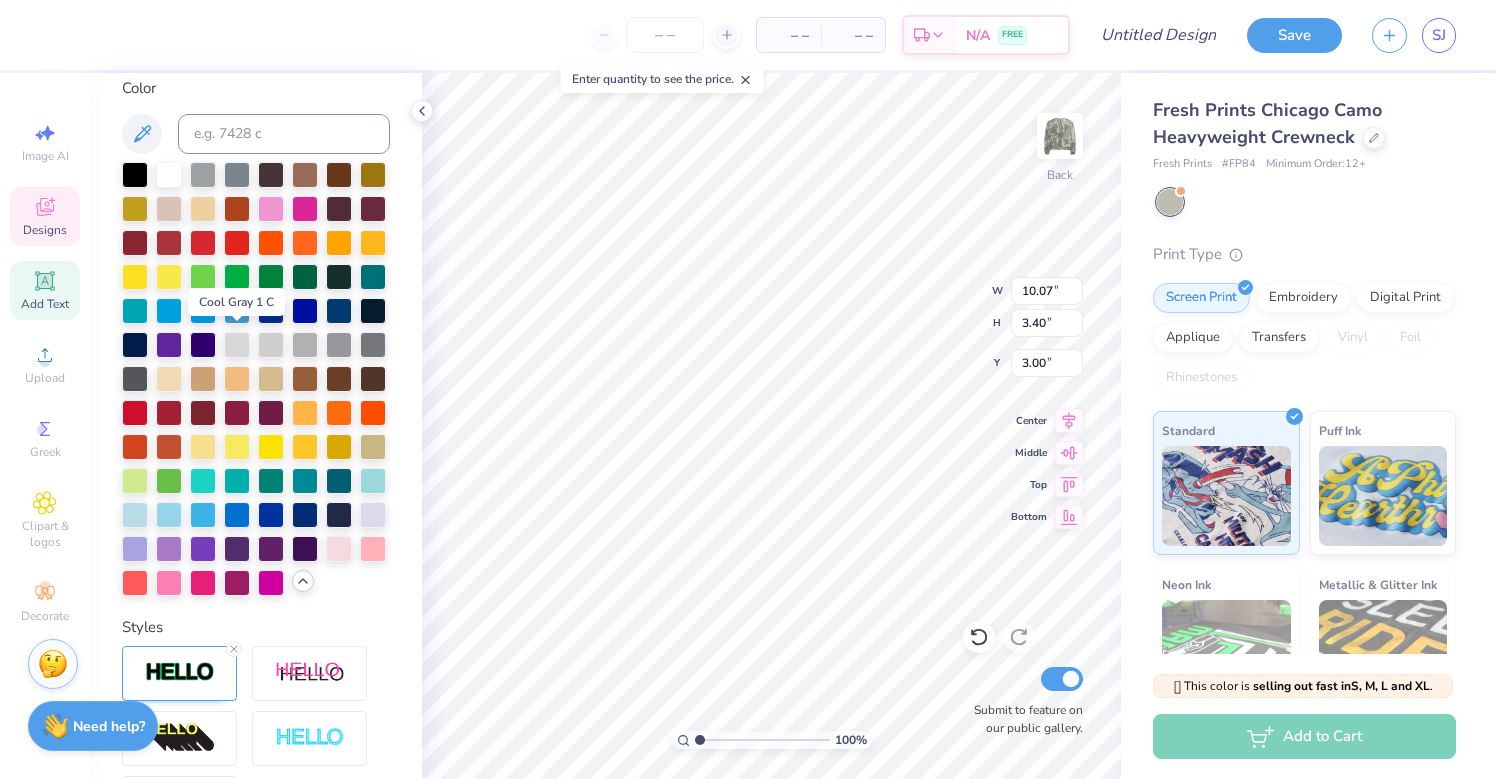 scroll, scrollTop: 456, scrollLeft: 0, axis: vertical 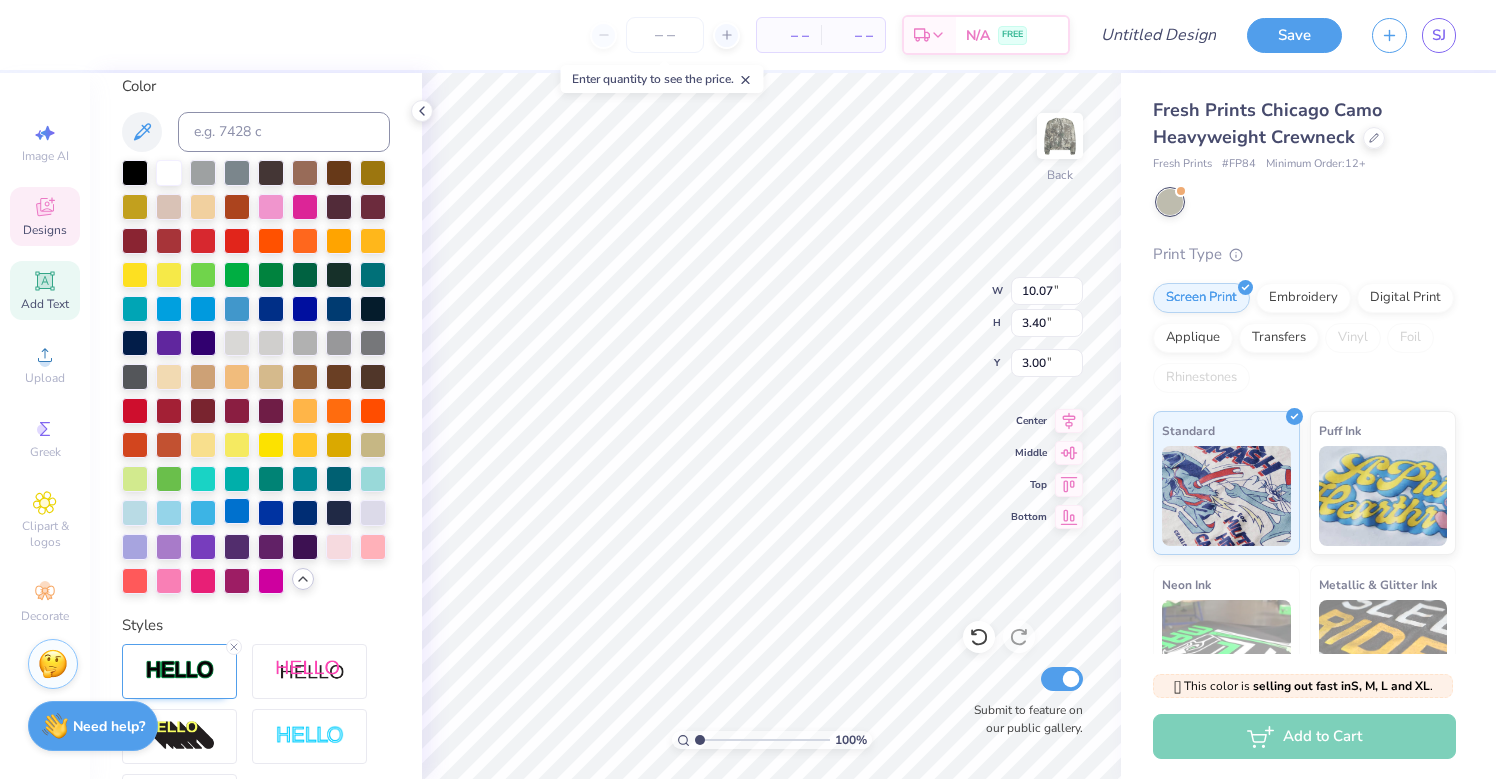 click at bounding box center (237, 511) 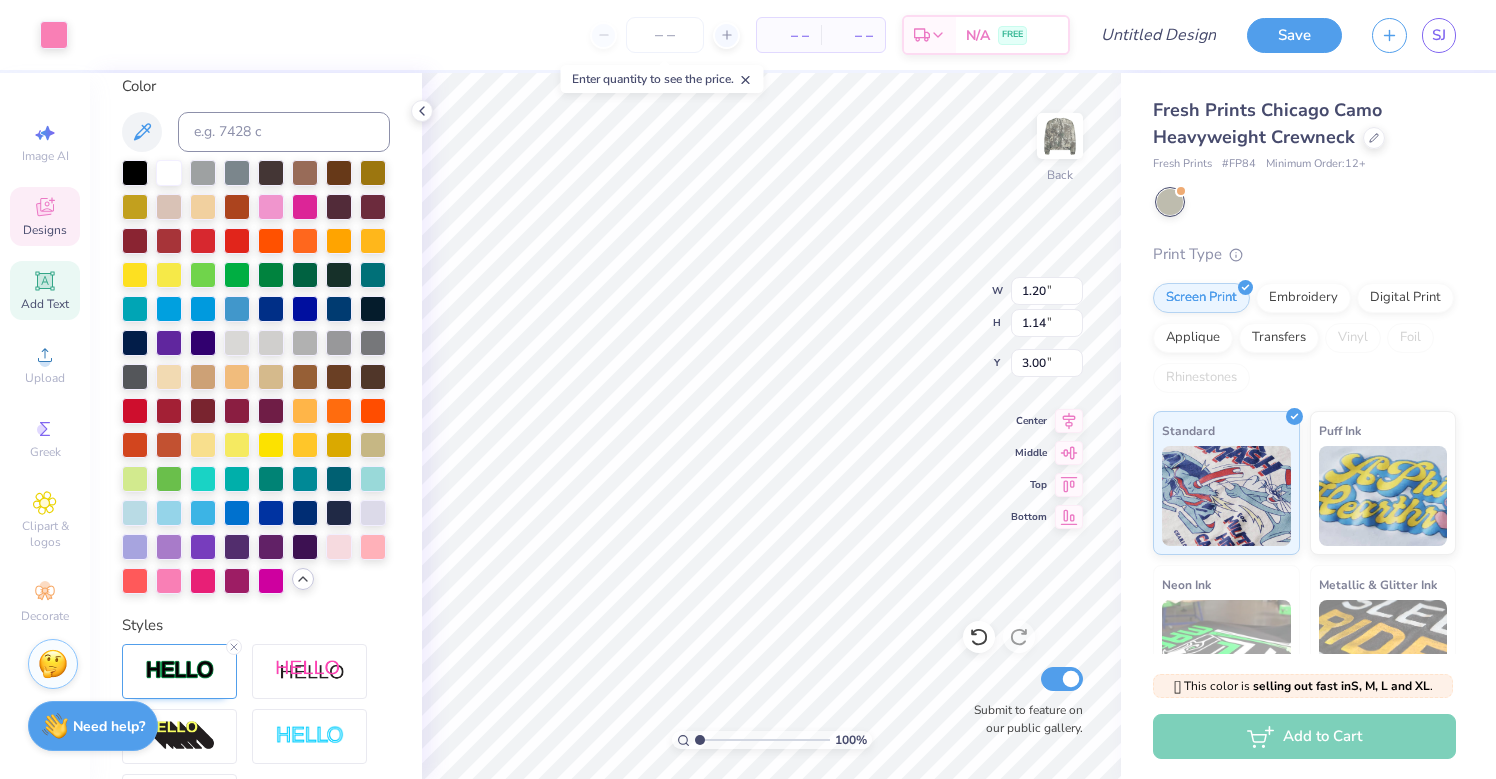 type on "1.20" 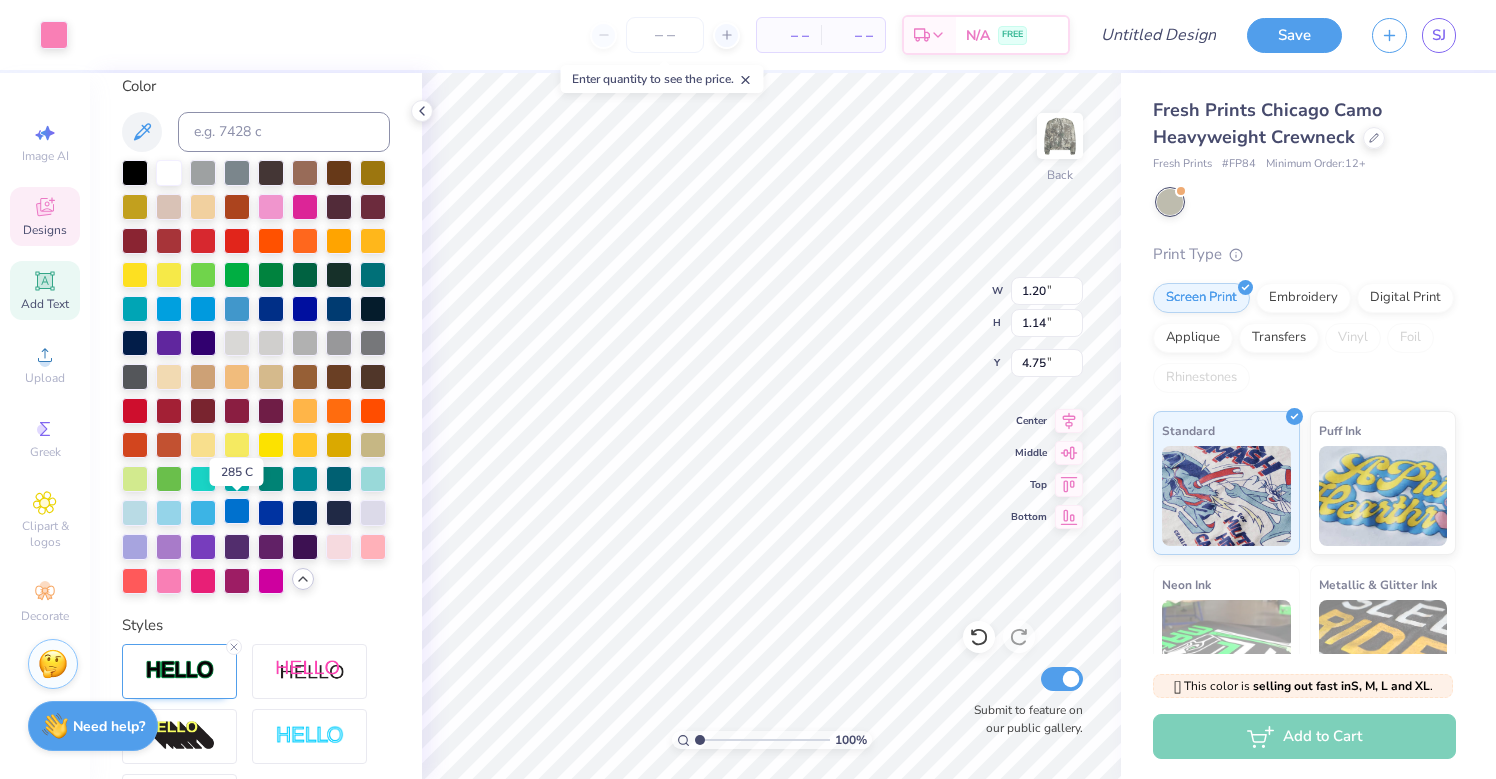click at bounding box center [237, 511] 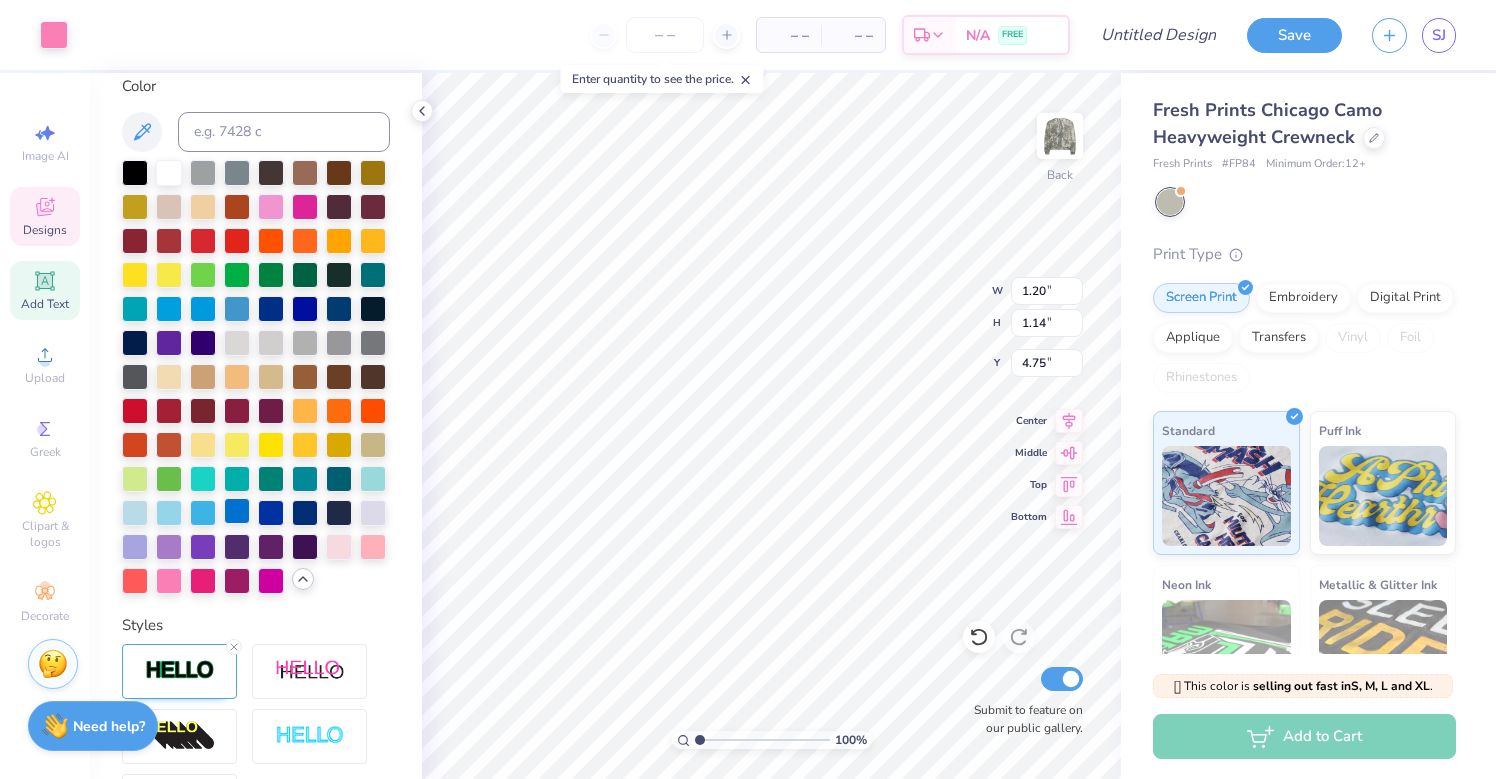 type on "4.76" 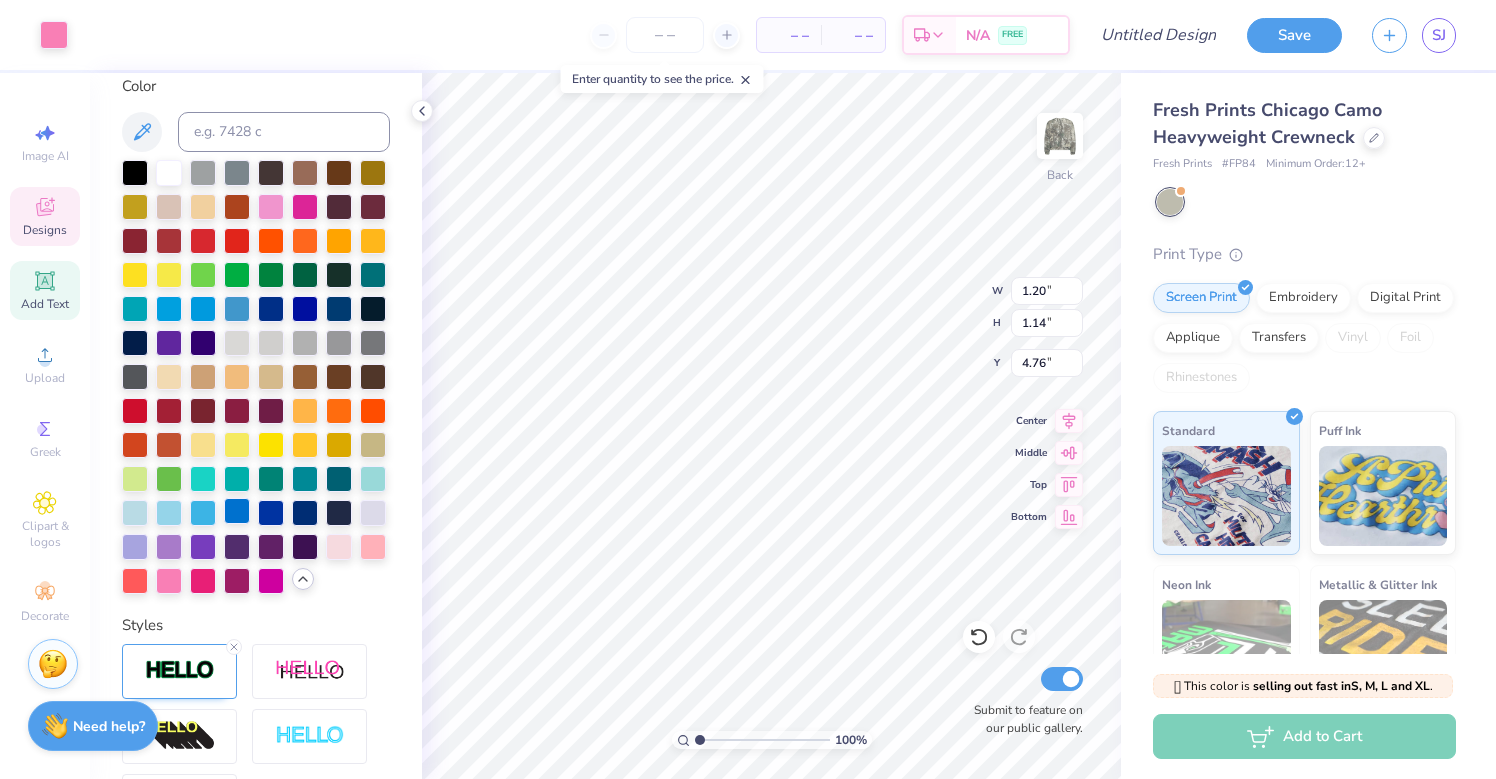 click at bounding box center [237, 511] 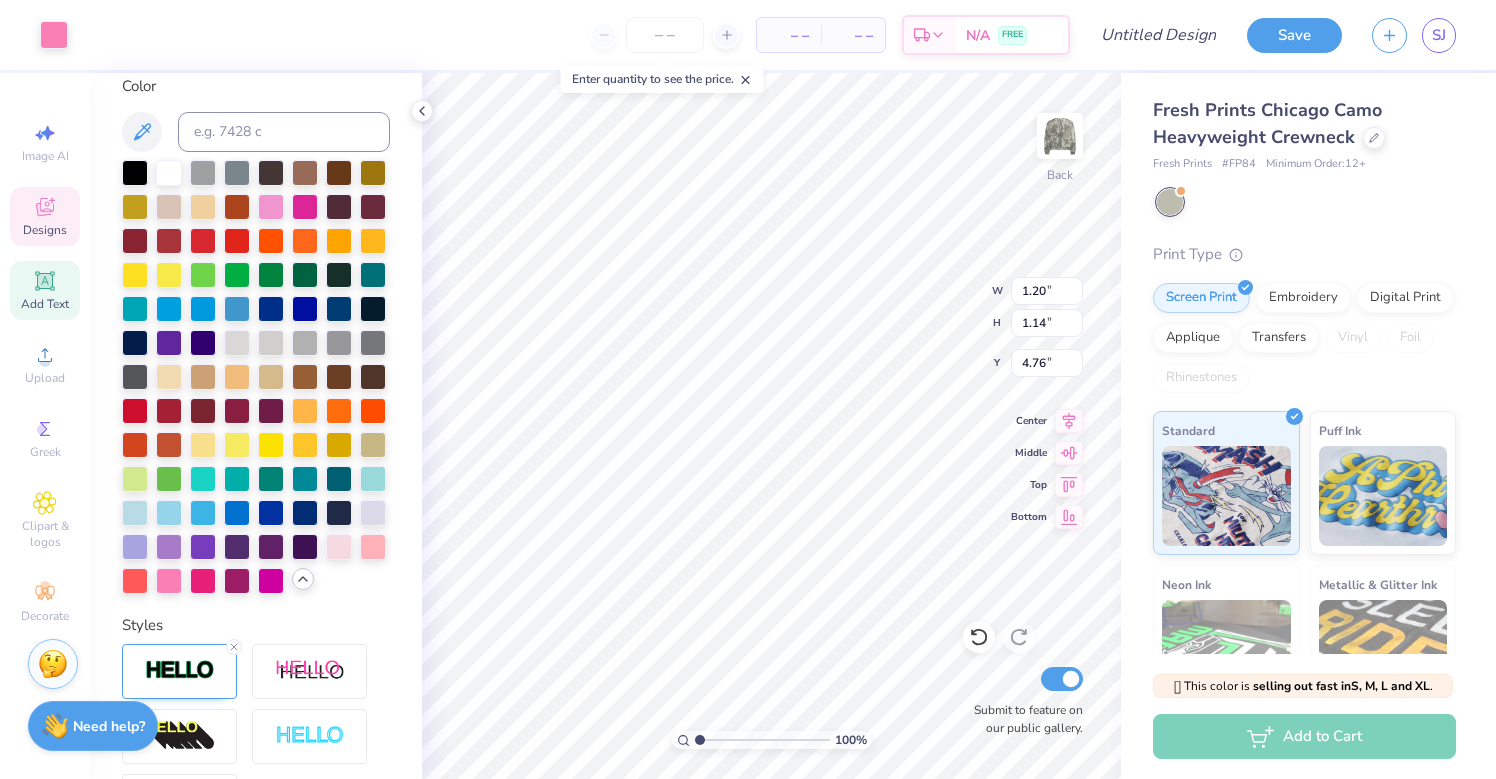 type on "4.91" 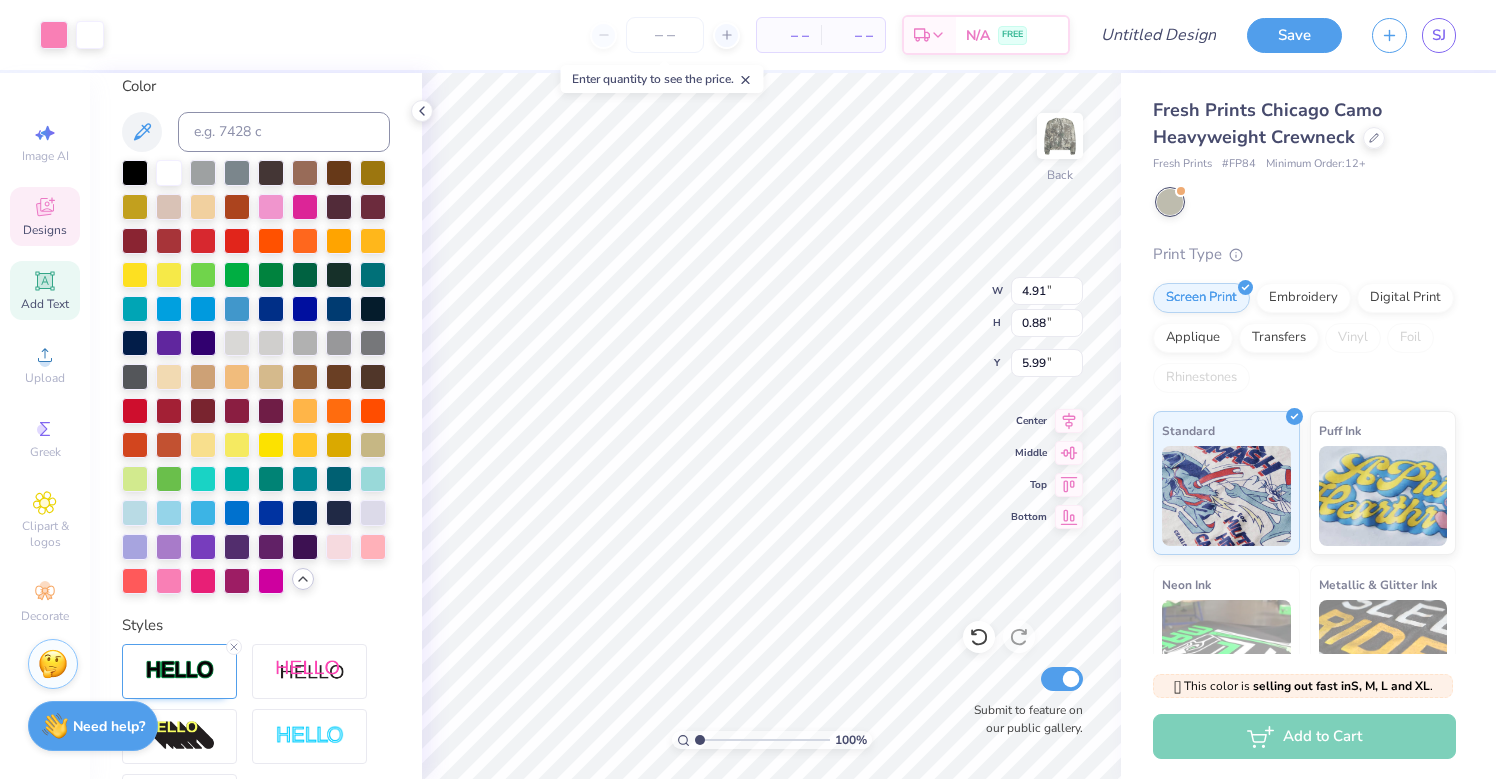type on "5.97" 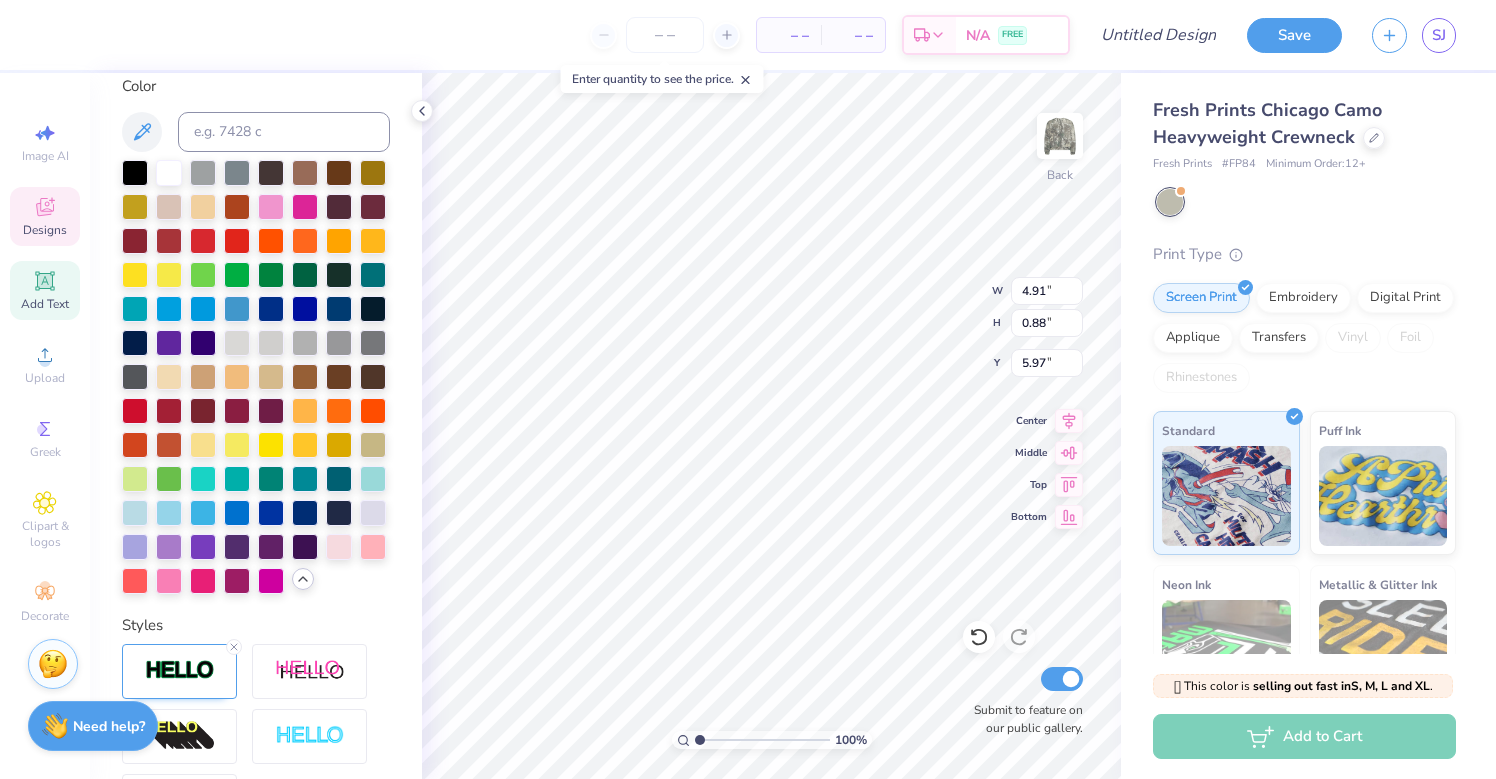 scroll, scrollTop: 0, scrollLeft: 2, axis: horizontal 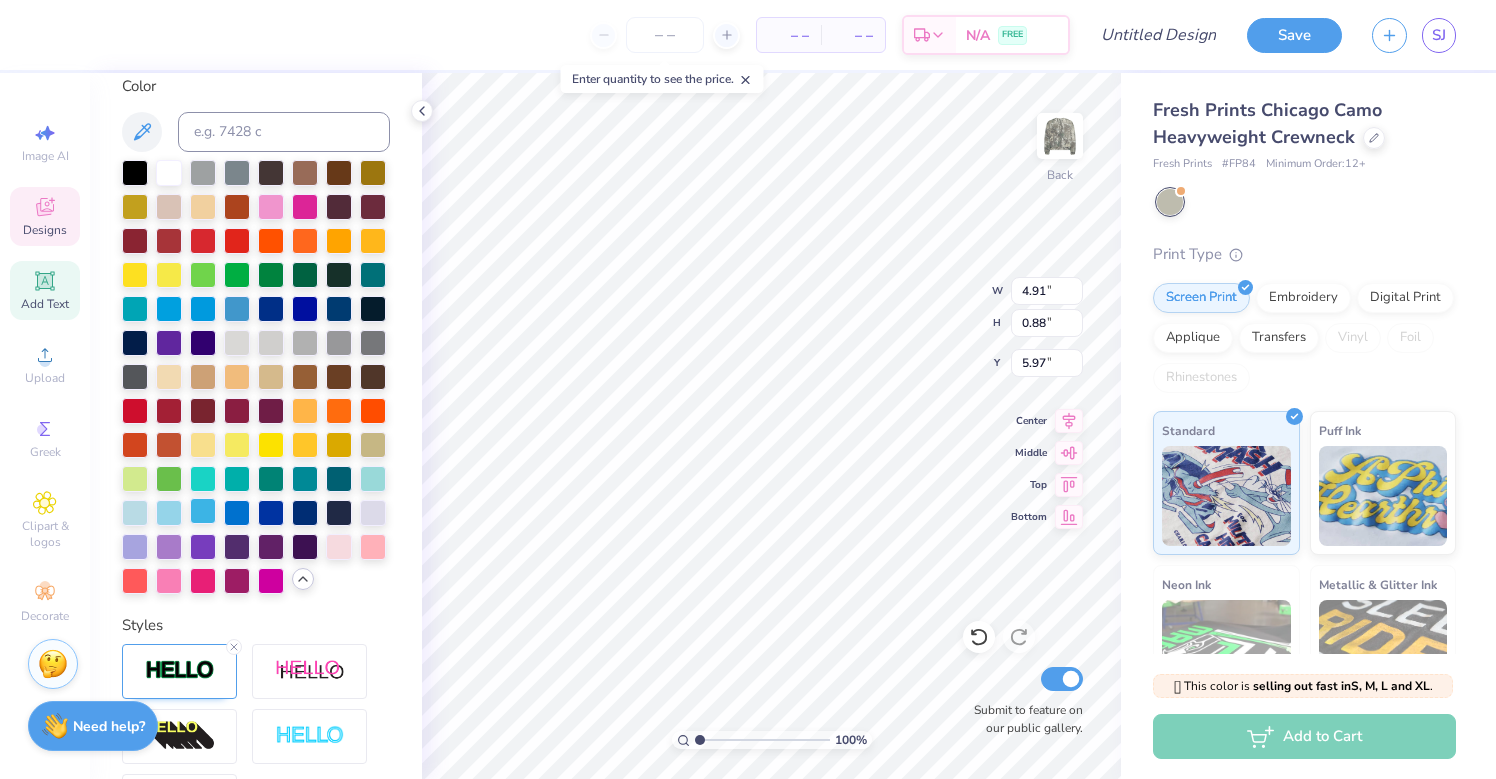 type on "2026" 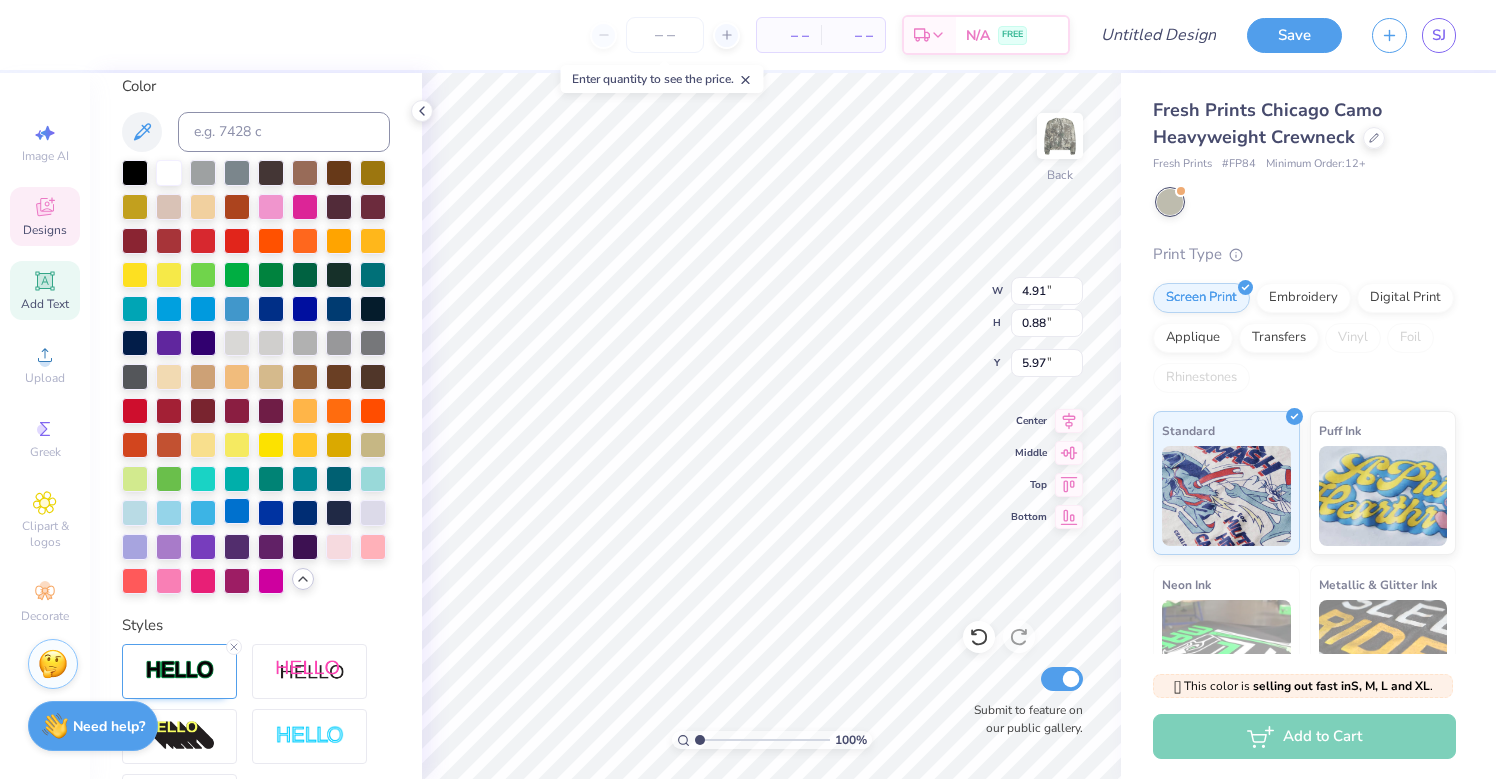 click at bounding box center [237, 511] 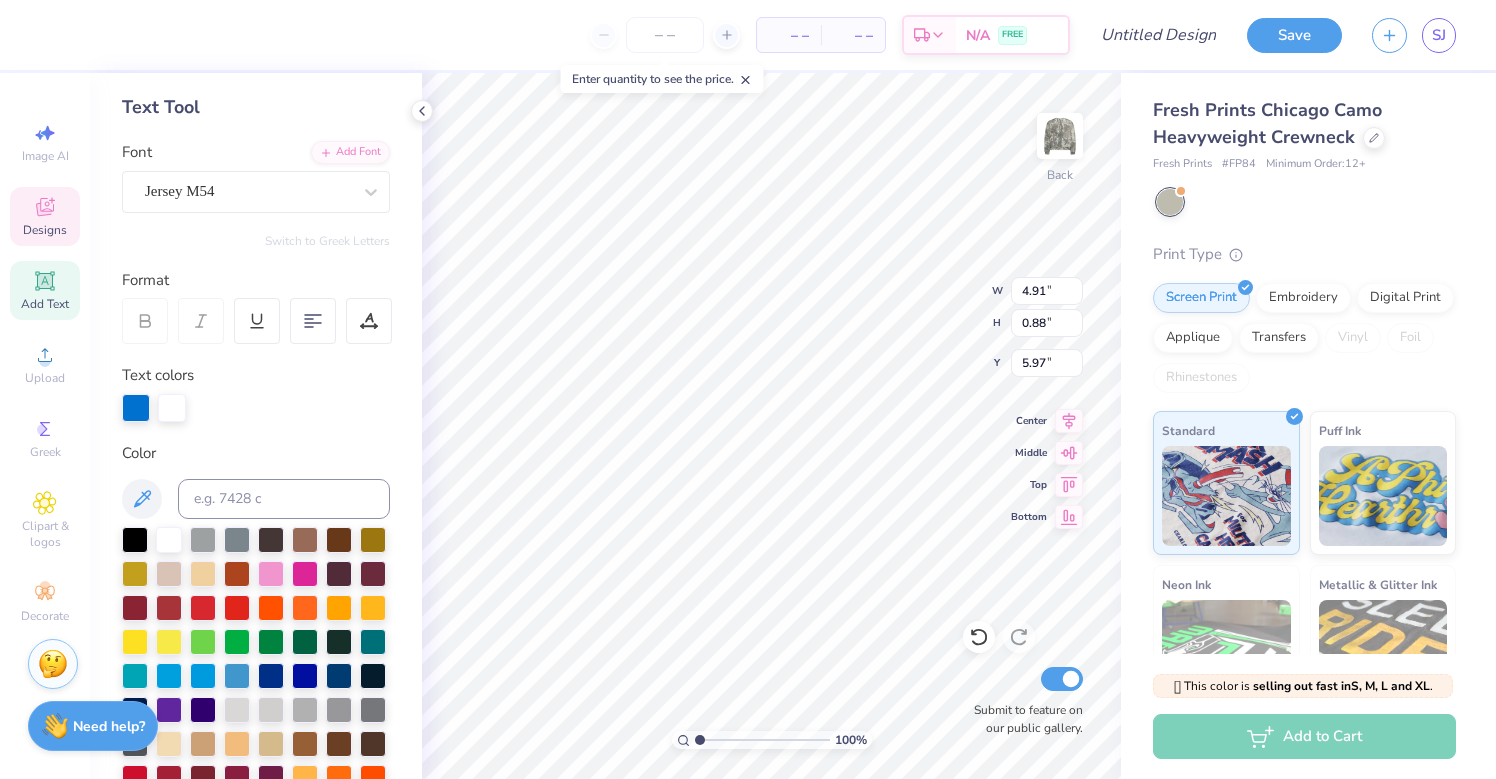 scroll, scrollTop: 57, scrollLeft: 0, axis: vertical 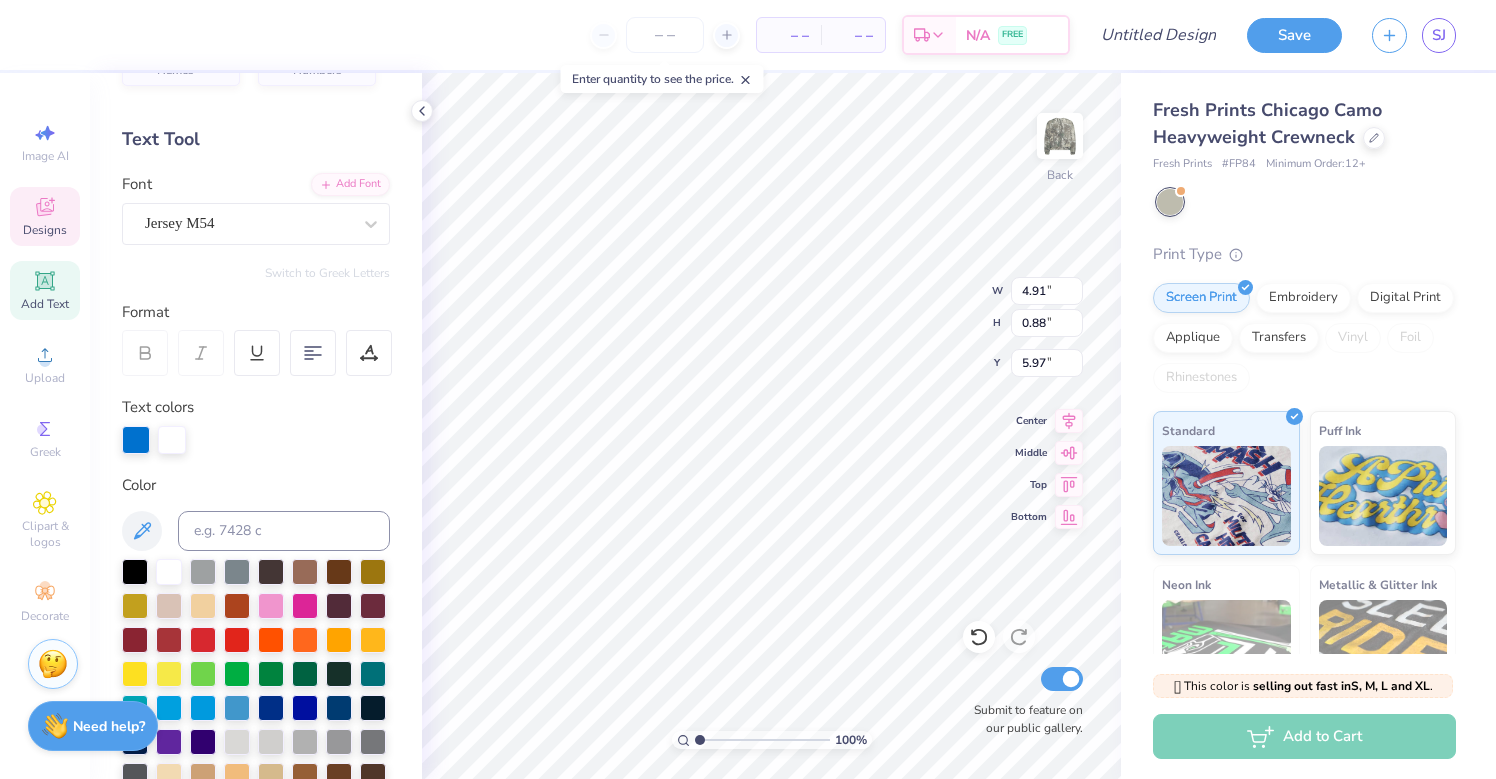 click at bounding box center [172, 440] 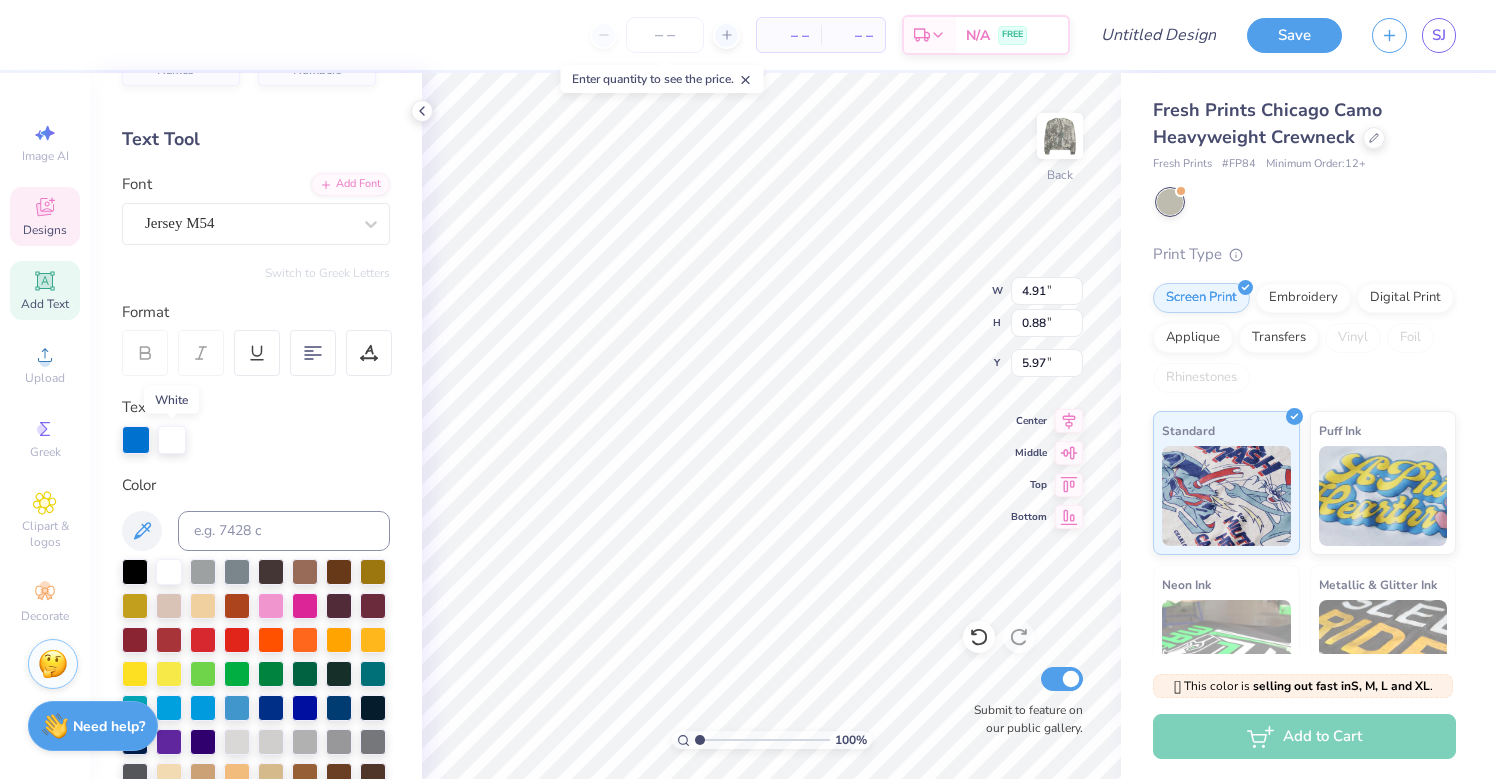 click at bounding box center [172, 440] 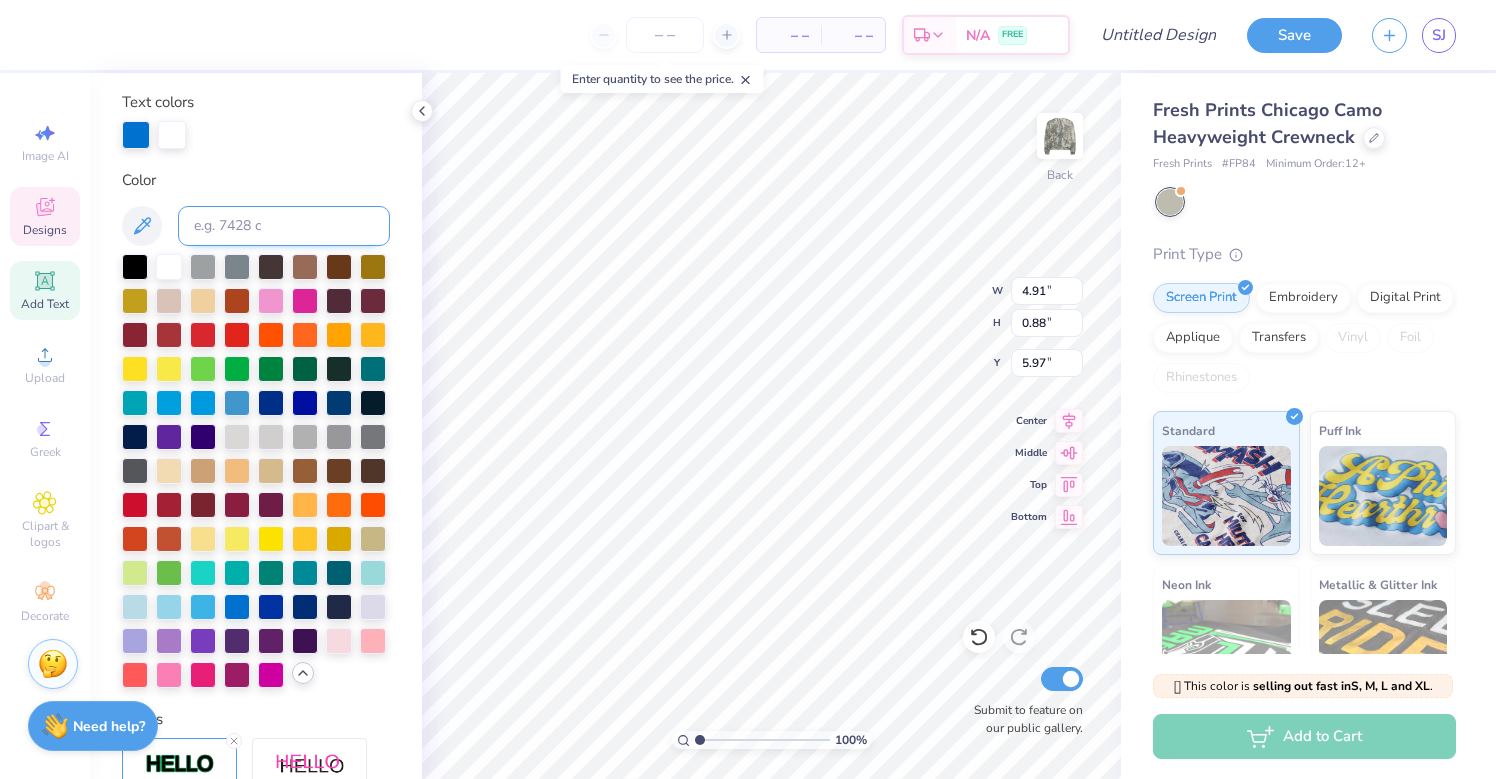 scroll, scrollTop: 363, scrollLeft: 0, axis: vertical 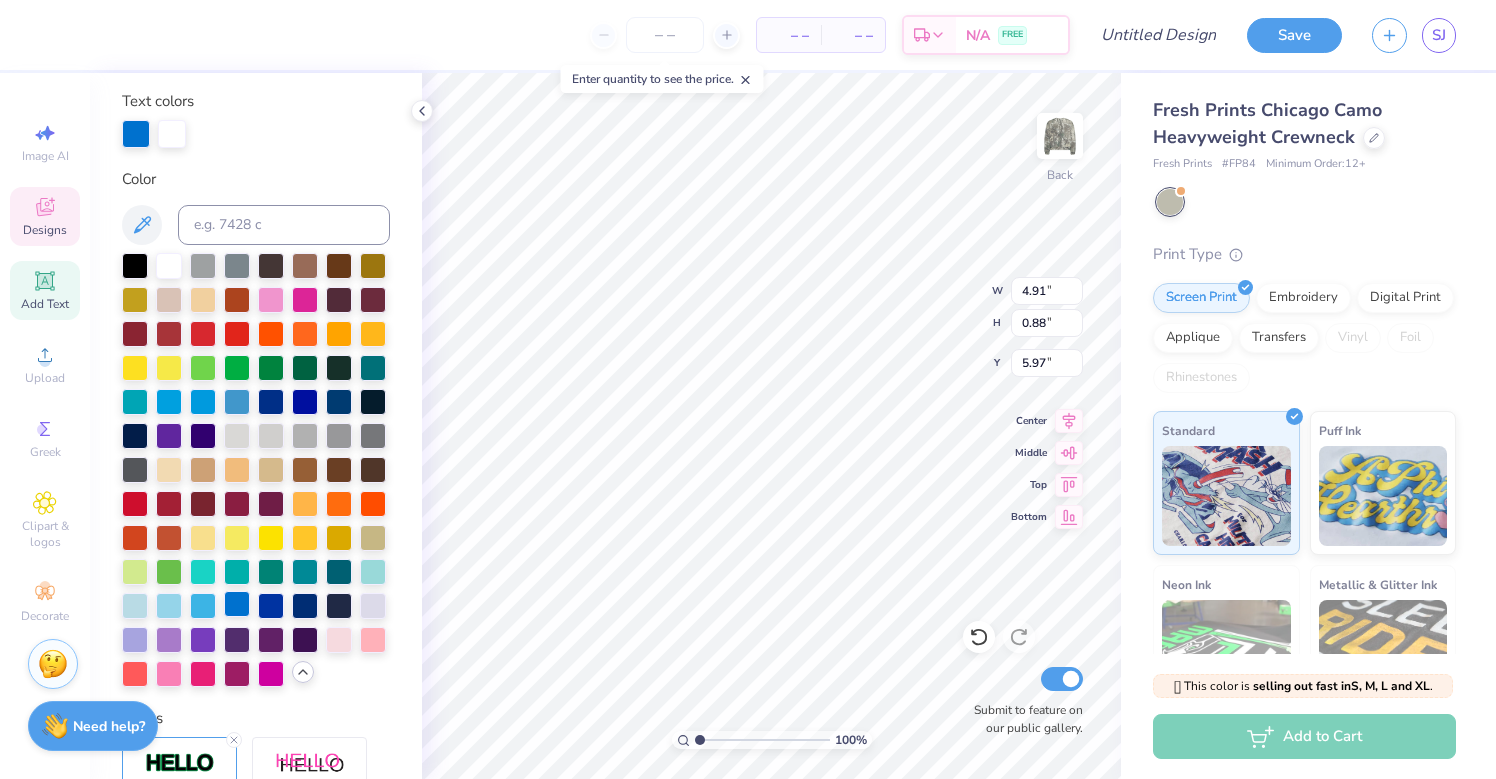 click at bounding box center (237, 604) 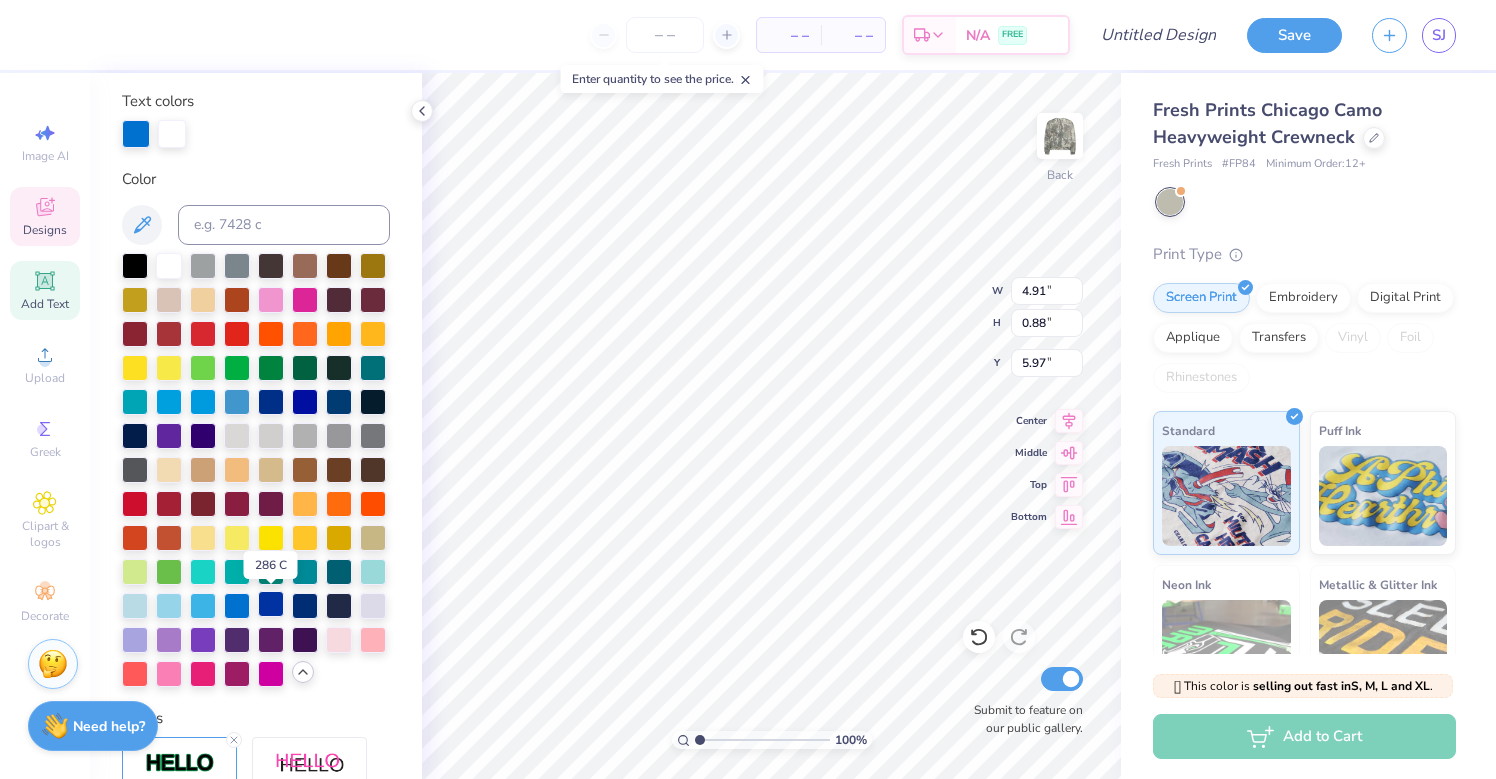click at bounding box center [271, 604] 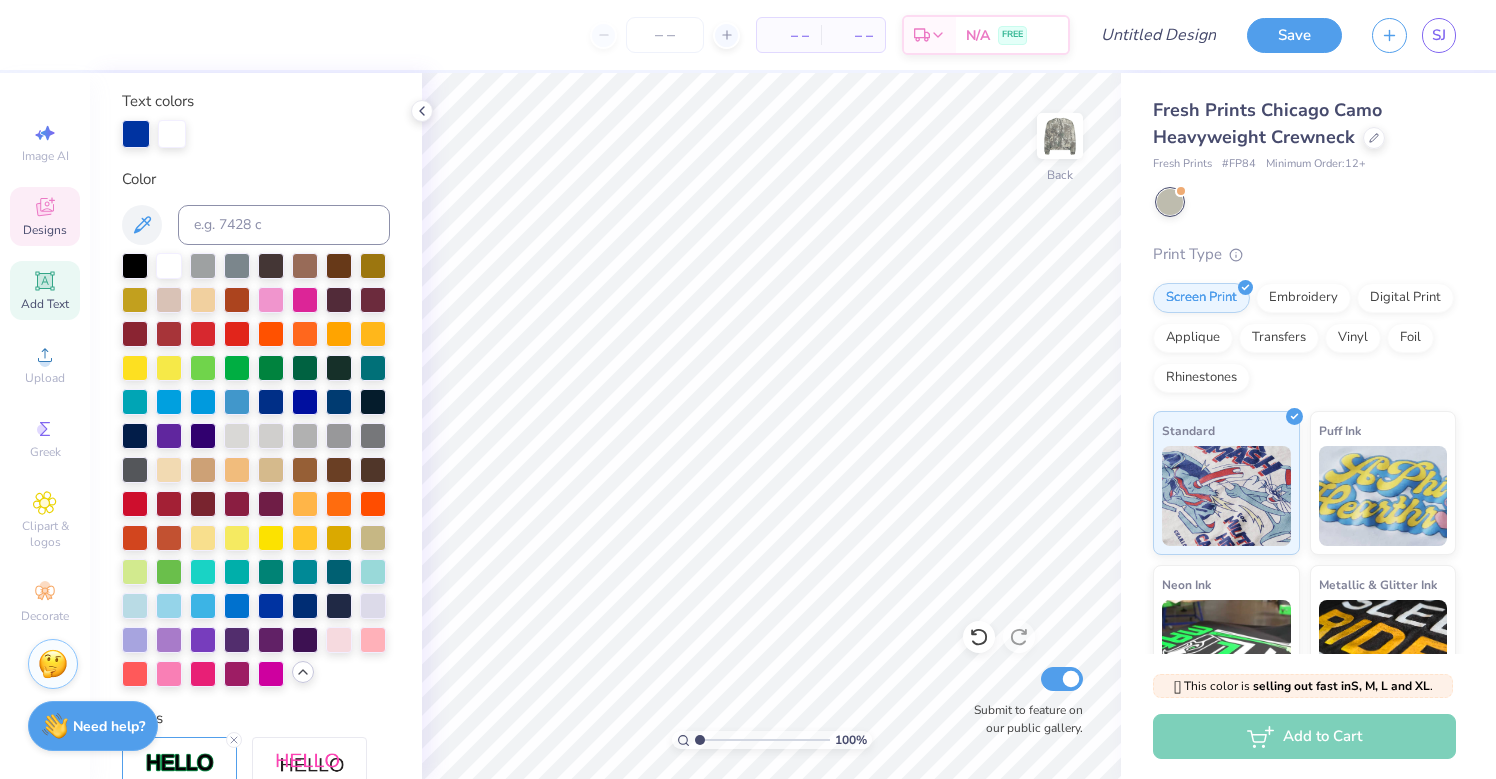 click 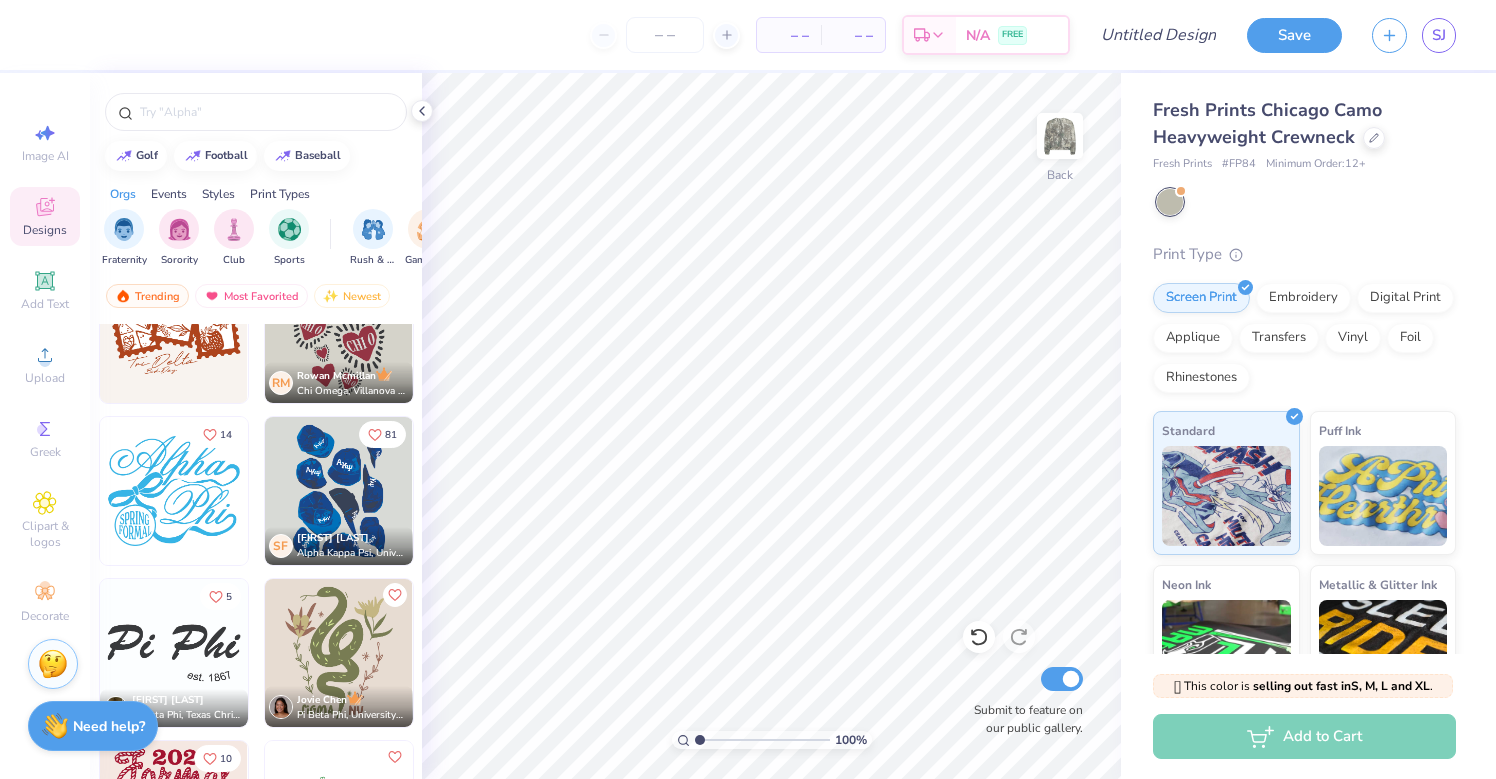 scroll, scrollTop: 27294, scrollLeft: 0, axis: vertical 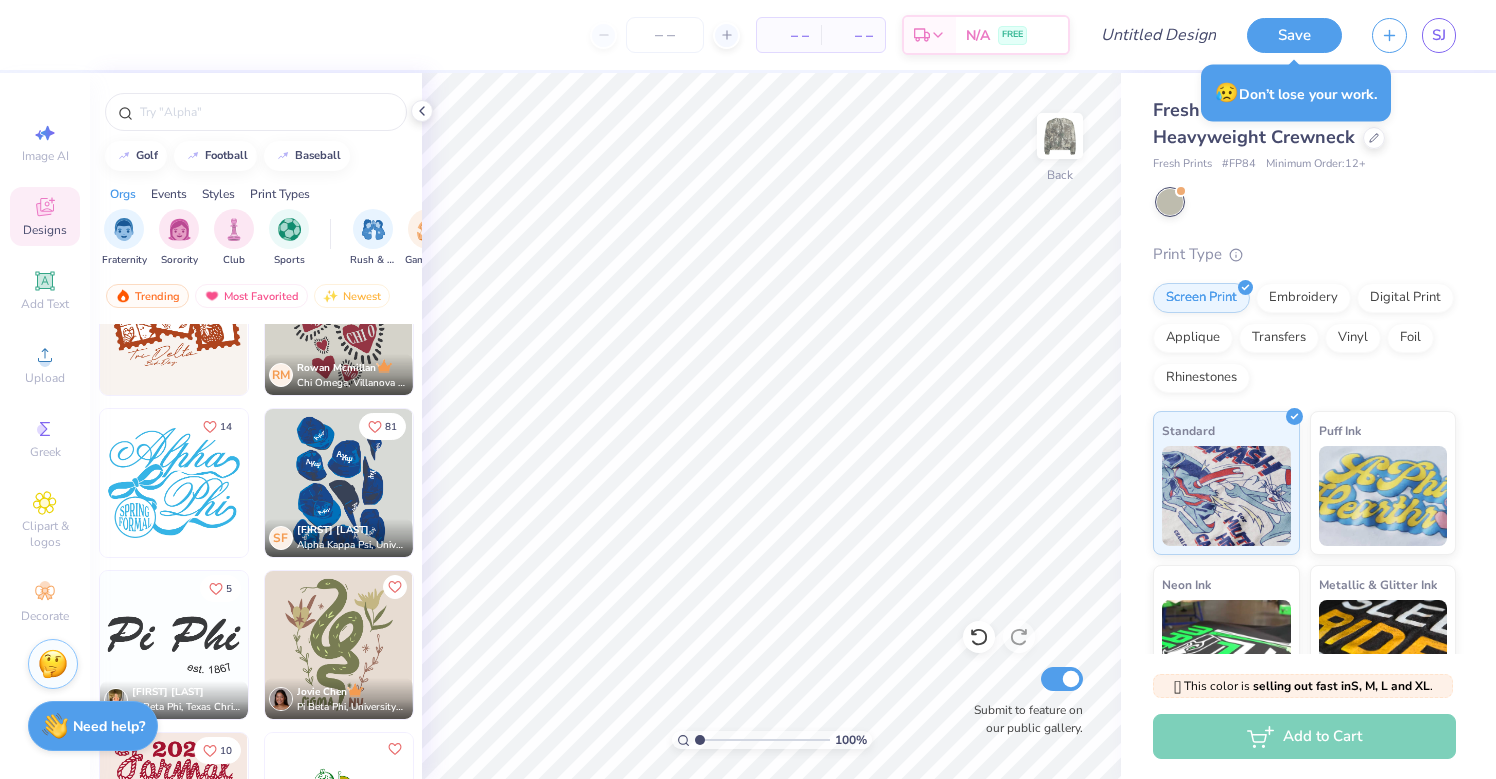 click at bounding box center (174, 645) 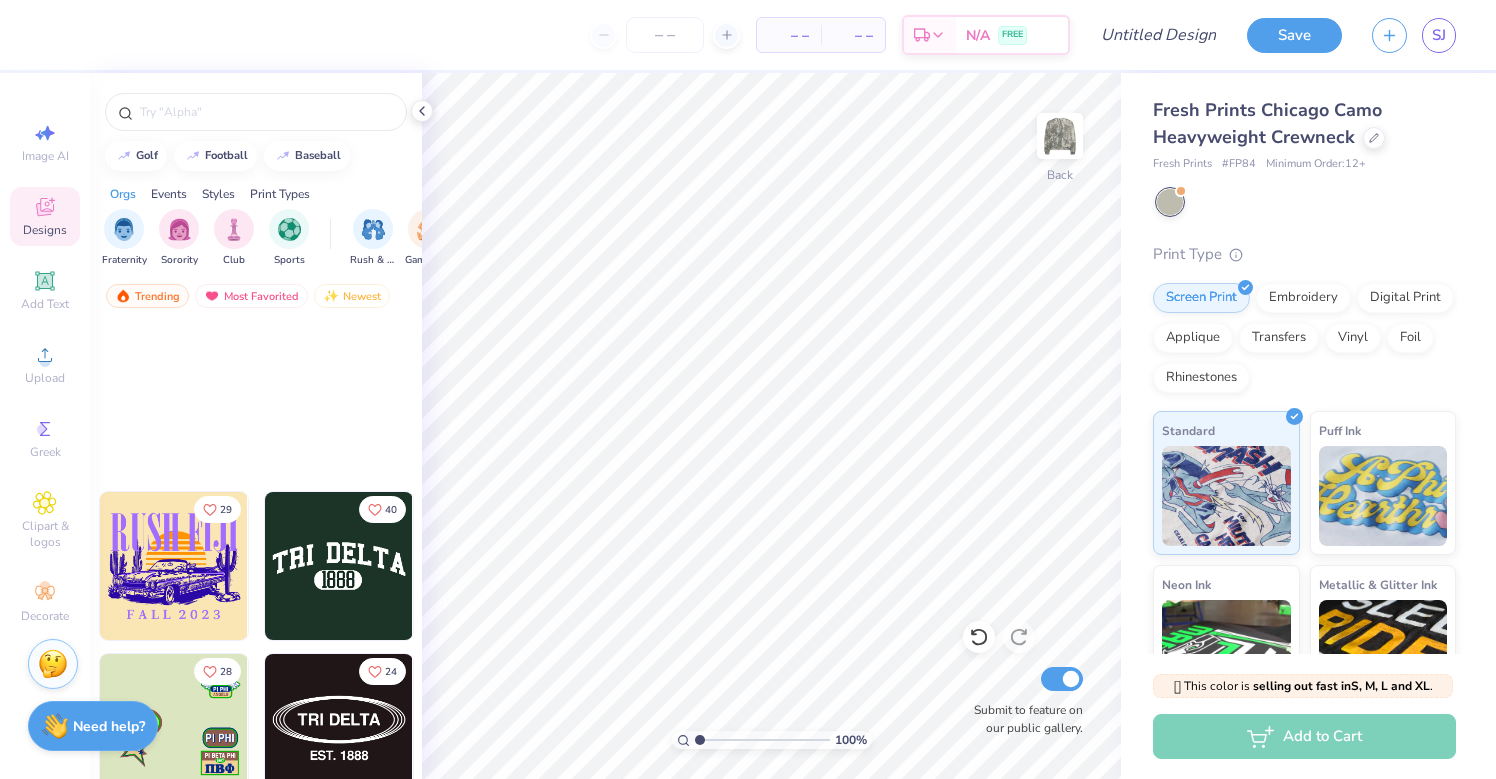 scroll, scrollTop: 63199, scrollLeft: 0, axis: vertical 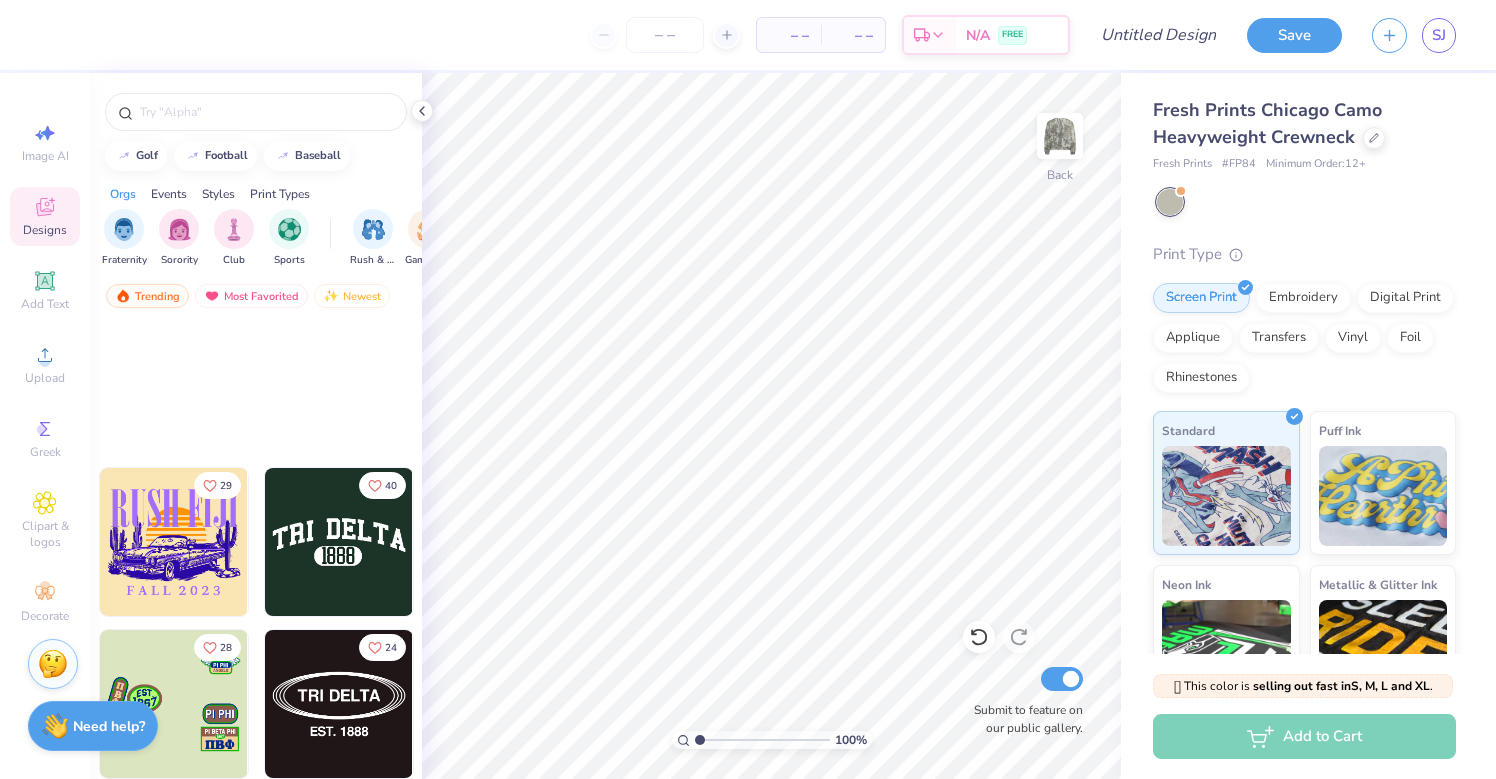 click at bounding box center [339, 542] 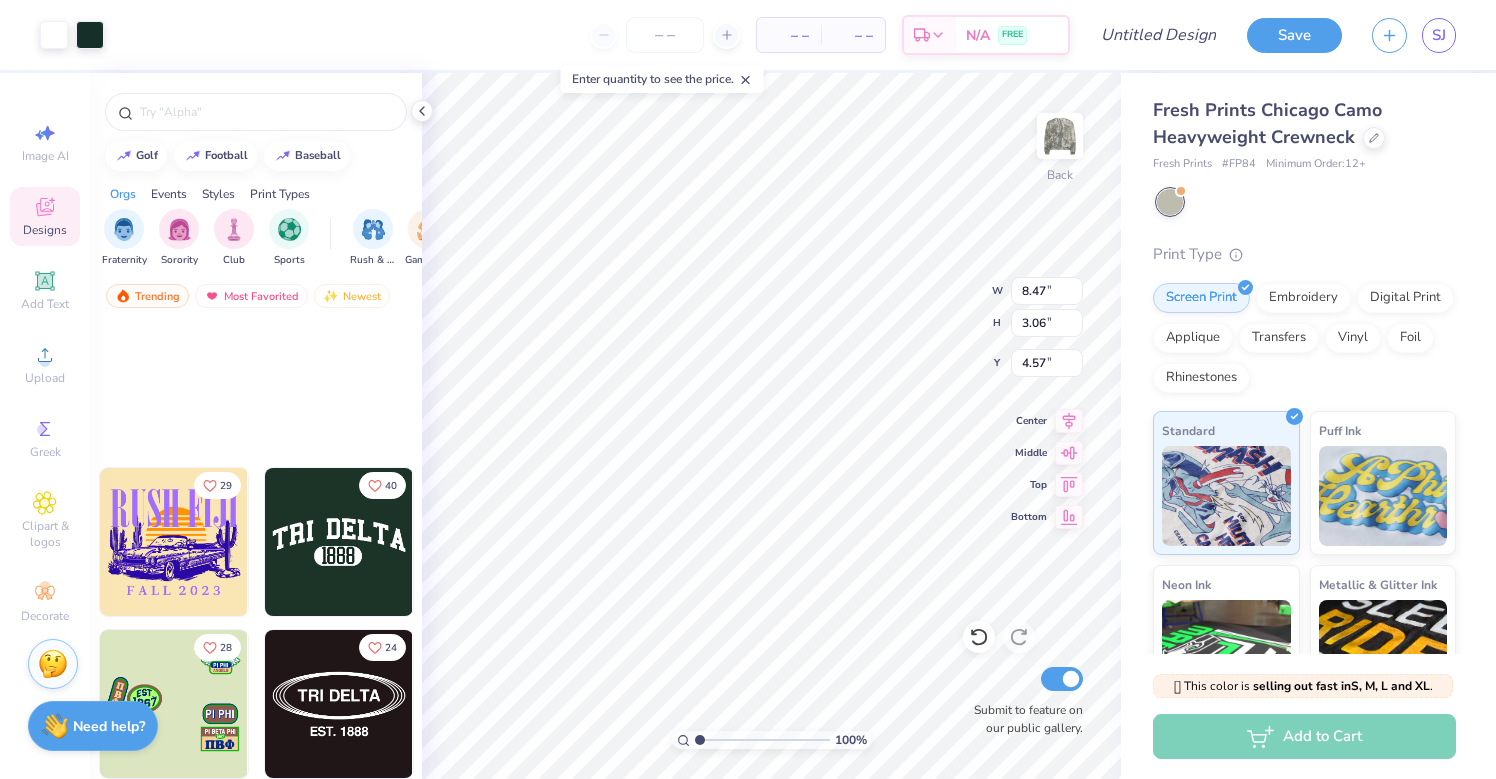 type on "4.57" 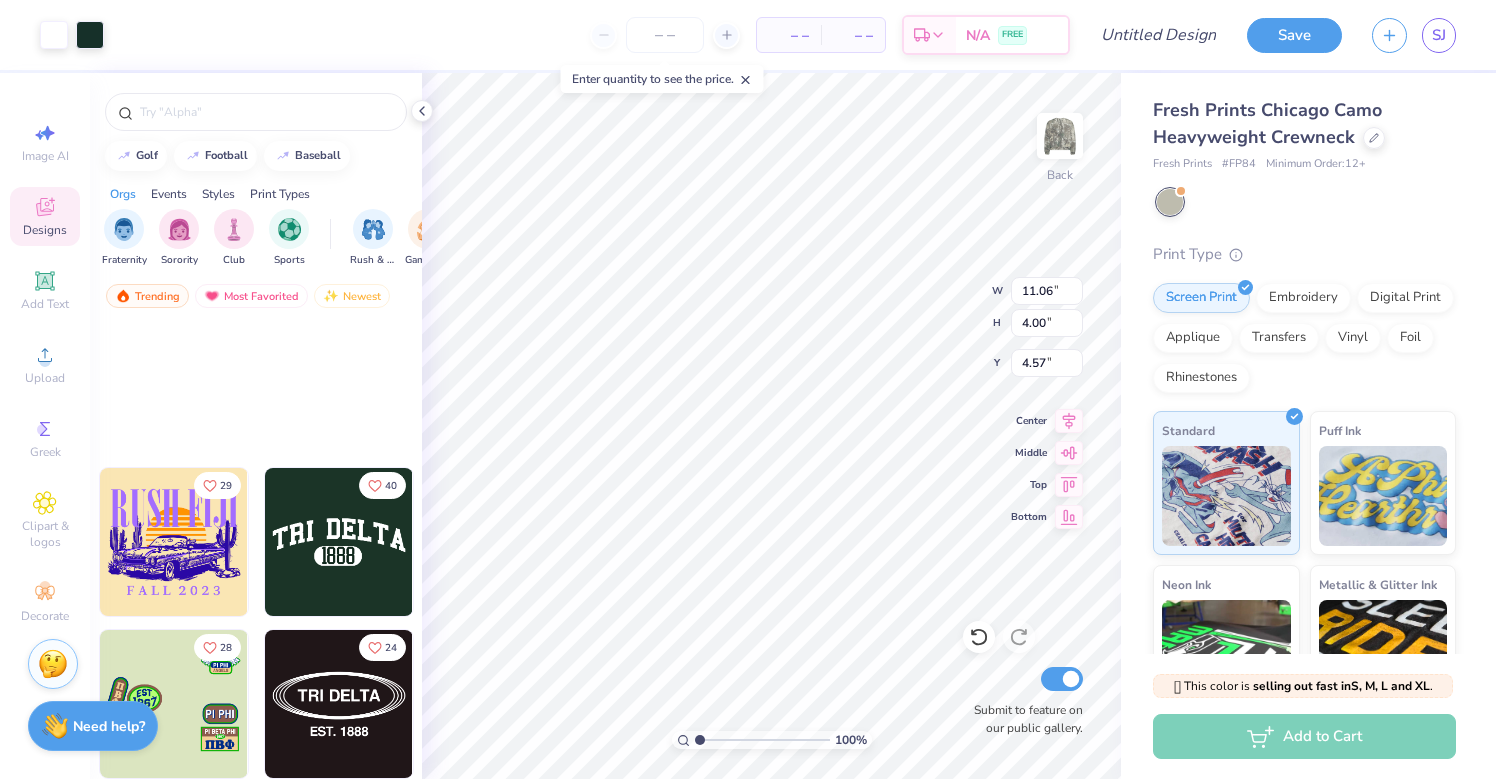 type on "11.06" 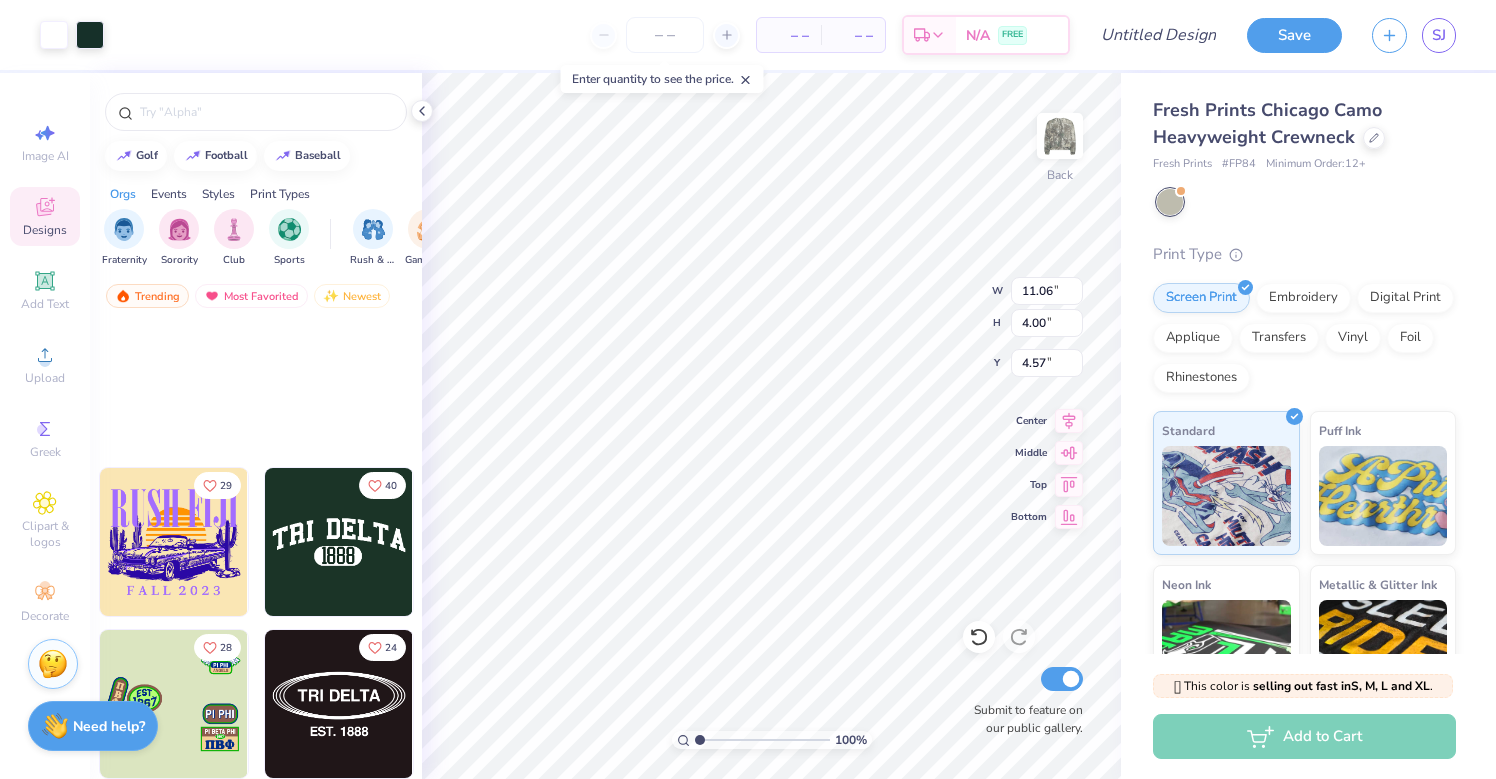type on "4.00" 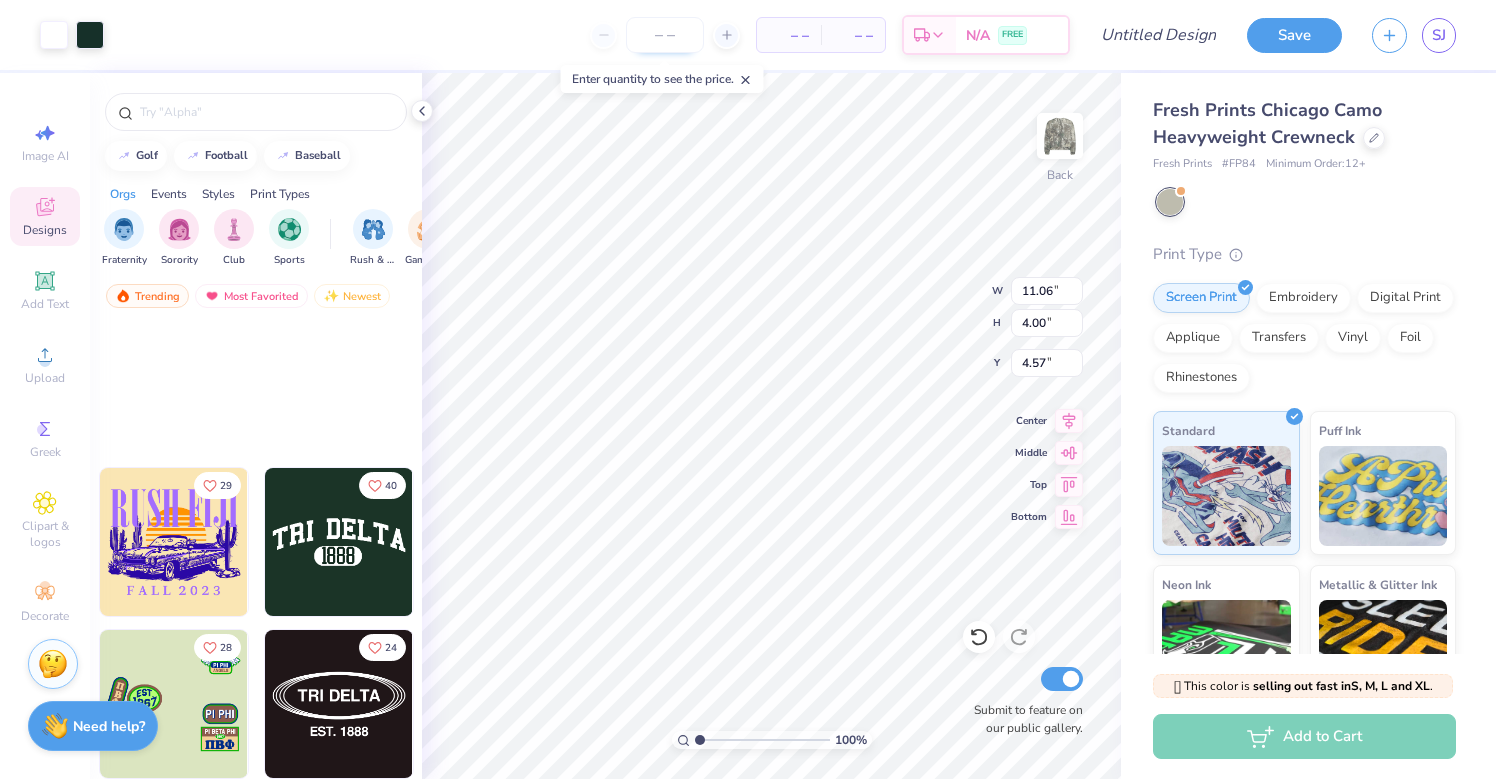 type on "3.49" 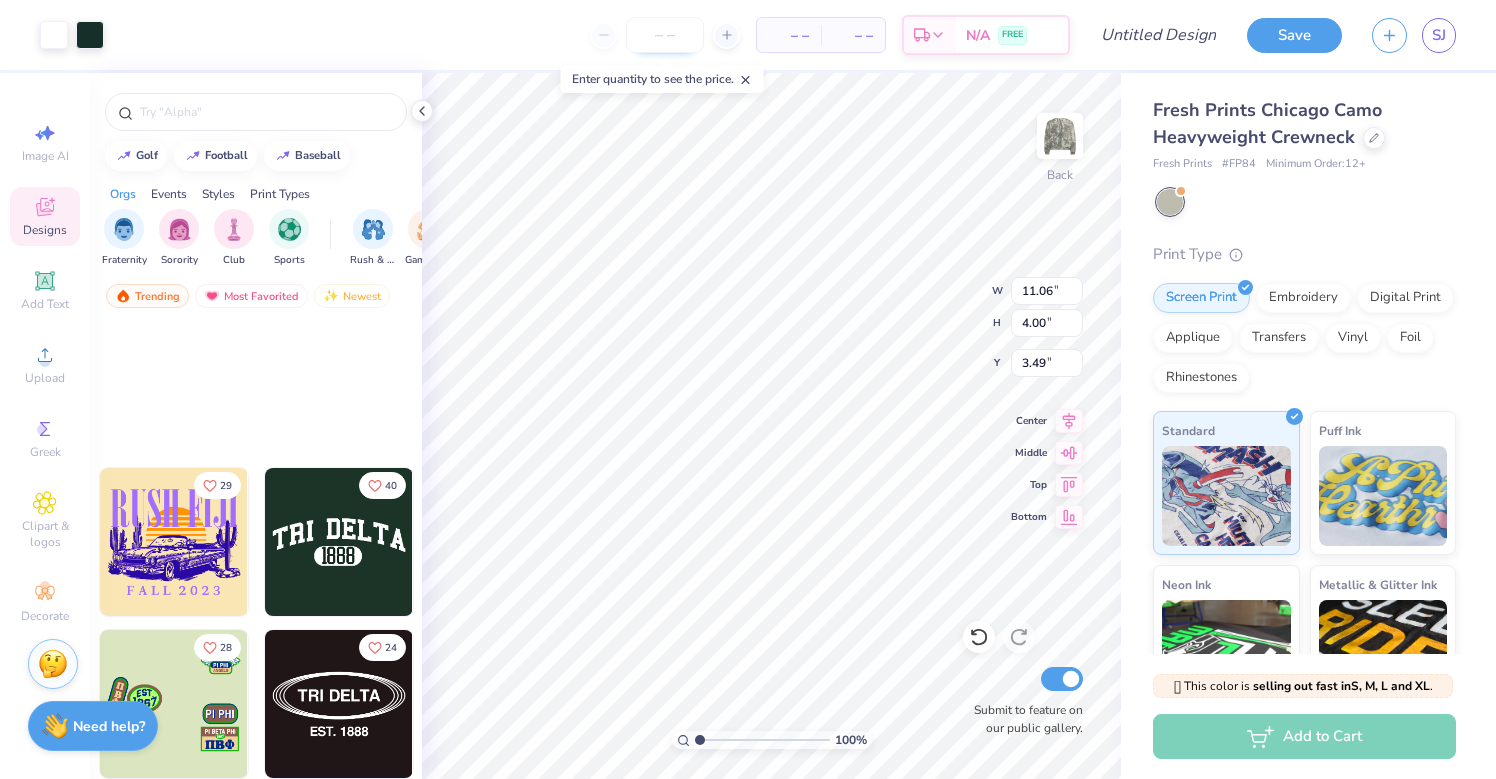 click at bounding box center [665, 35] 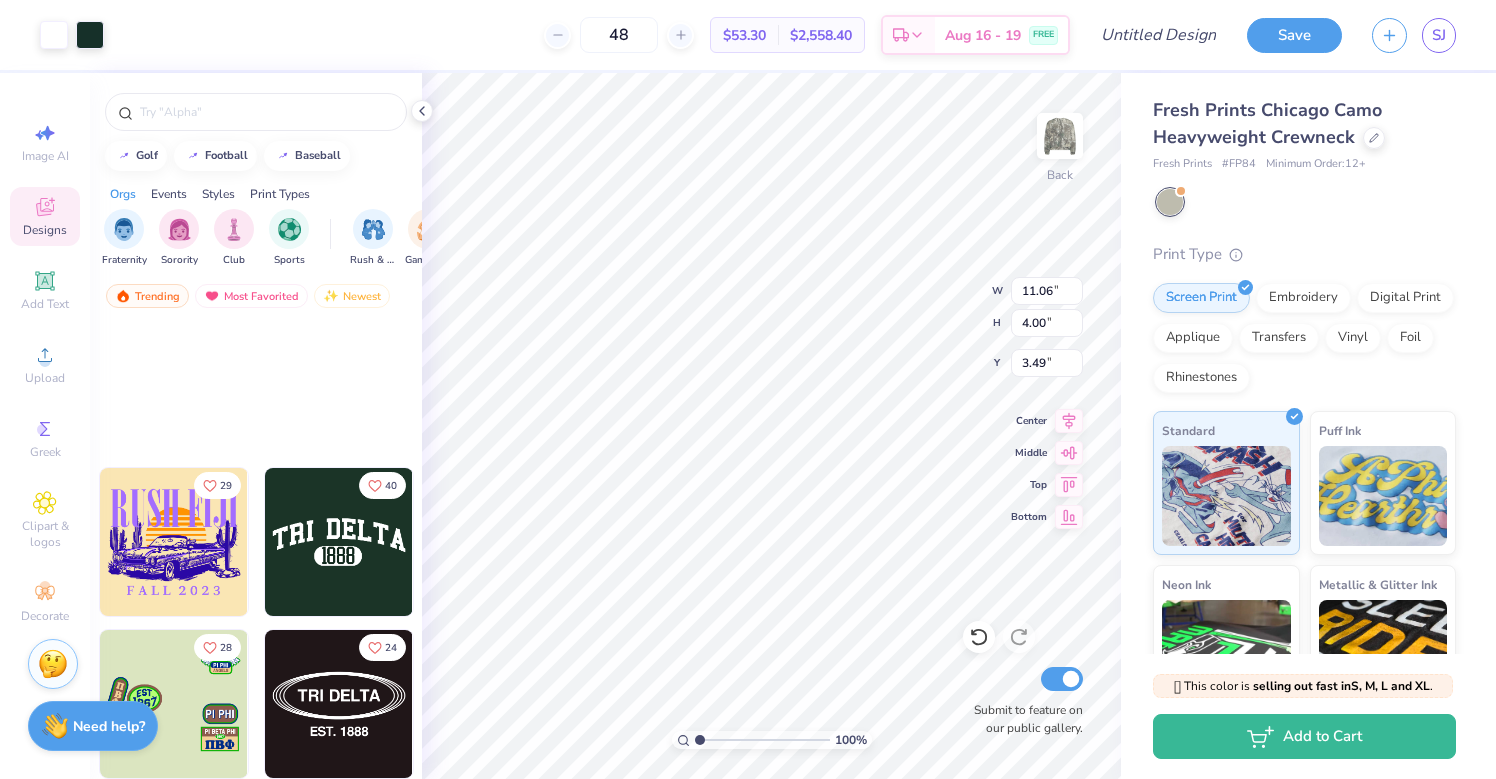 type on "48" 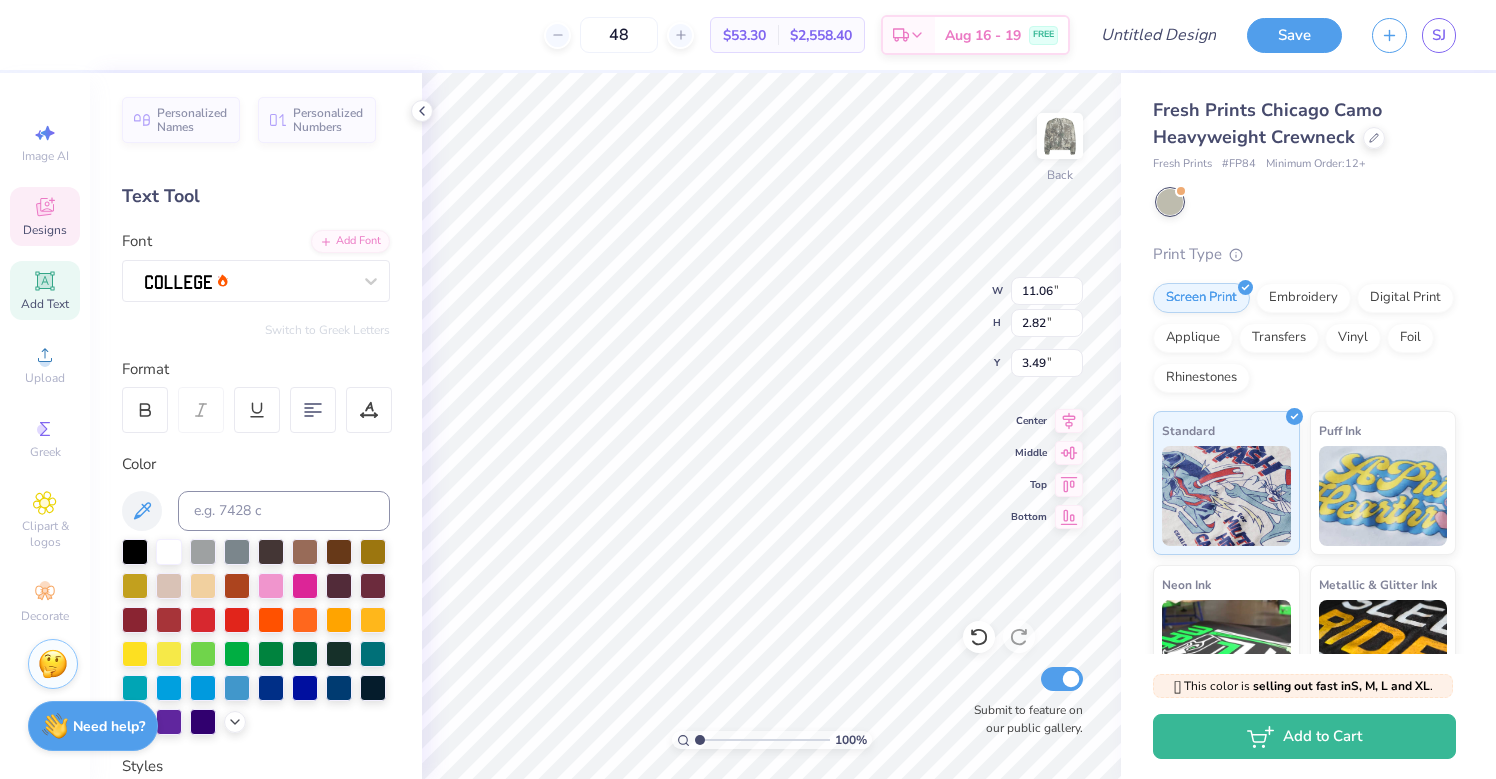 scroll, scrollTop: 0, scrollLeft: 0, axis: both 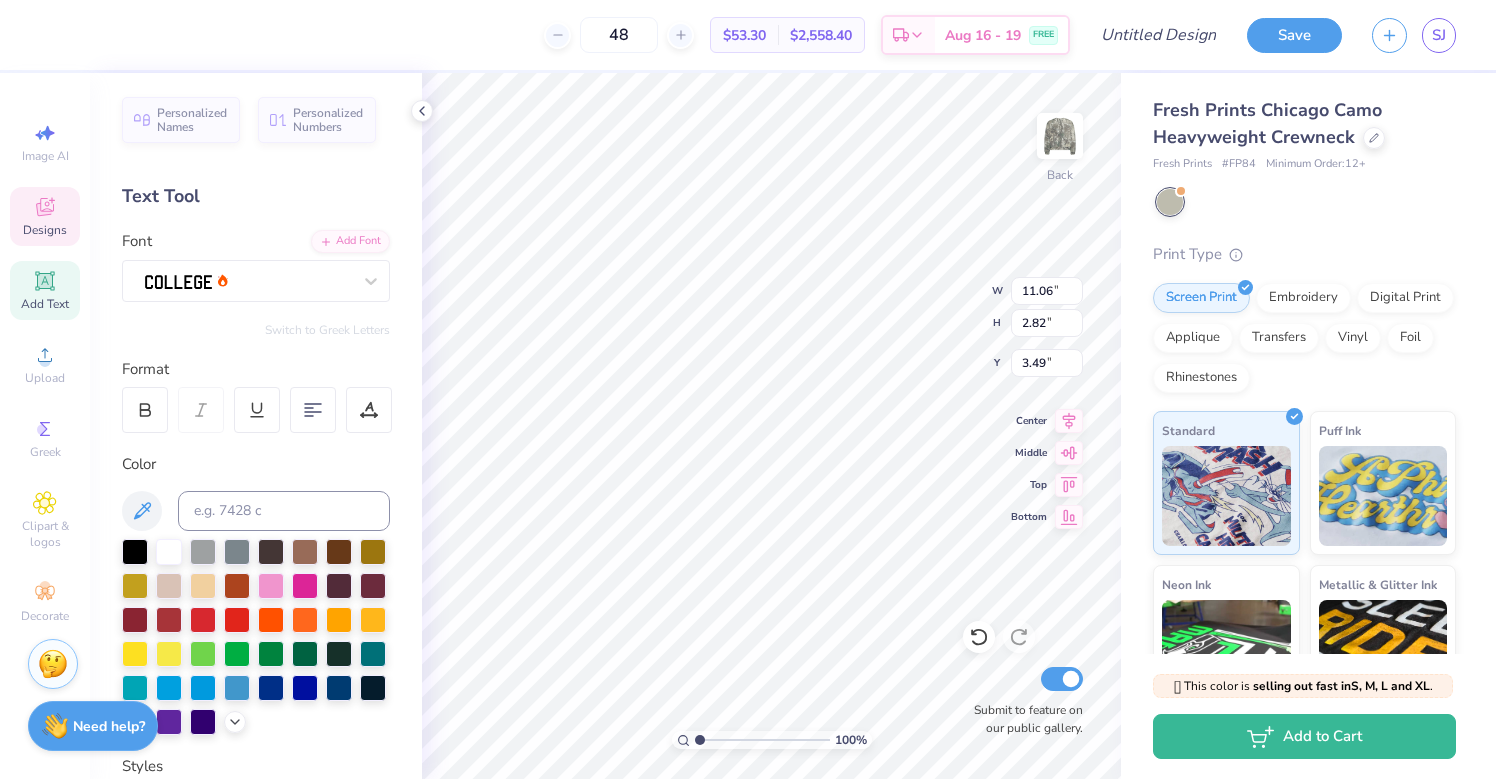 type on "empower" 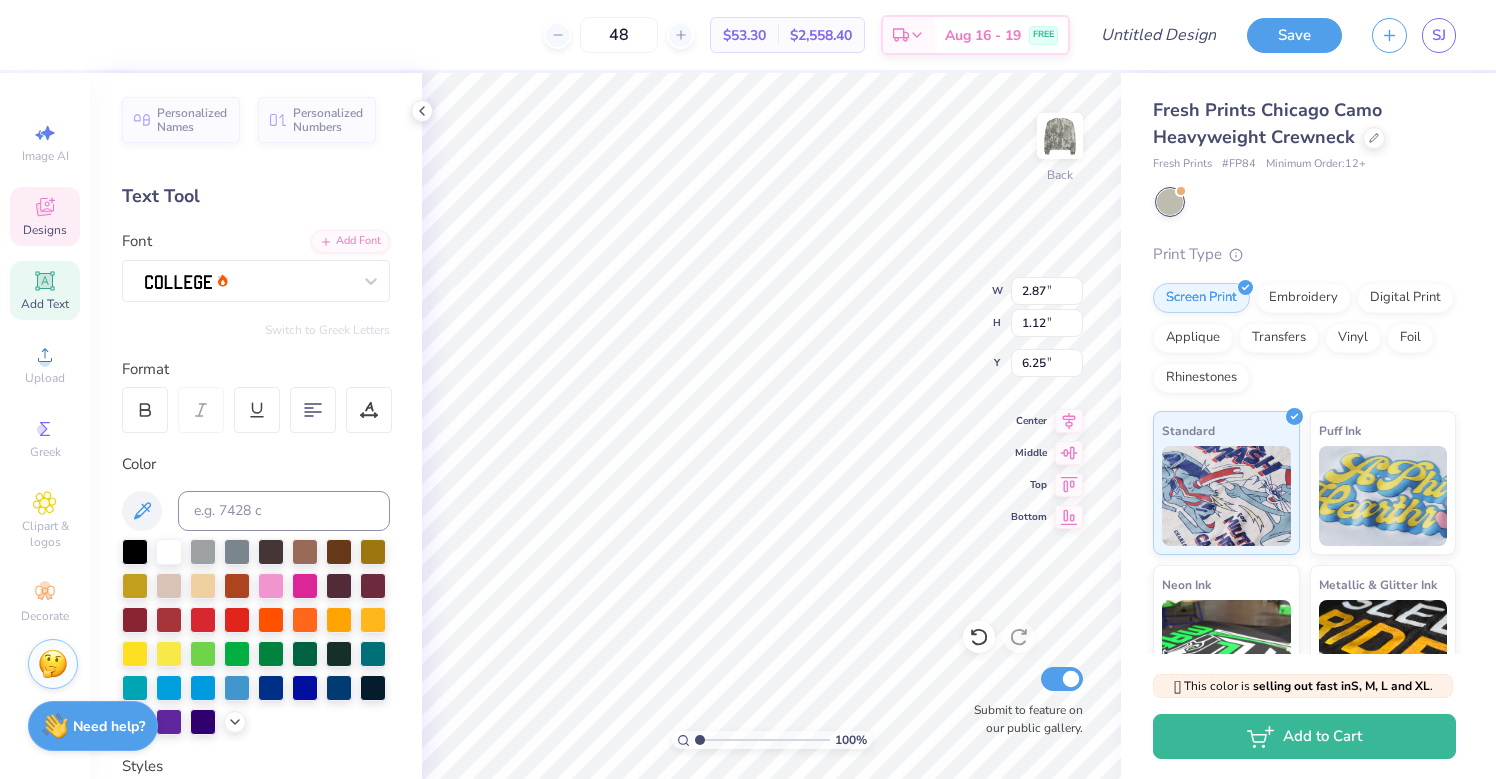type on "2026" 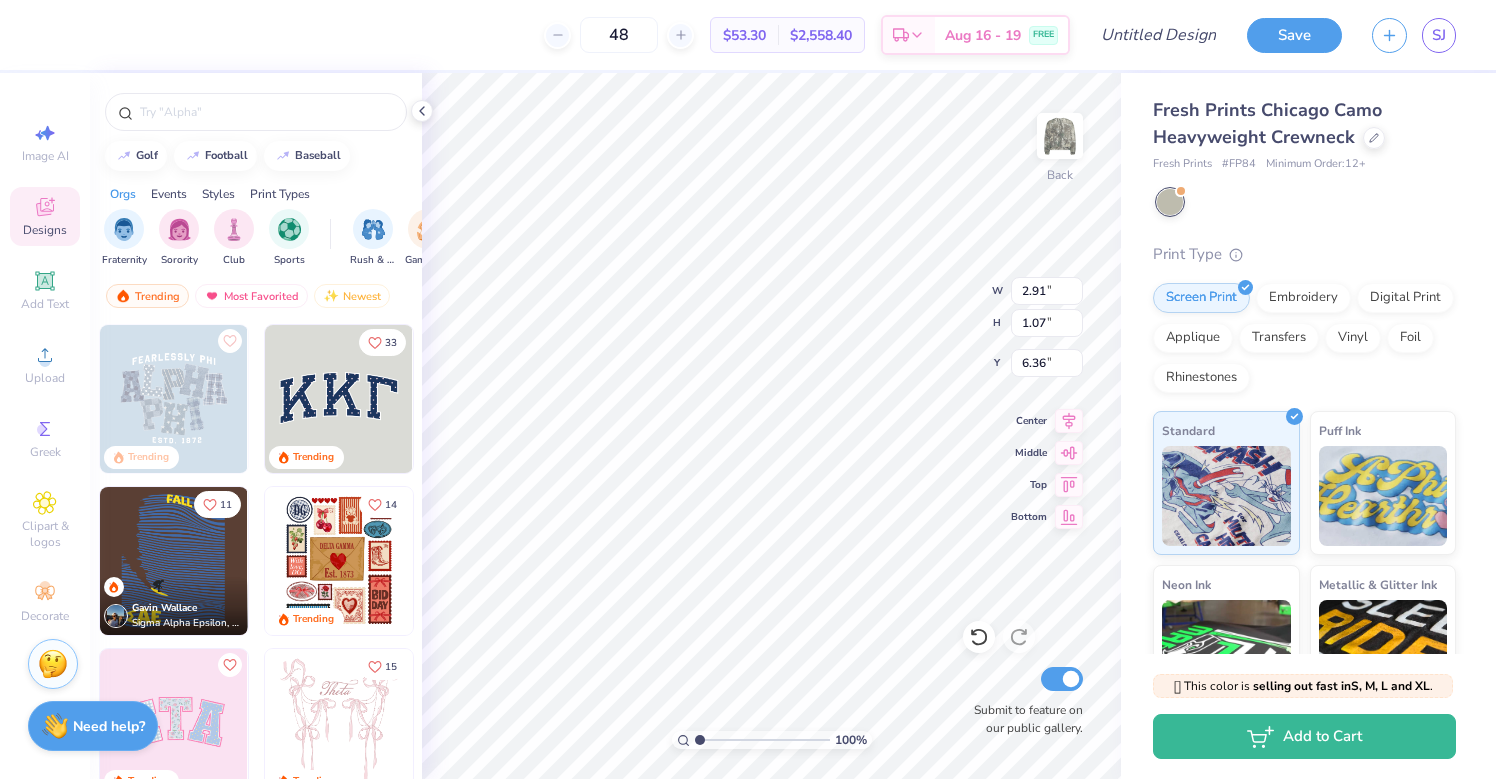 type on "2.91" 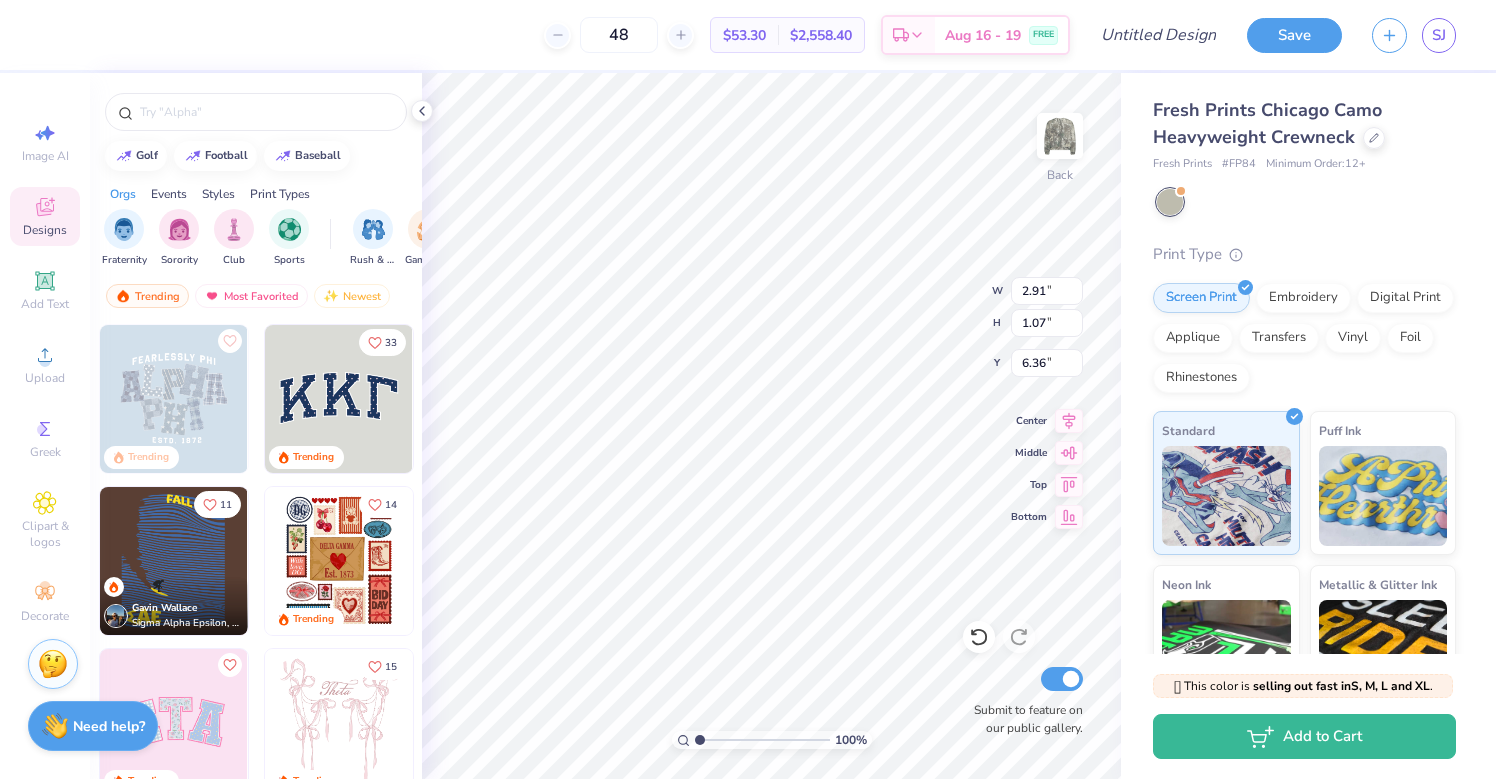 type on "1.07" 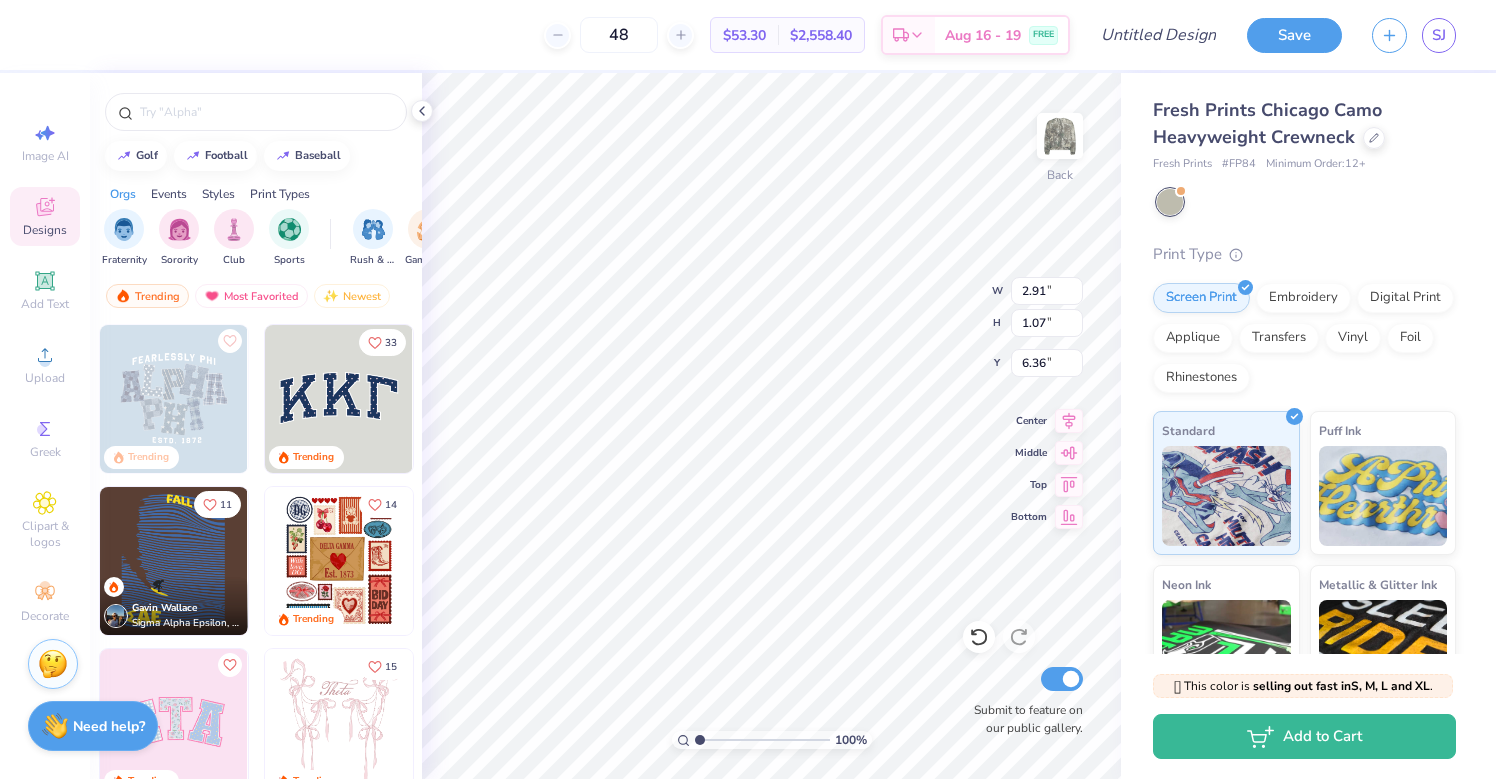 type on "6.36" 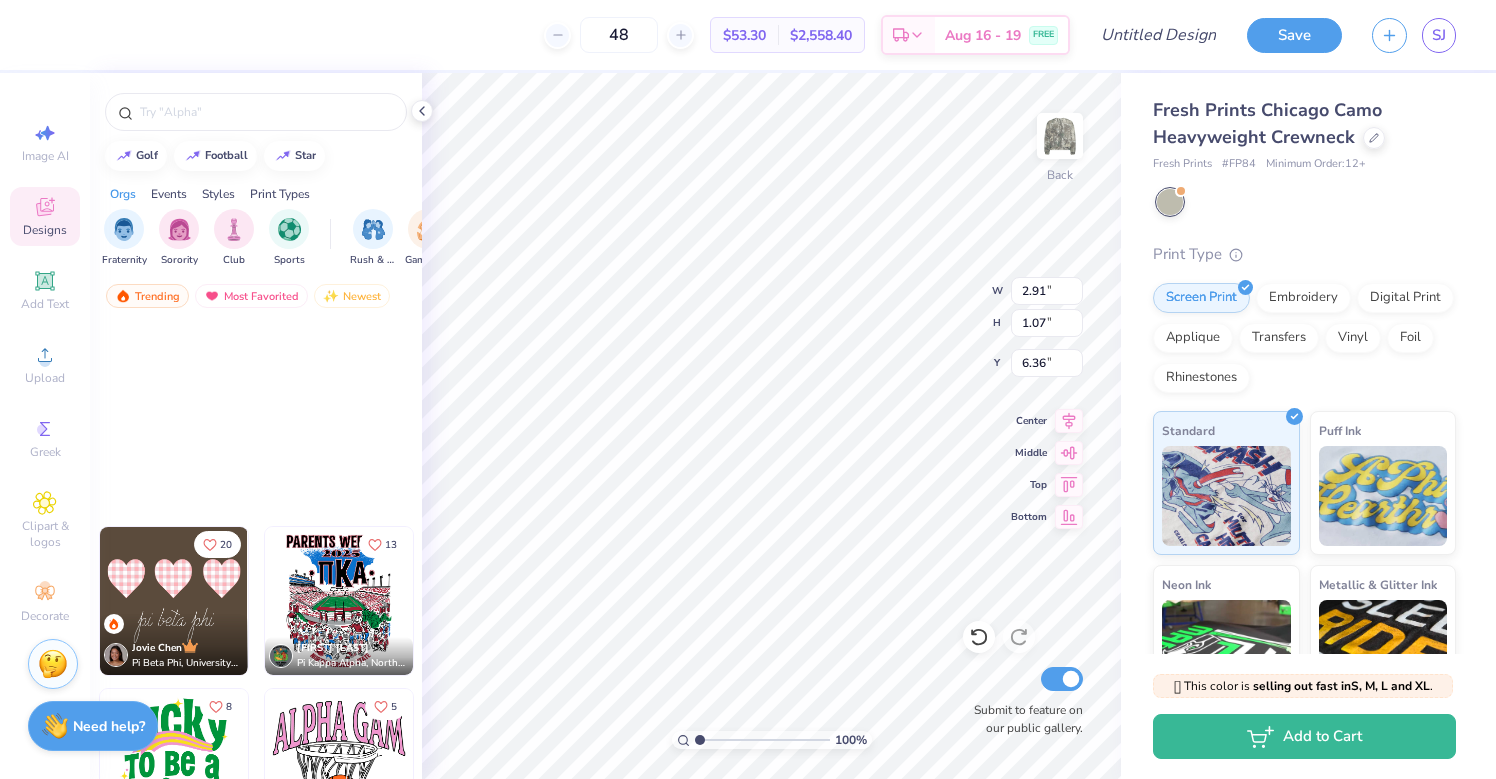 scroll, scrollTop: 14366, scrollLeft: 0, axis: vertical 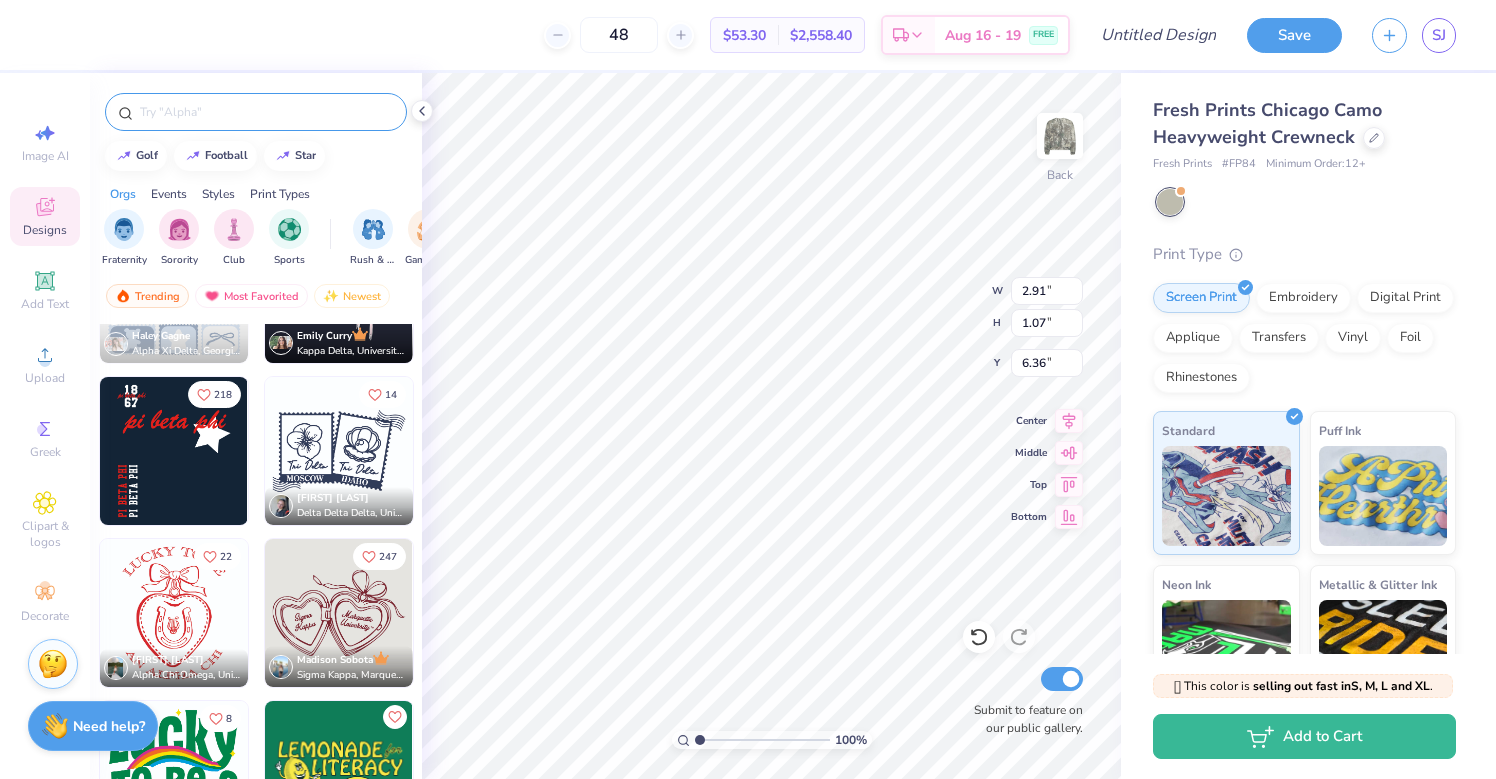 click at bounding box center [266, 112] 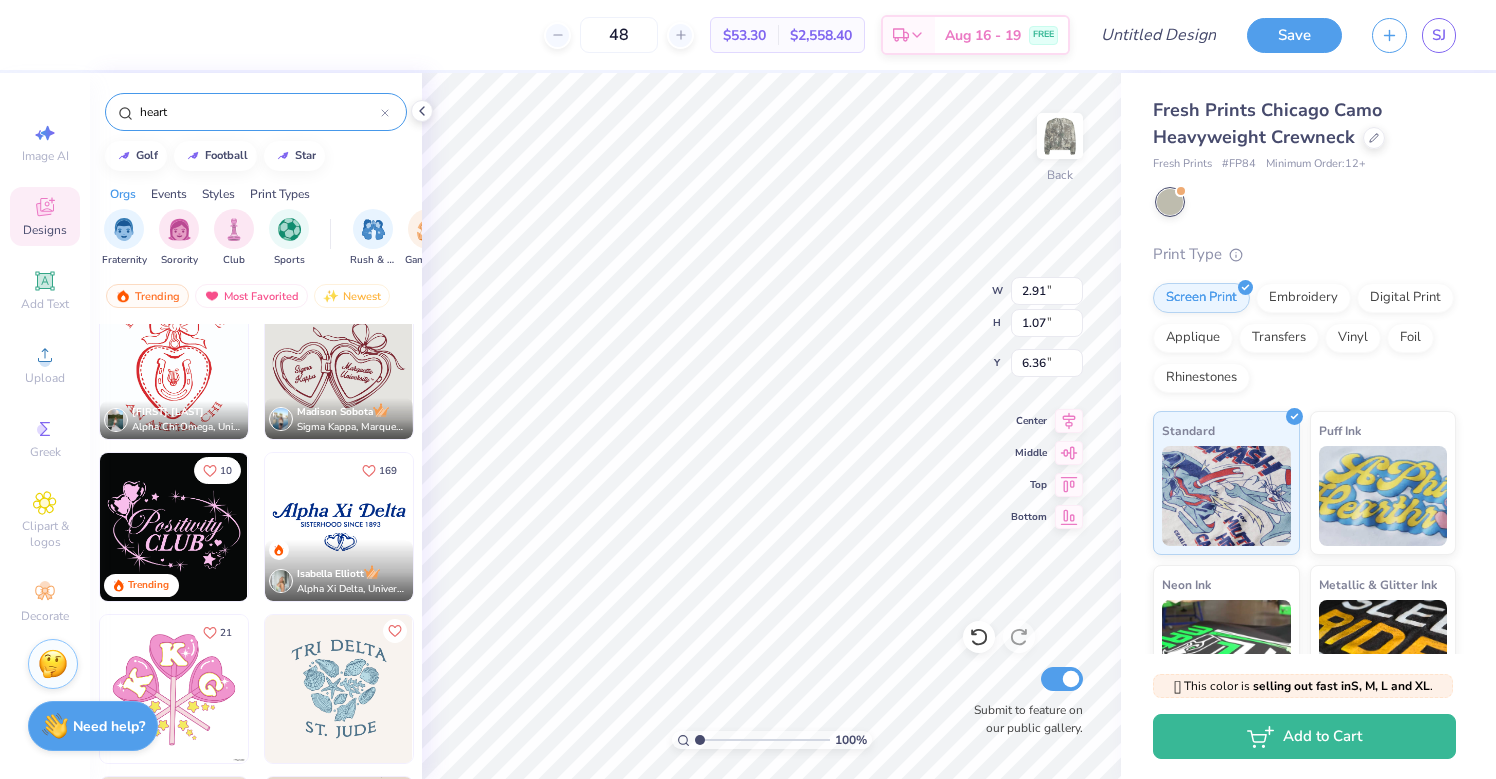 scroll, scrollTop: 1142, scrollLeft: 0, axis: vertical 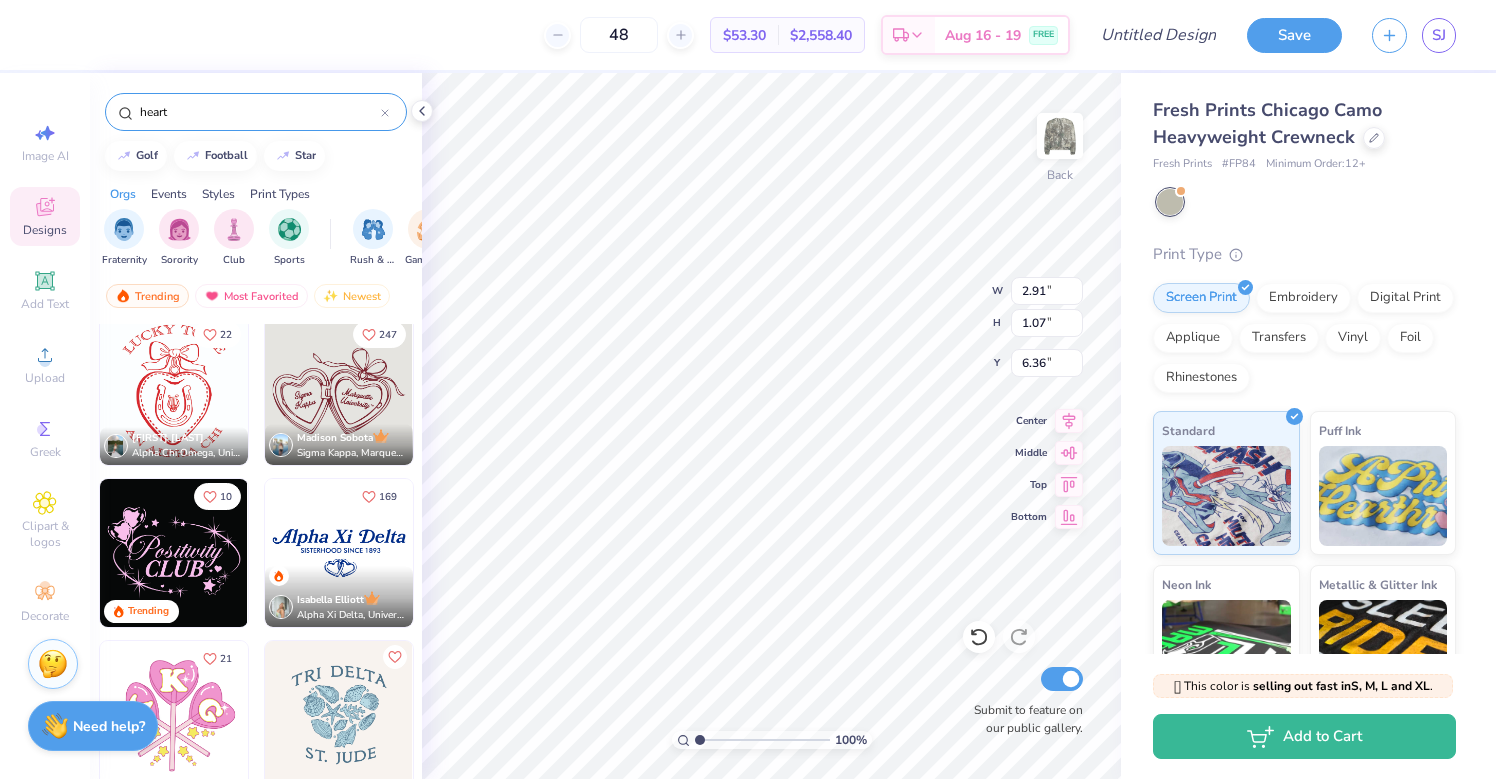 type on "heart" 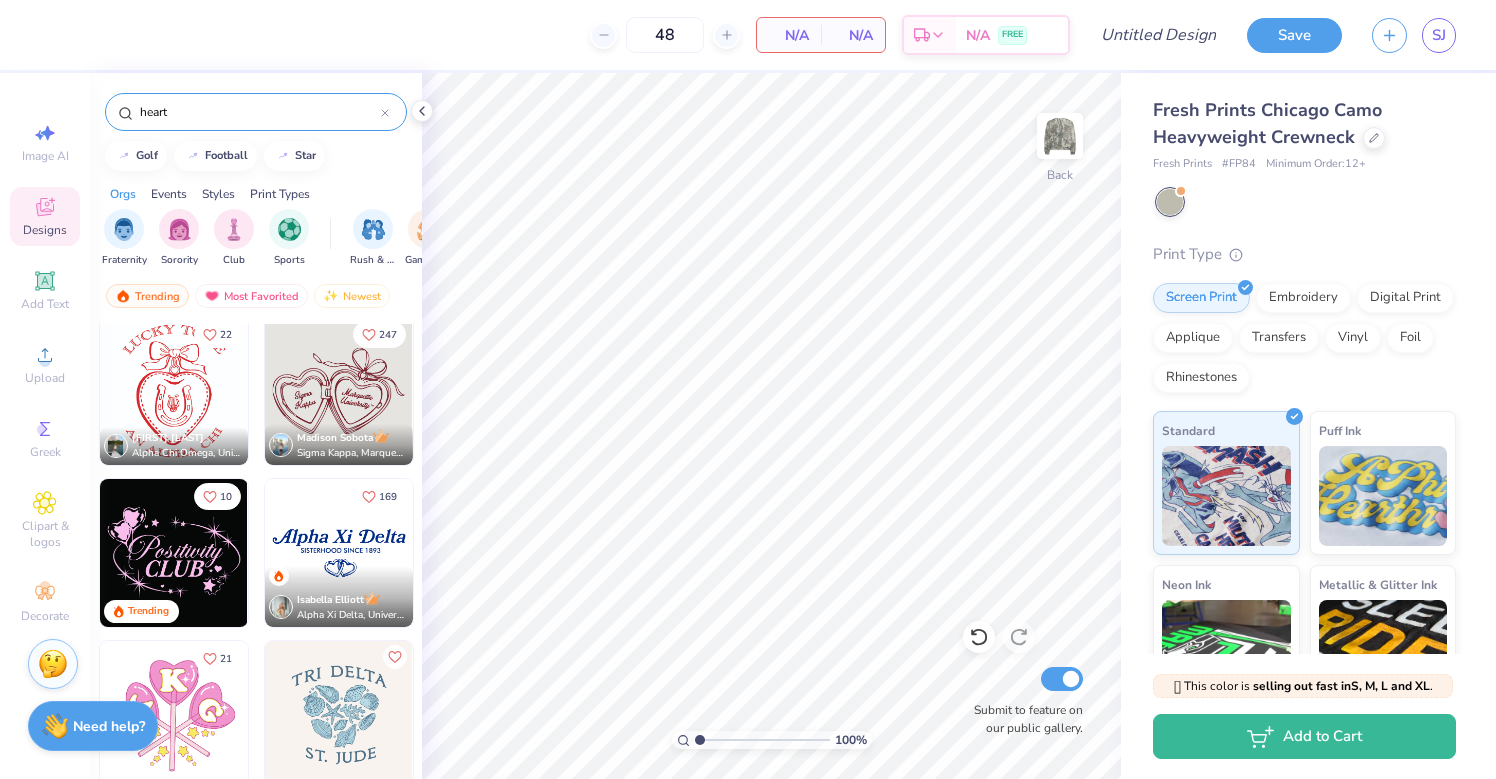 click at bounding box center (339, 553) 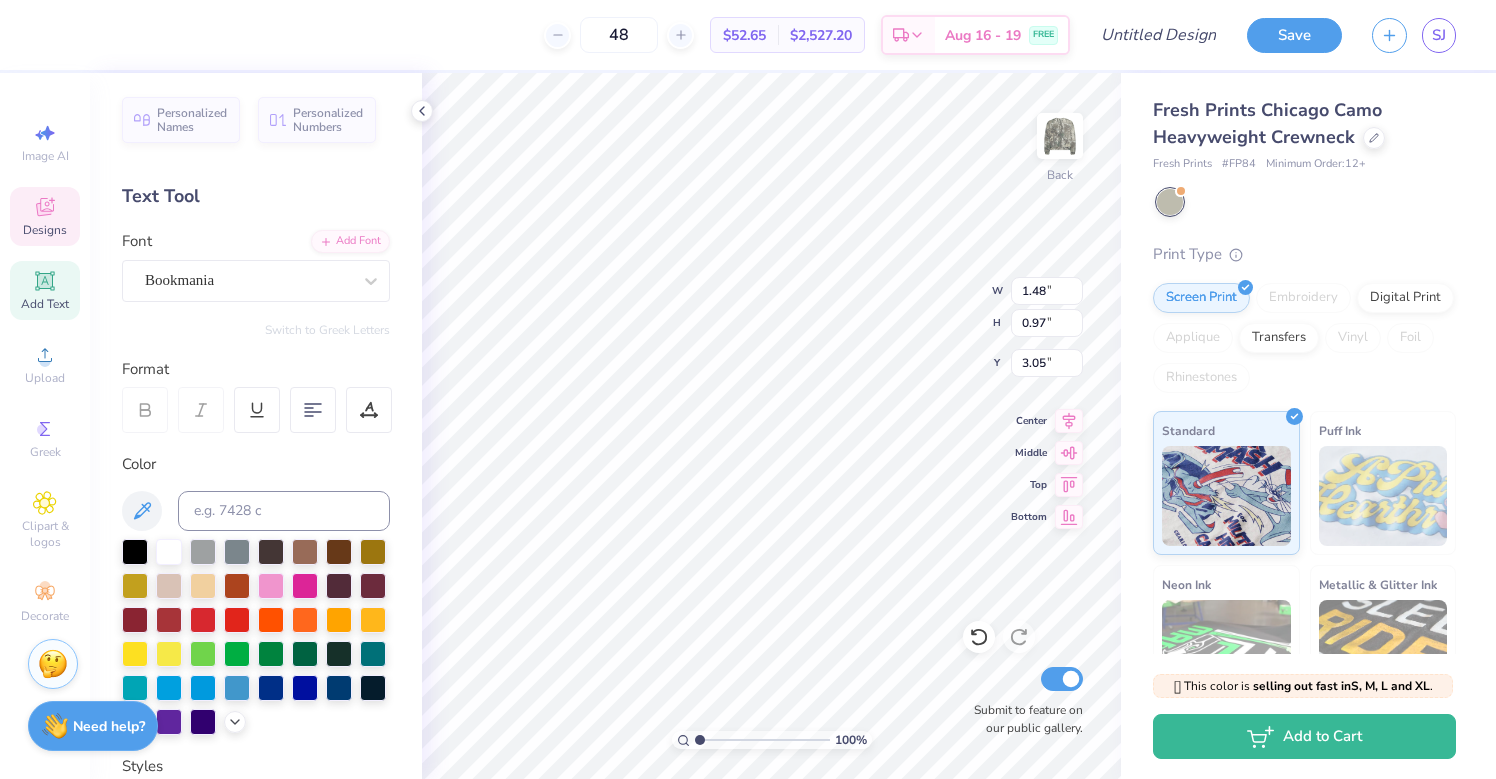type on "2.22" 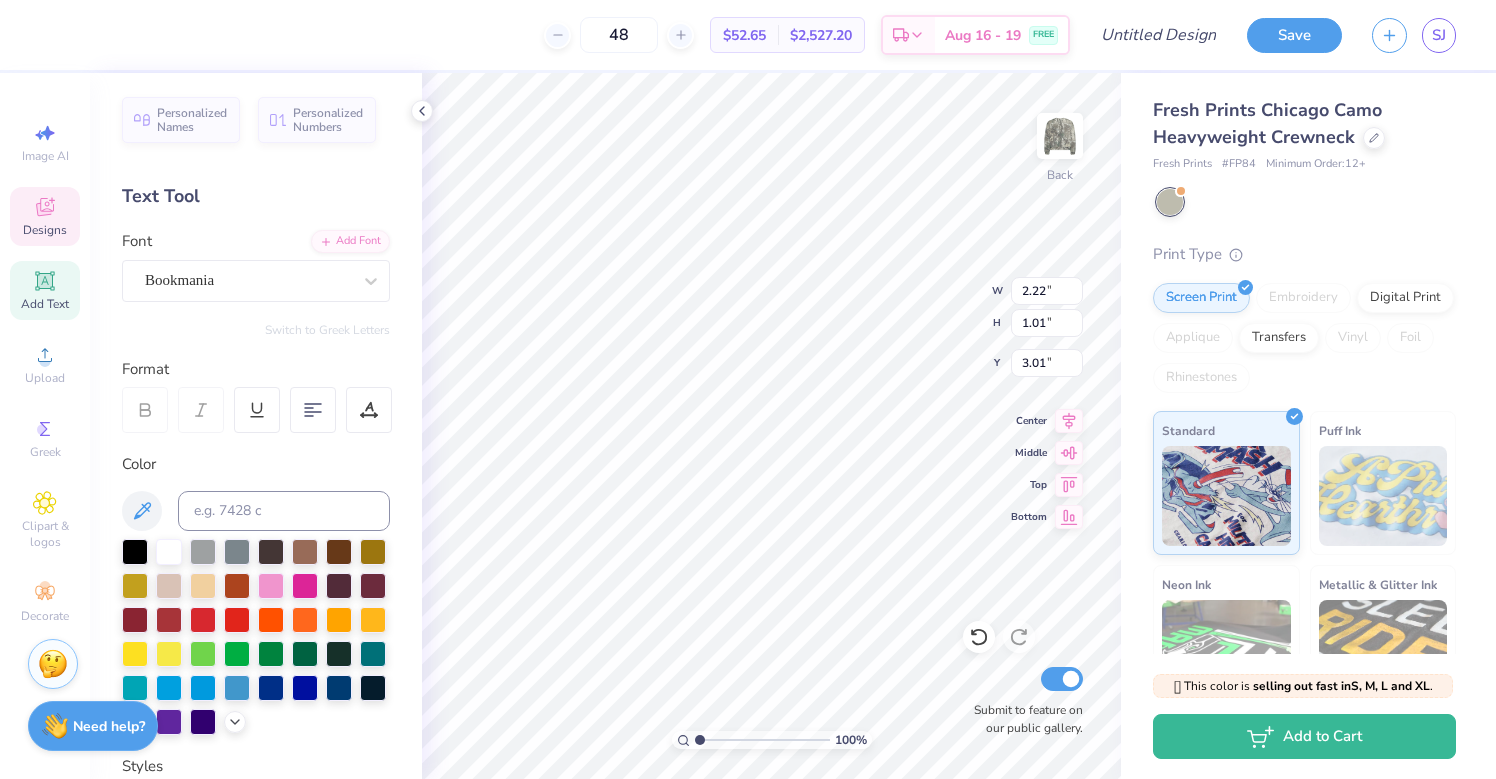 type on "3.00" 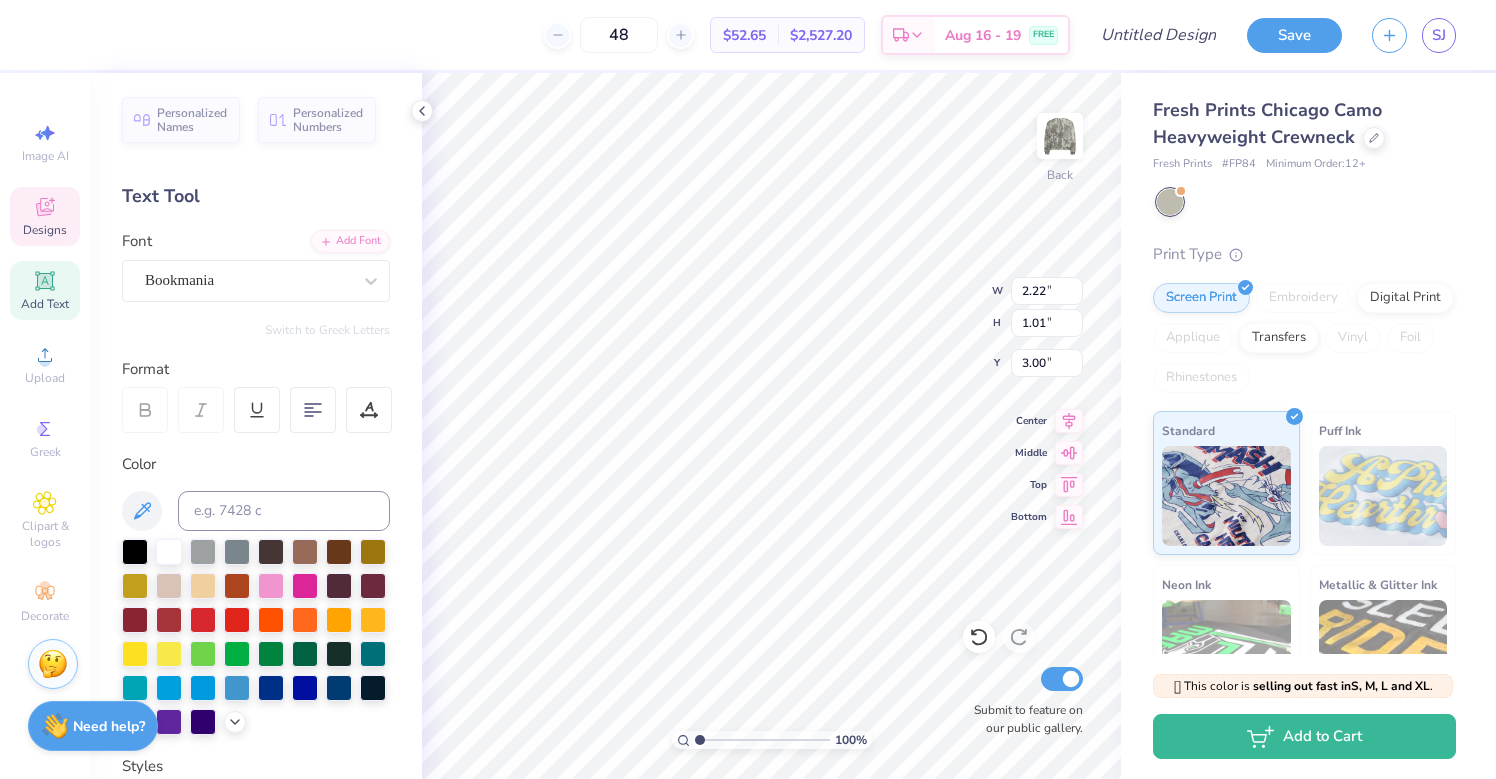 type on "e" 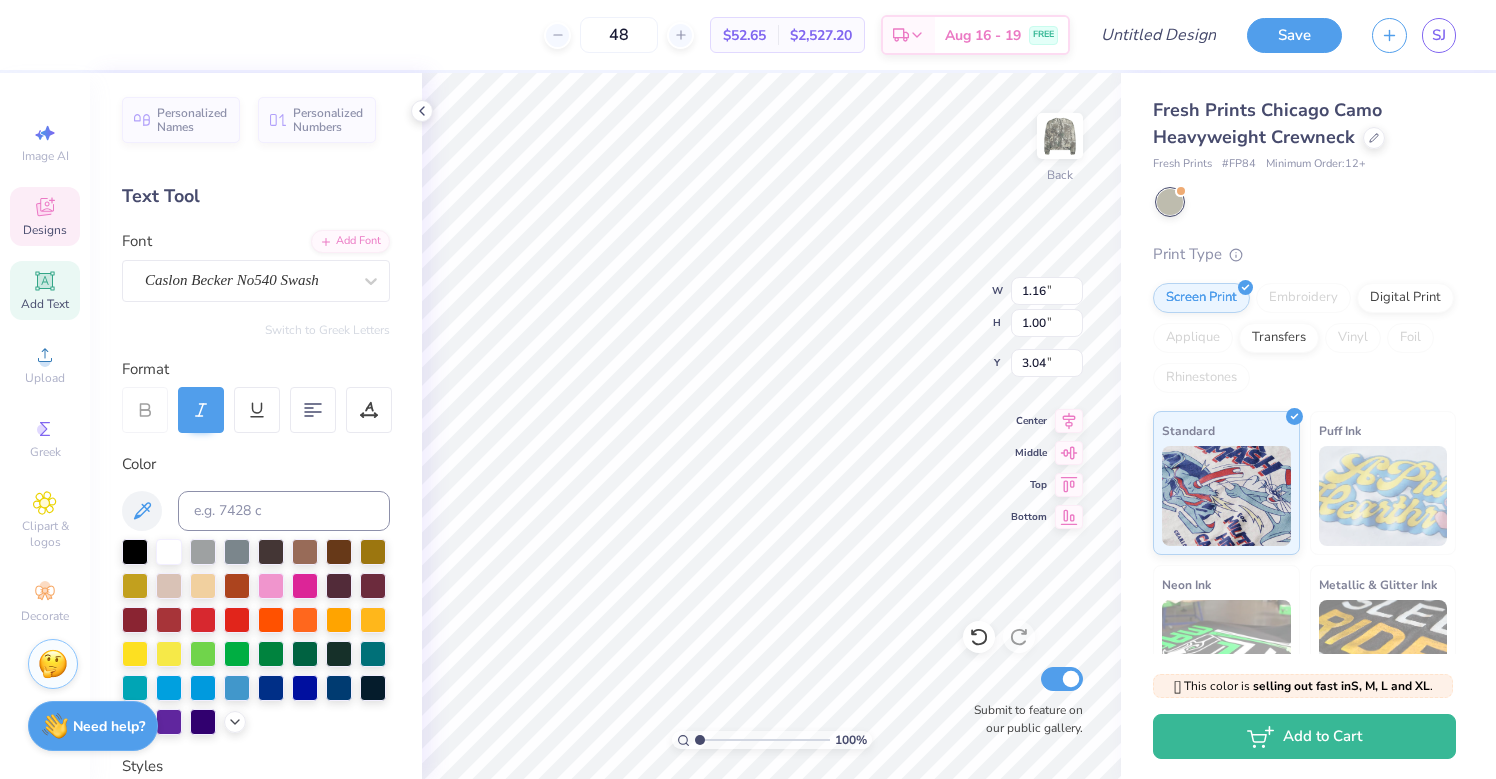 type on "1.16" 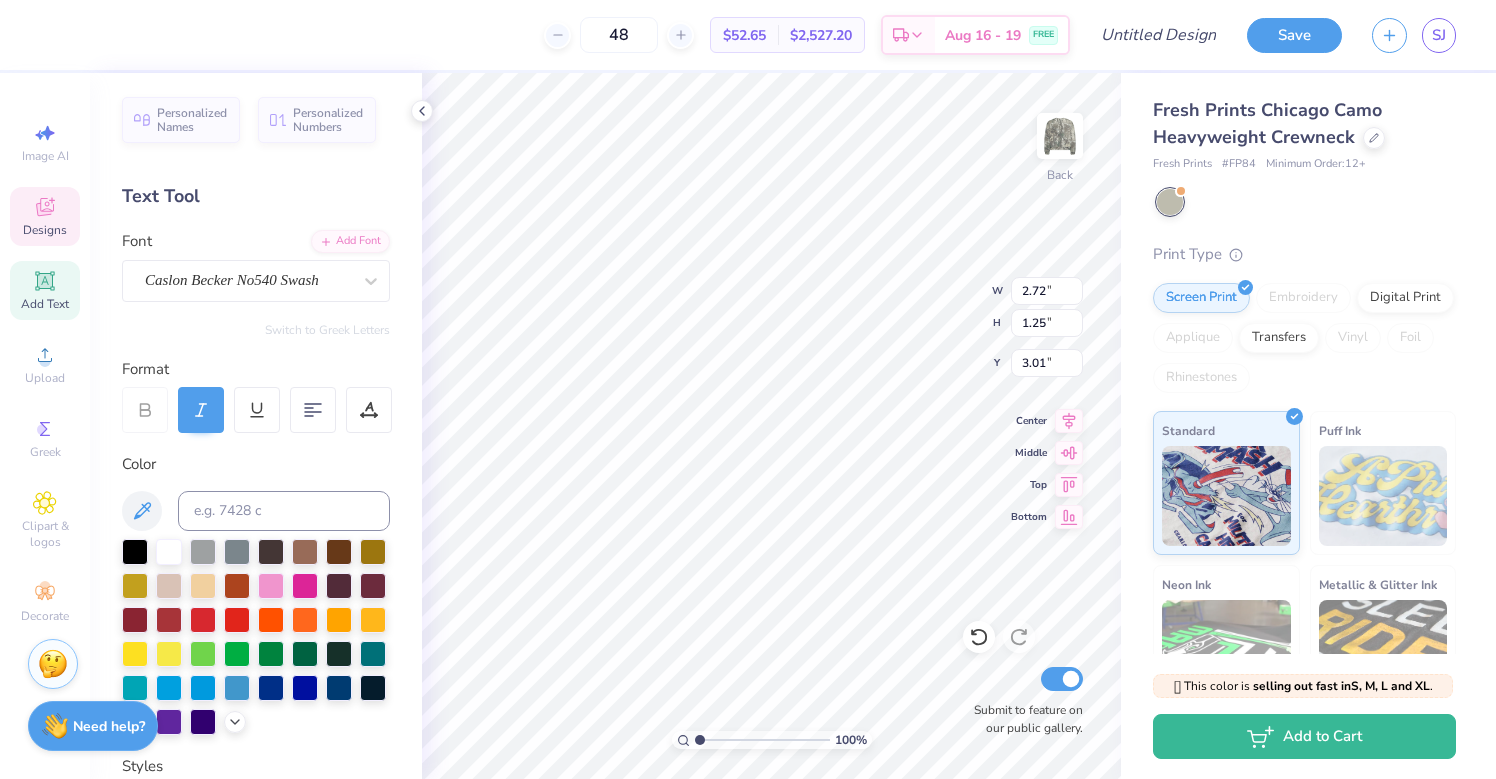 type on "1.16" 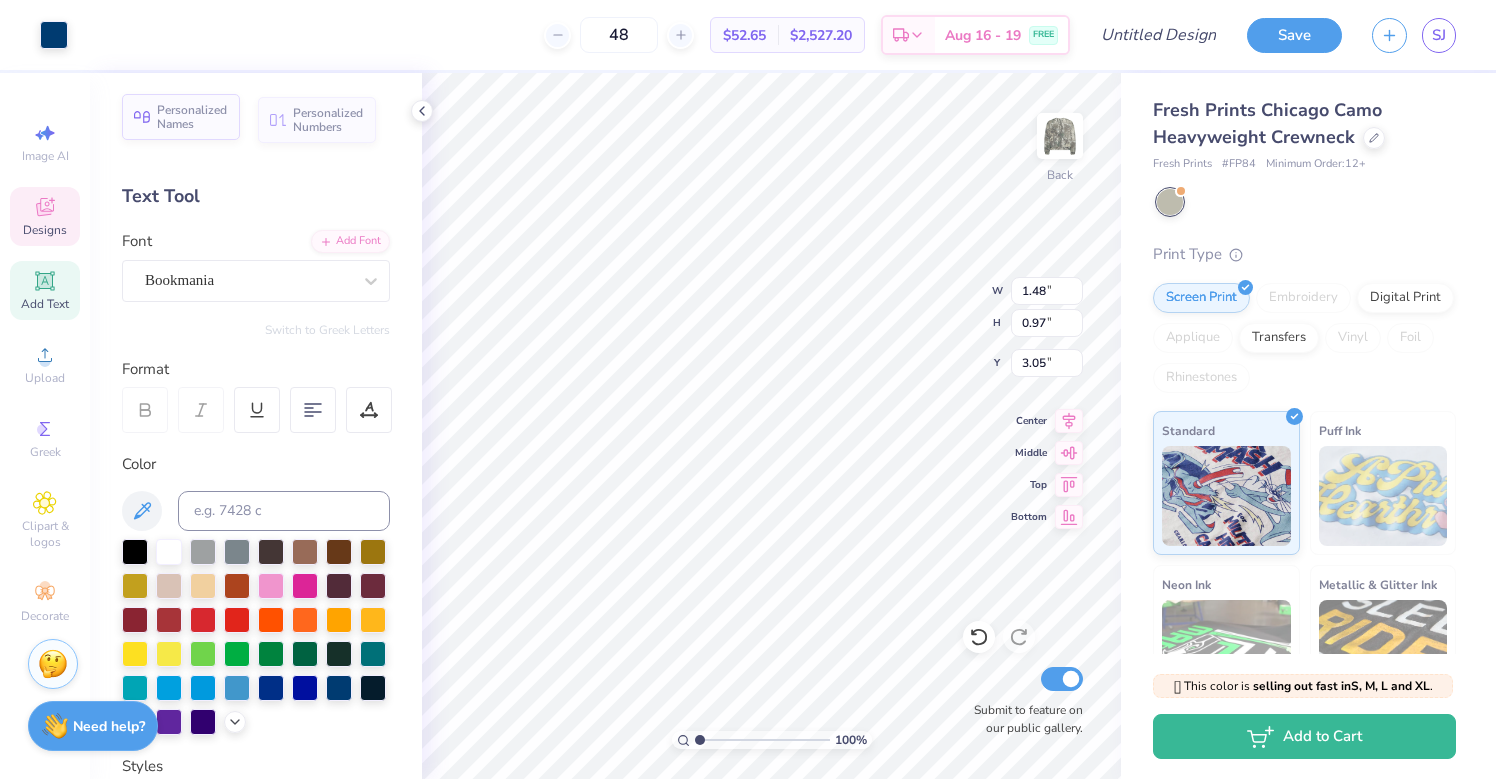 type on "1.32" 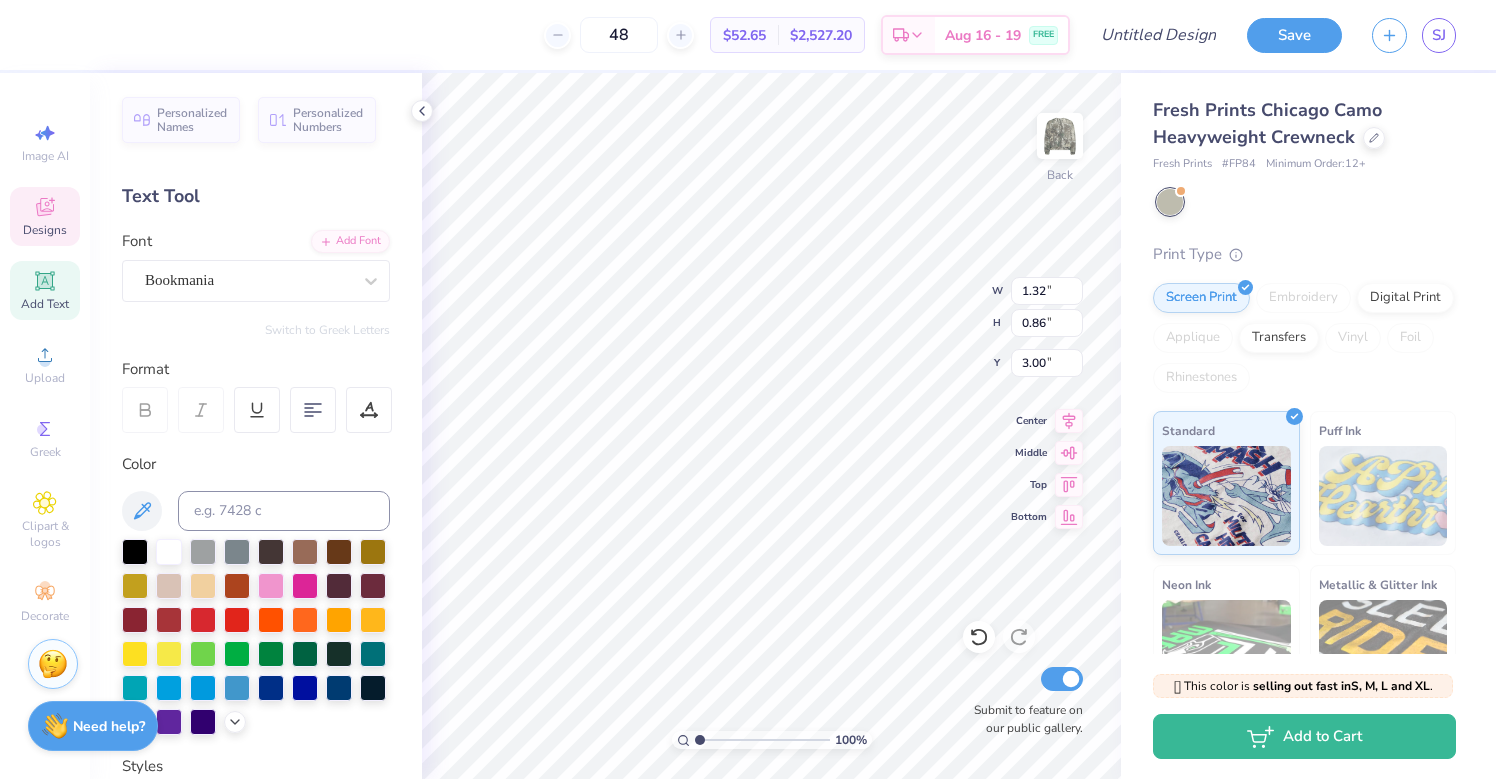 click 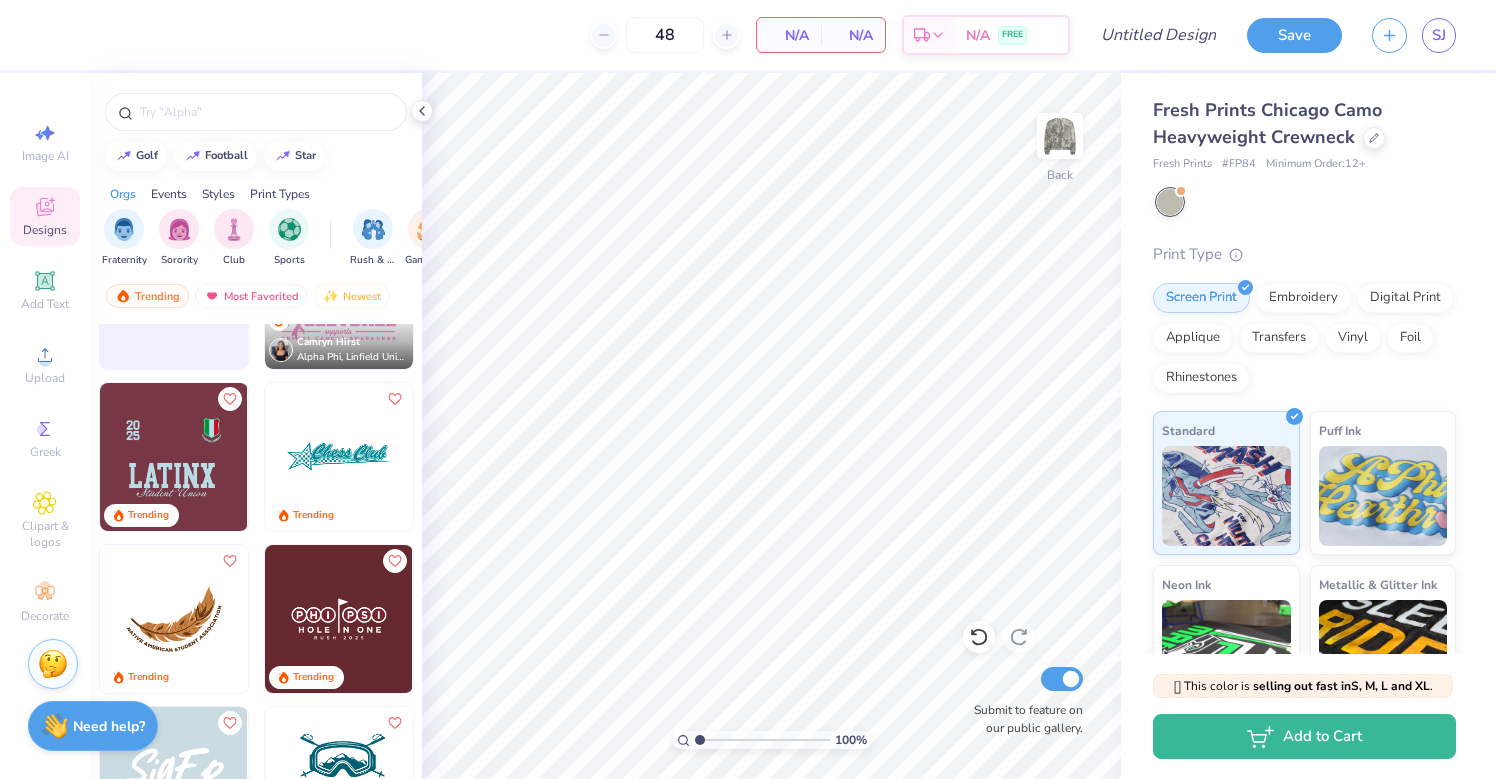scroll, scrollTop: 8893, scrollLeft: 0, axis: vertical 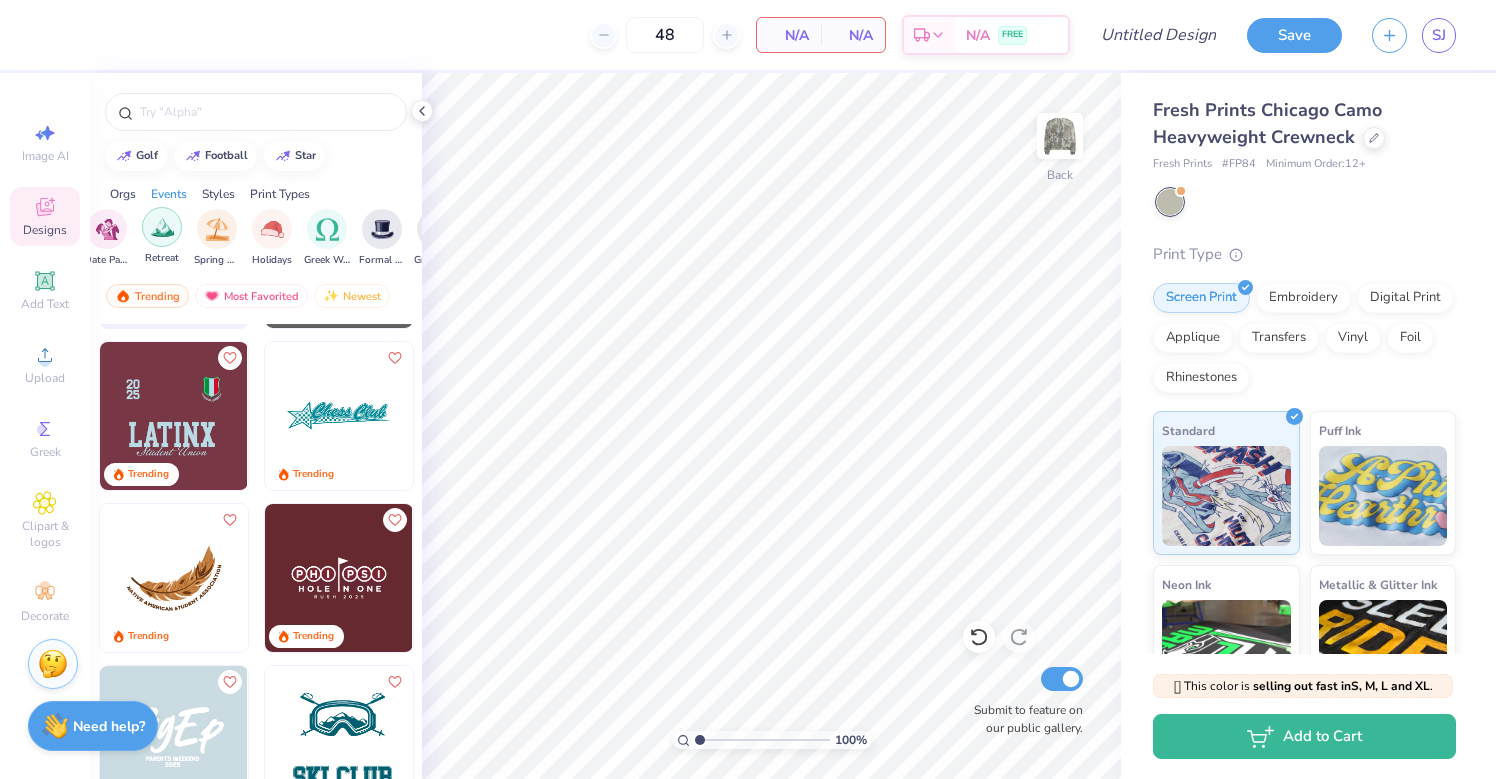 click at bounding box center (162, 227) 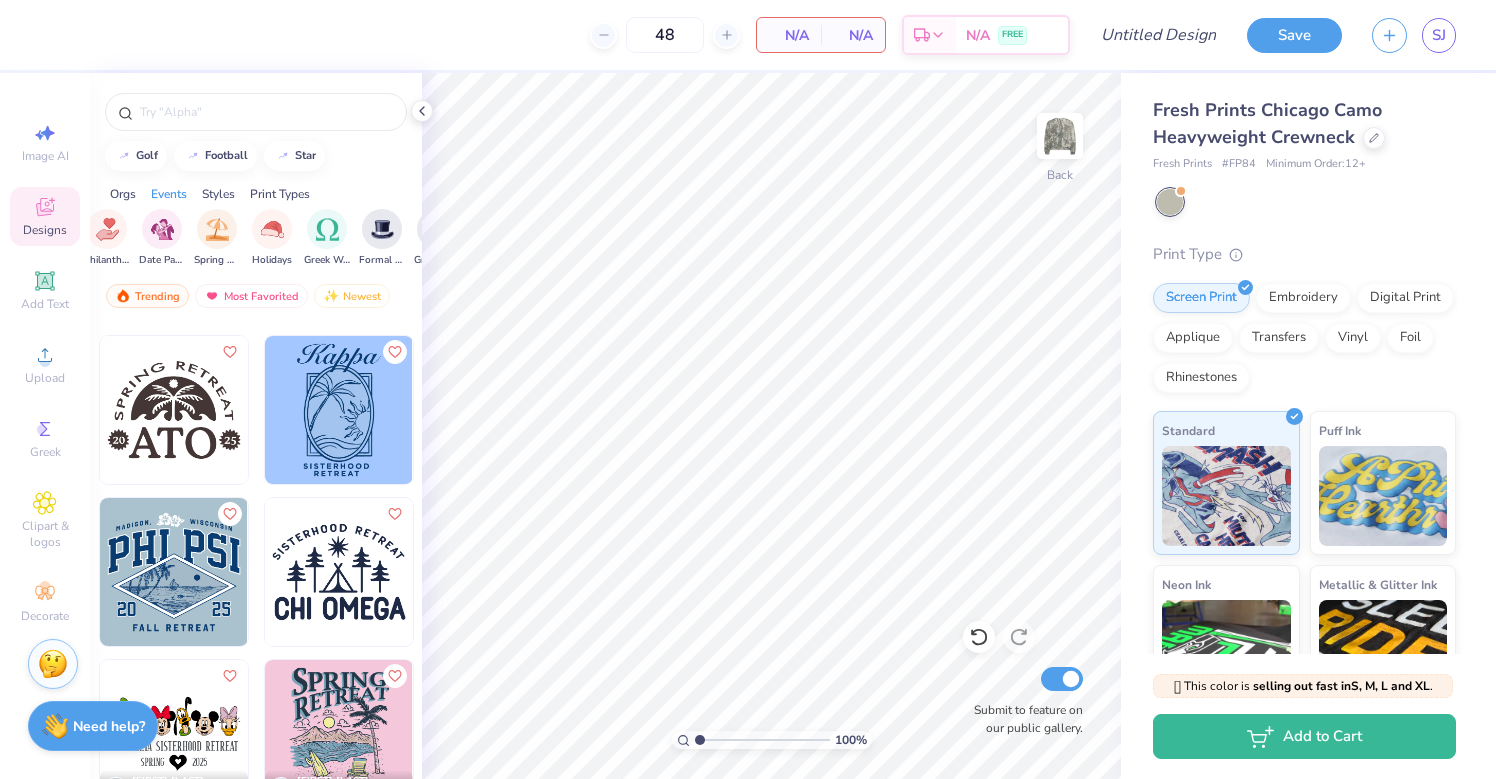 scroll, scrollTop: 2427, scrollLeft: 0, axis: vertical 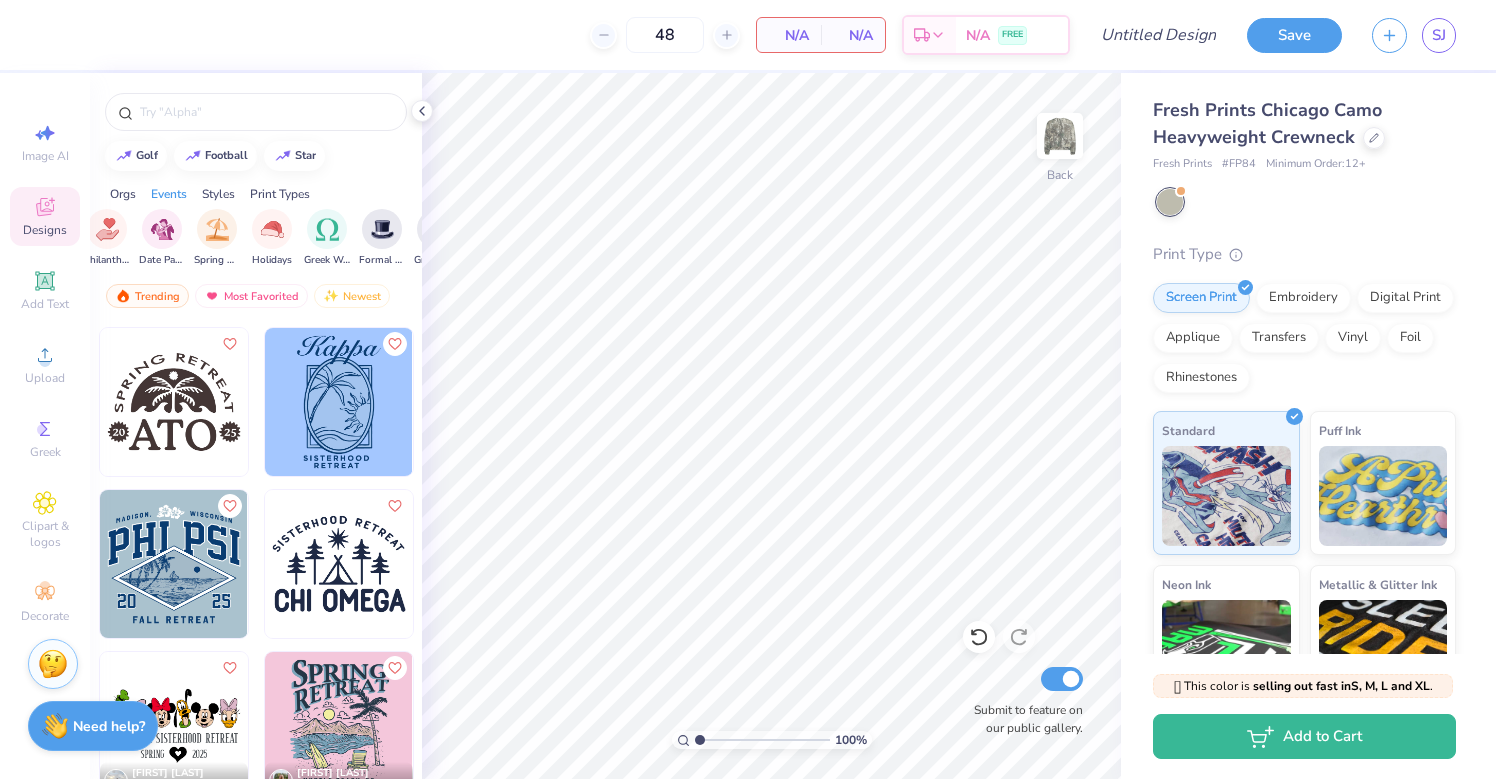 click at bounding box center [339, 564] 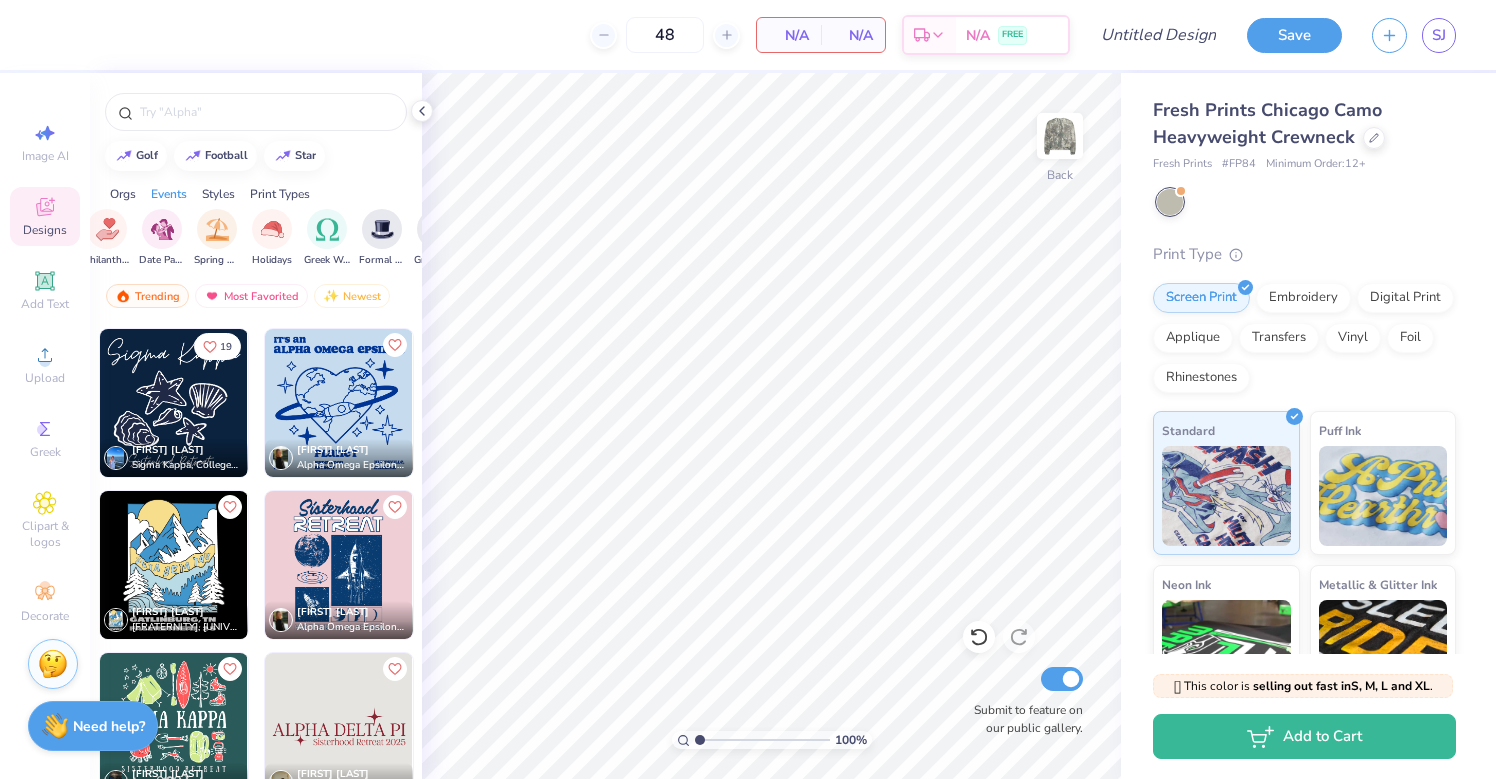 scroll, scrollTop: 3446, scrollLeft: 0, axis: vertical 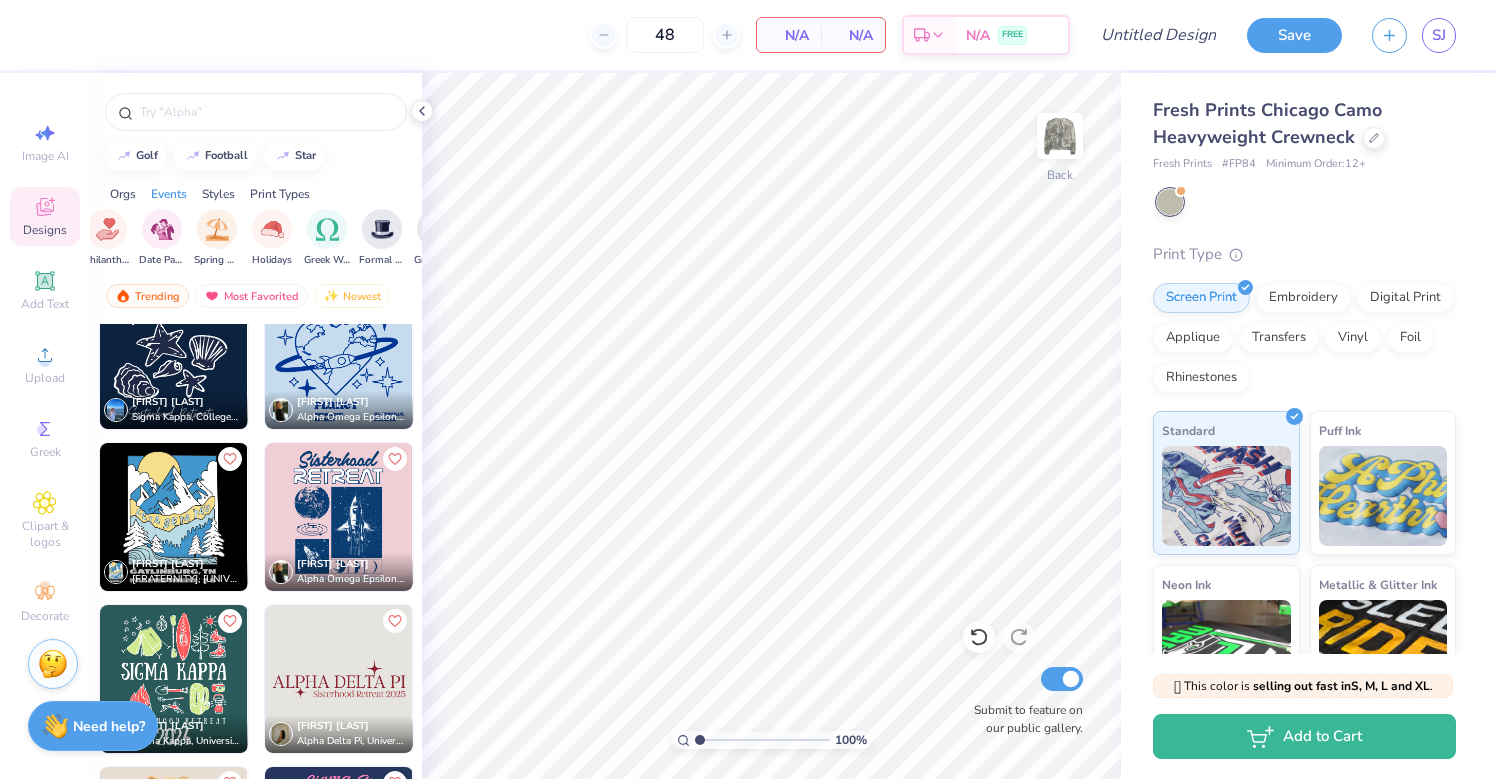 click at bounding box center [339, 679] 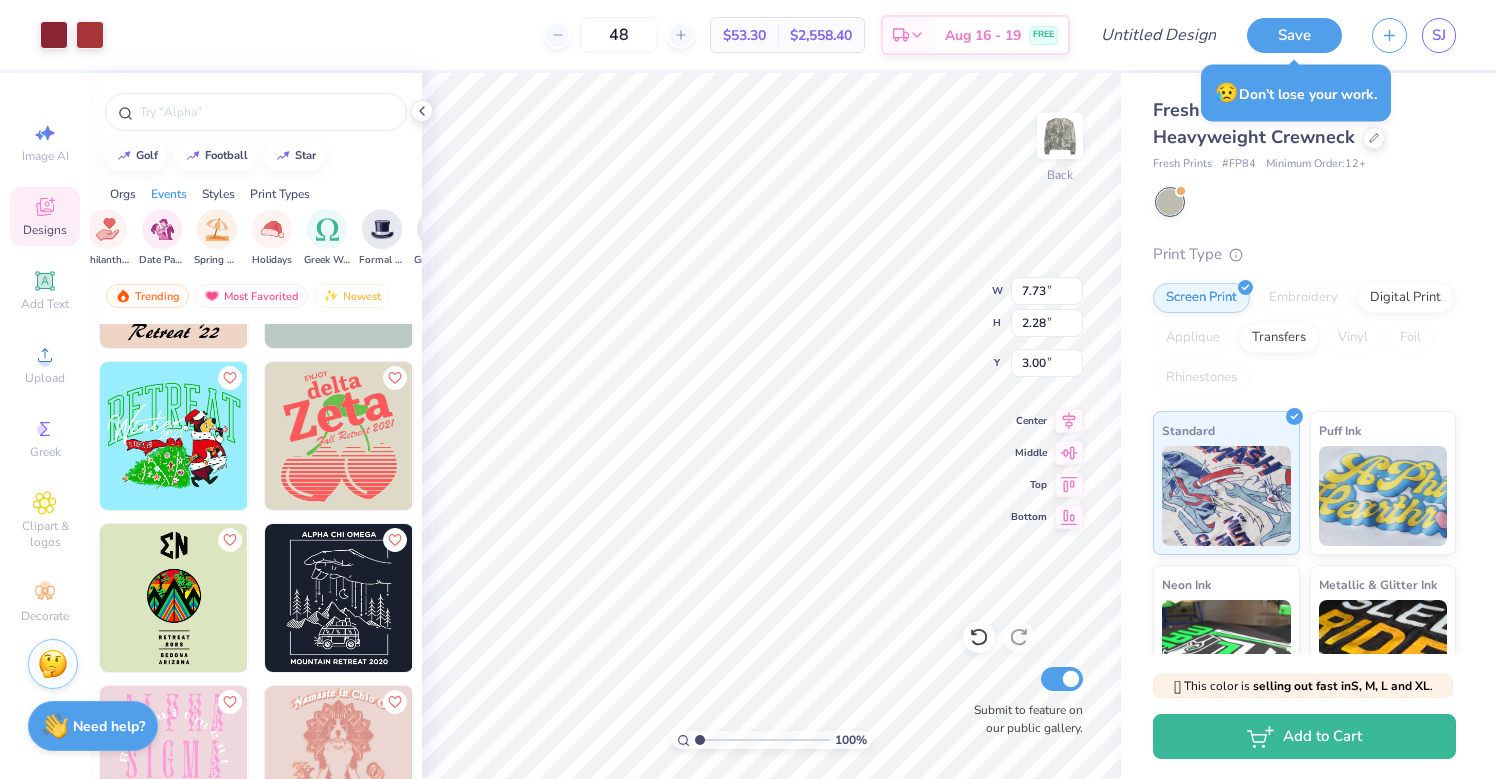 scroll, scrollTop: 10324, scrollLeft: 0, axis: vertical 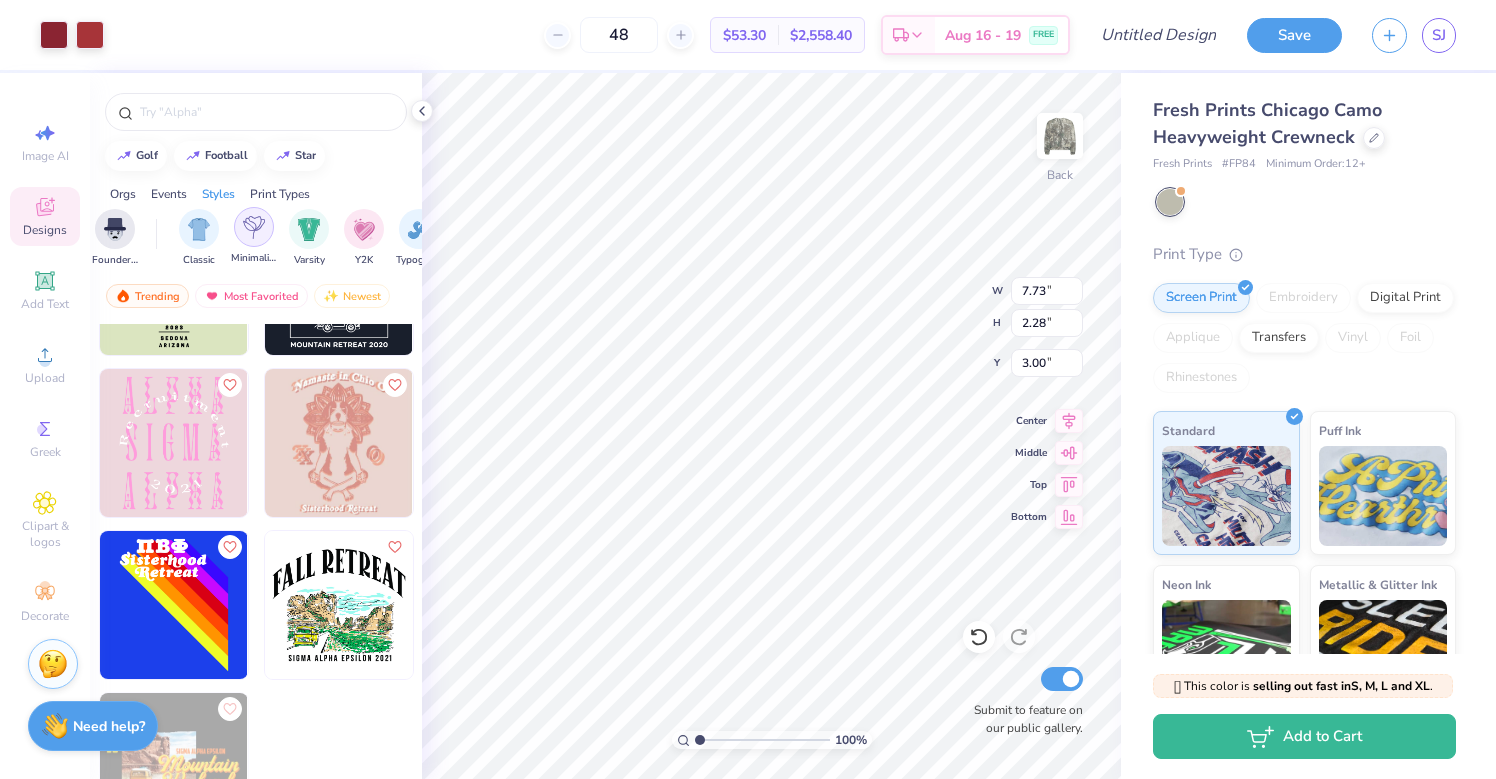 click at bounding box center (254, 227) 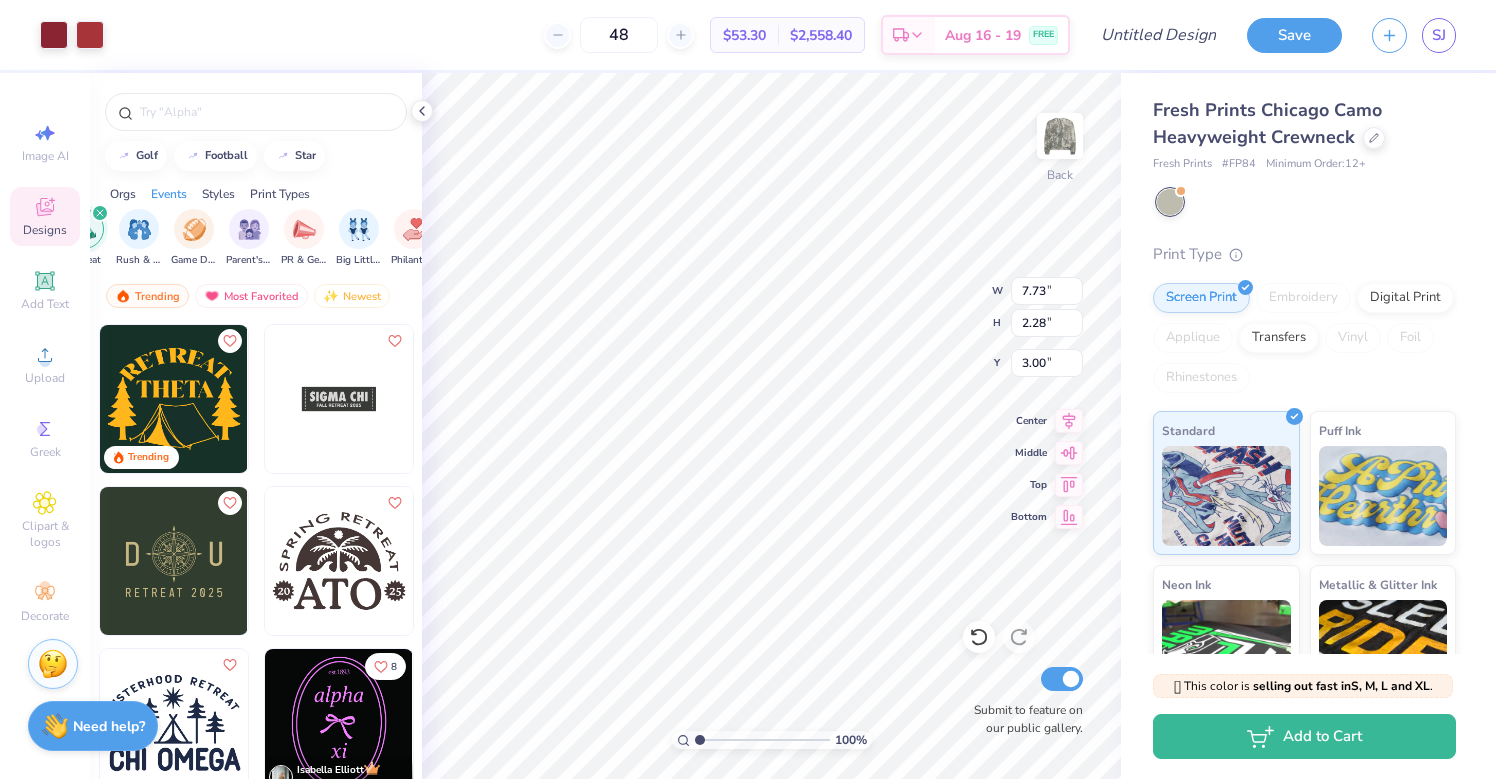 scroll, scrollTop: 0, scrollLeft: 199, axis: horizontal 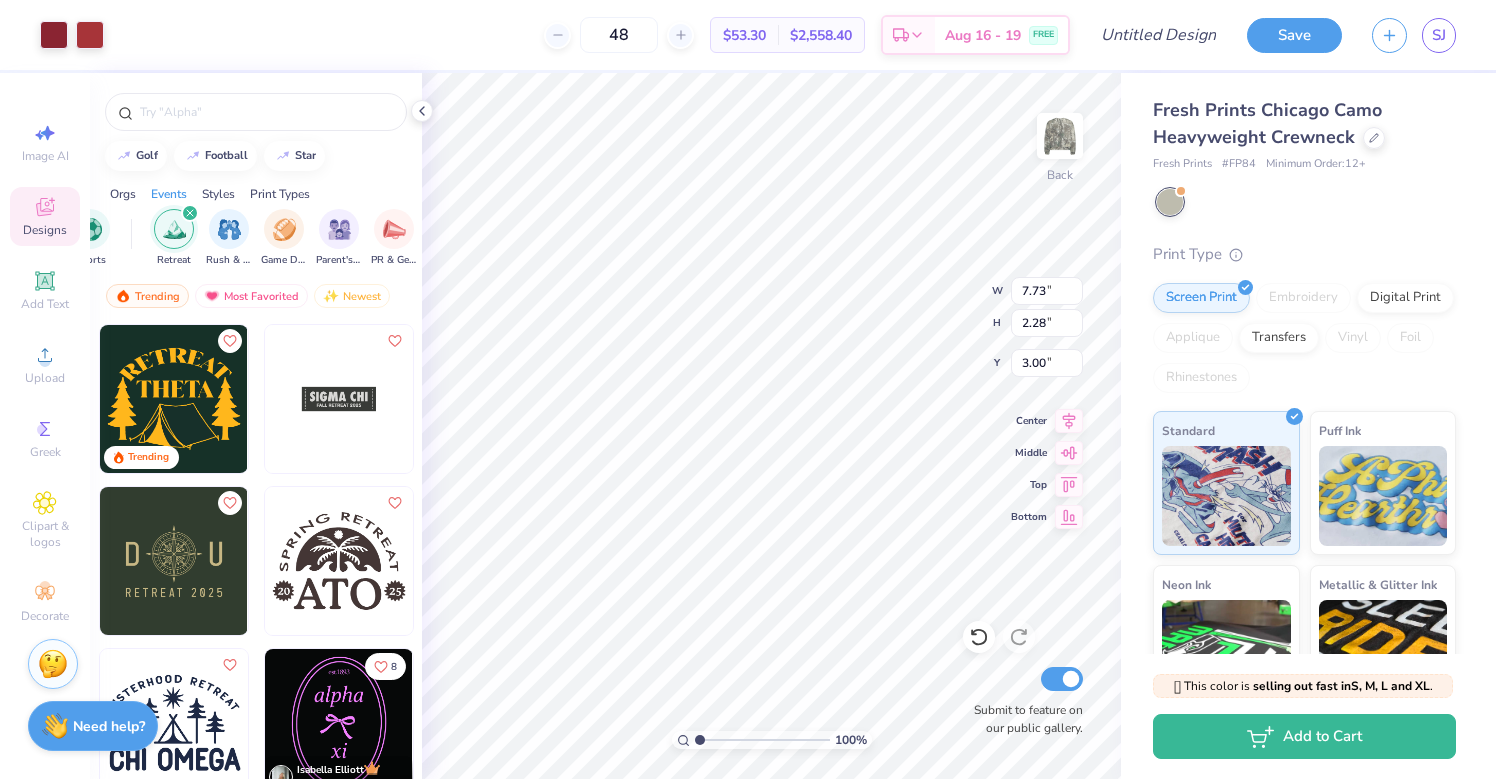 click 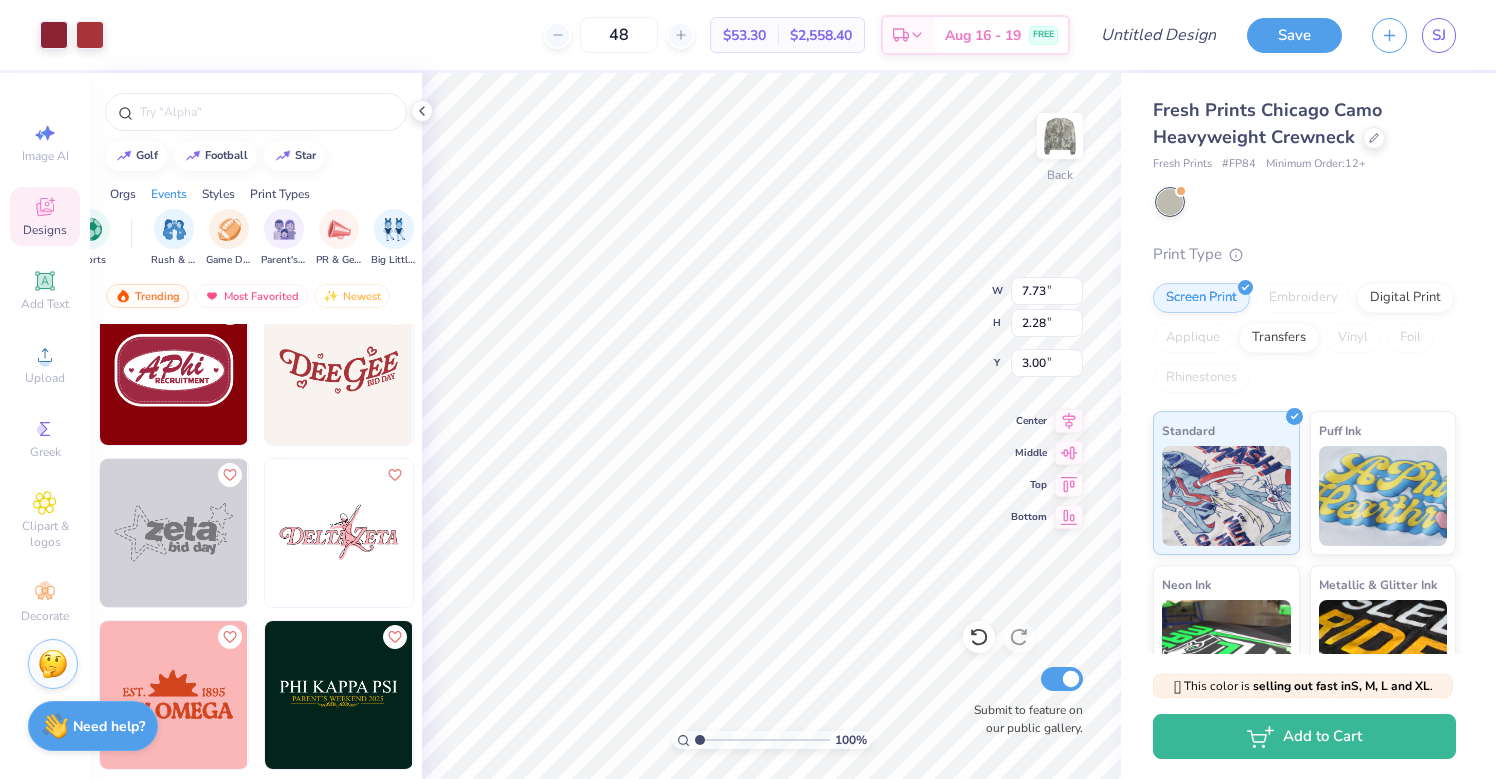 scroll, scrollTop: 13455, scrollLeft: 0, axis: vertical 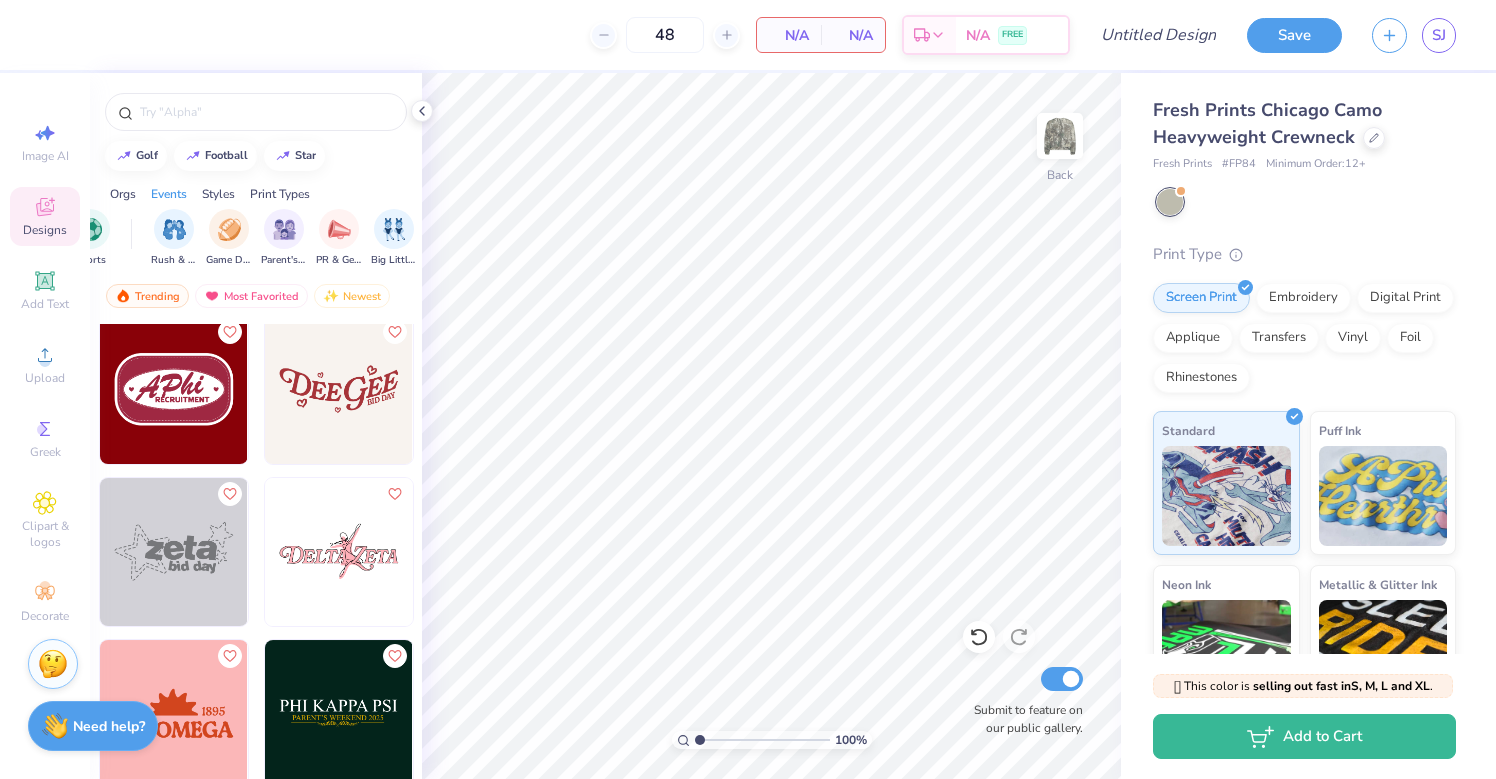 click at bounding box center [174, 552] 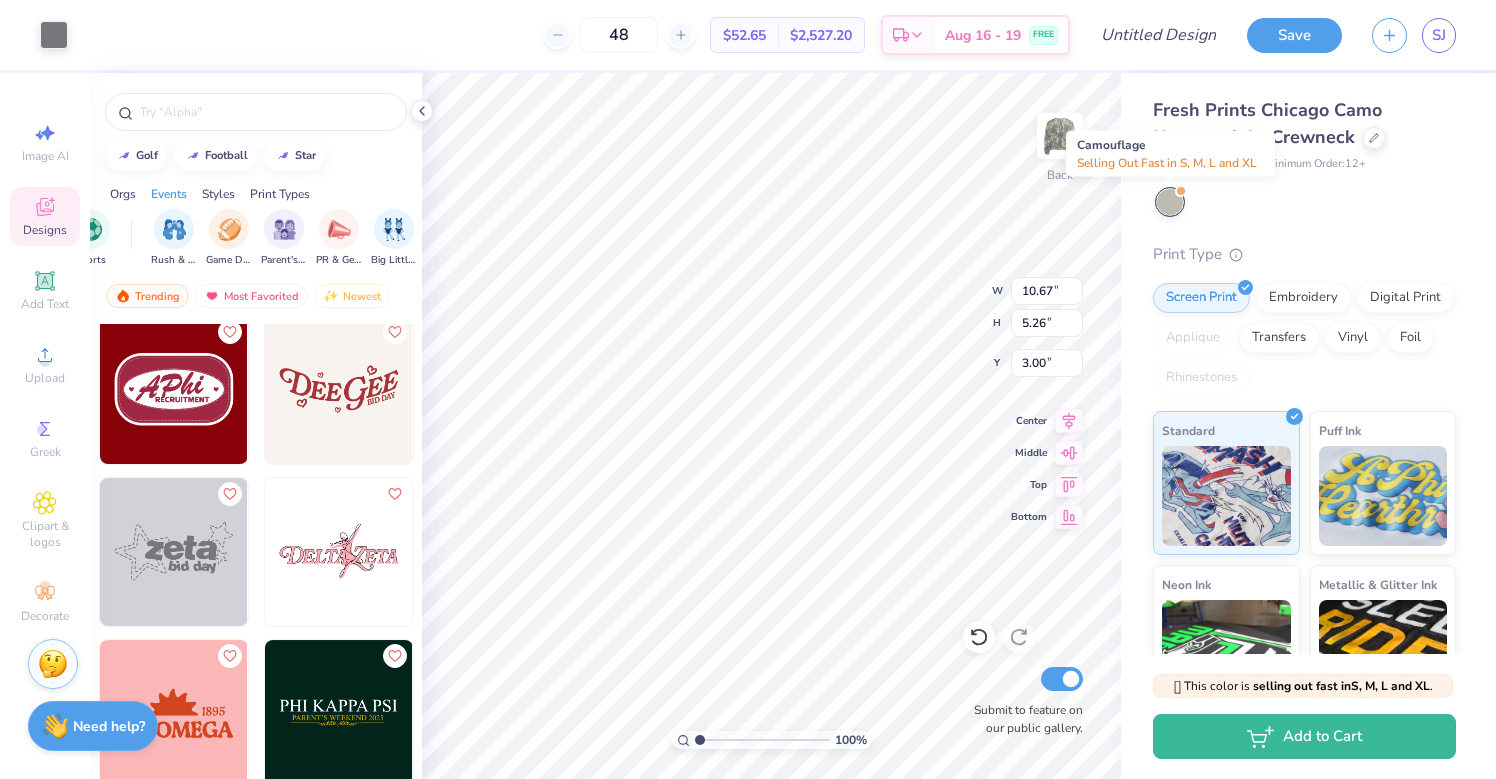 click at bounding box center [1170, 202] 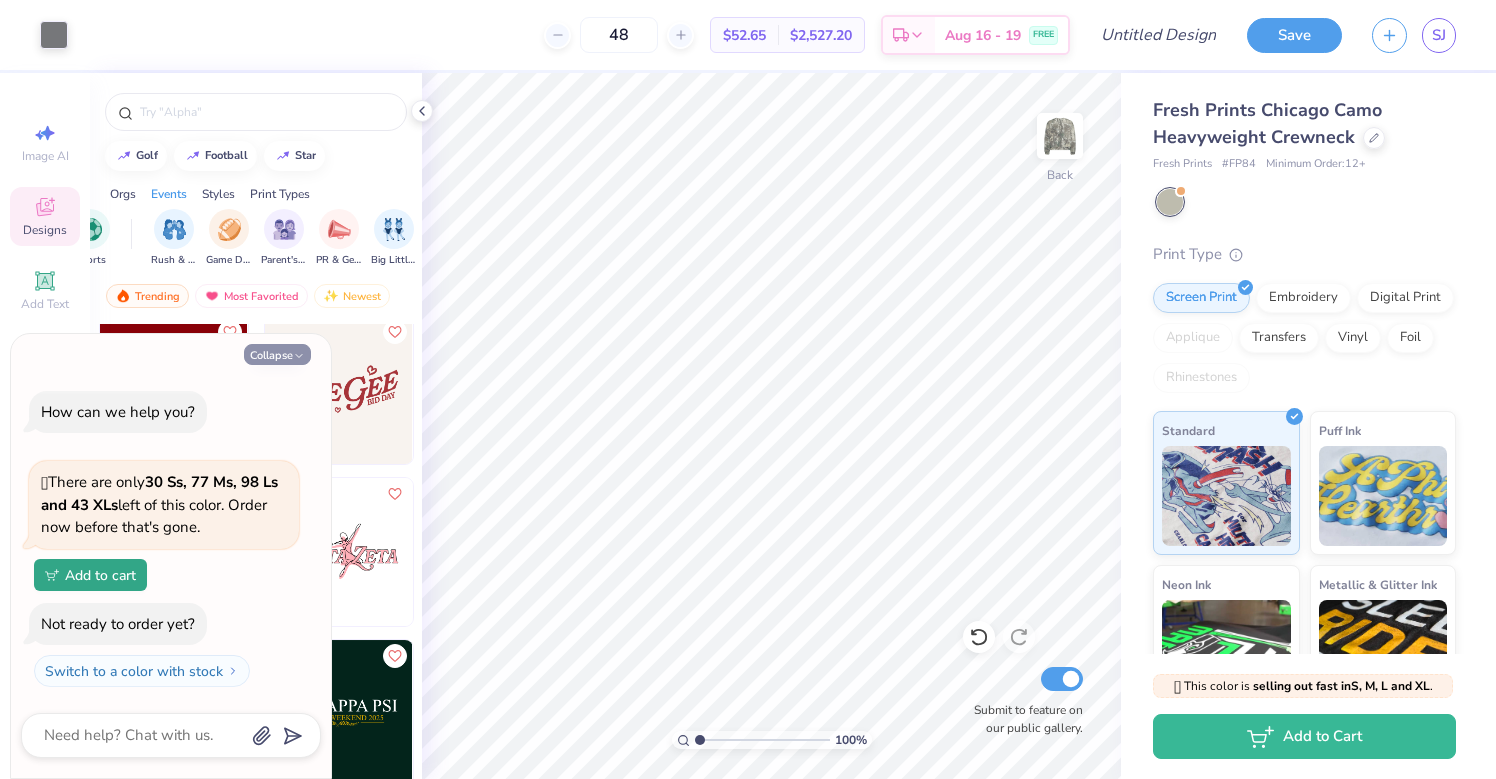 click on "Collapse" at bounding box center (277, 354) 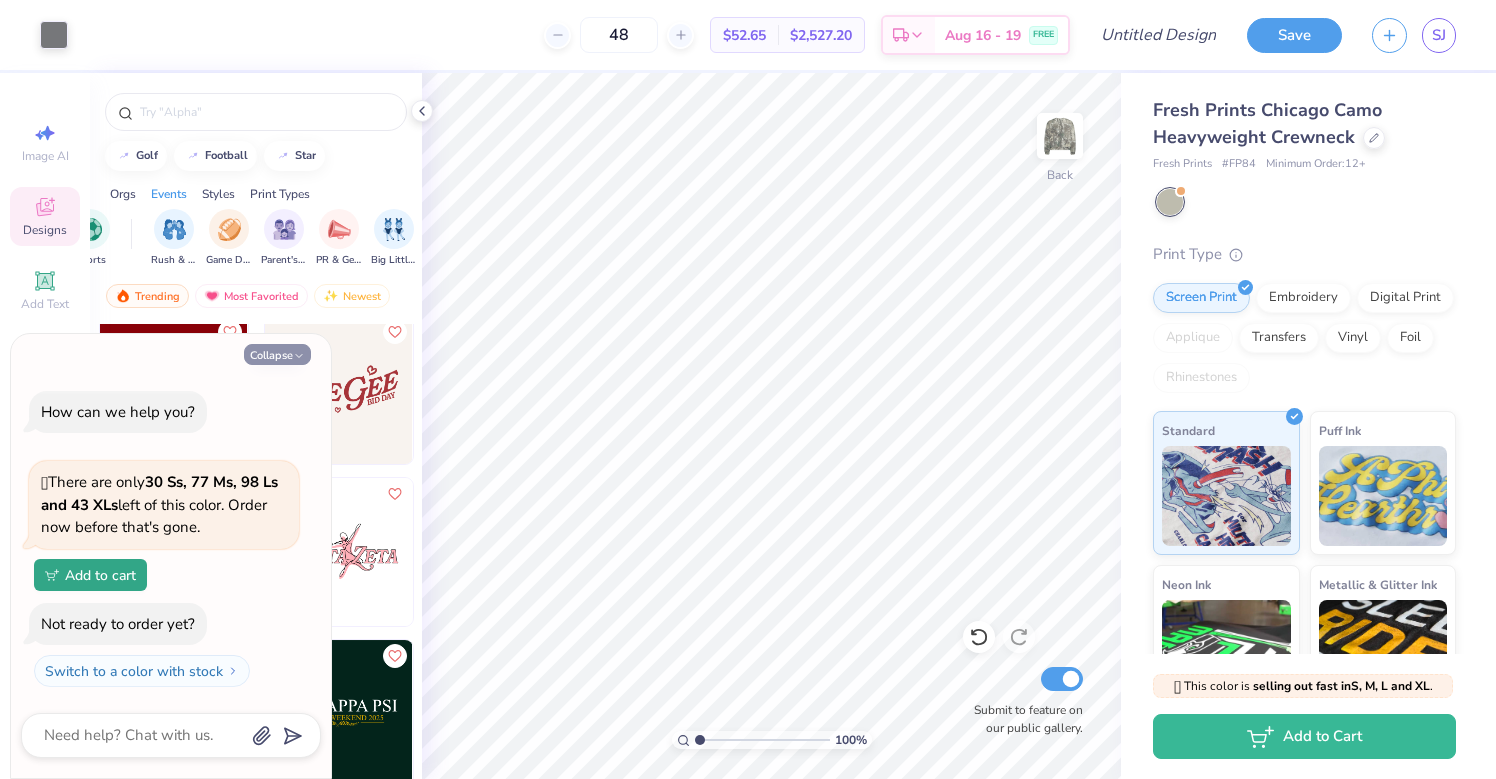 type on "x" 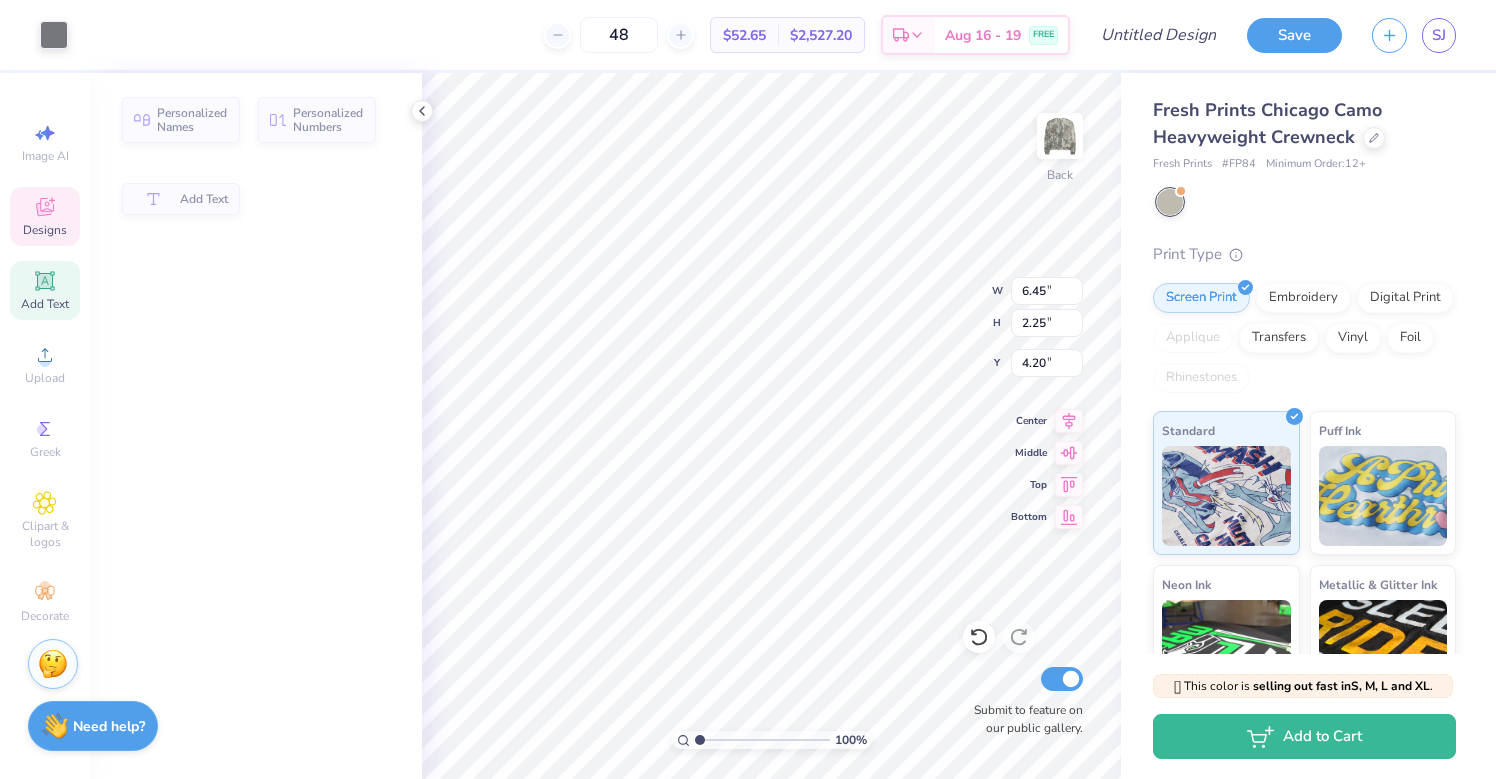 type on "6.45" 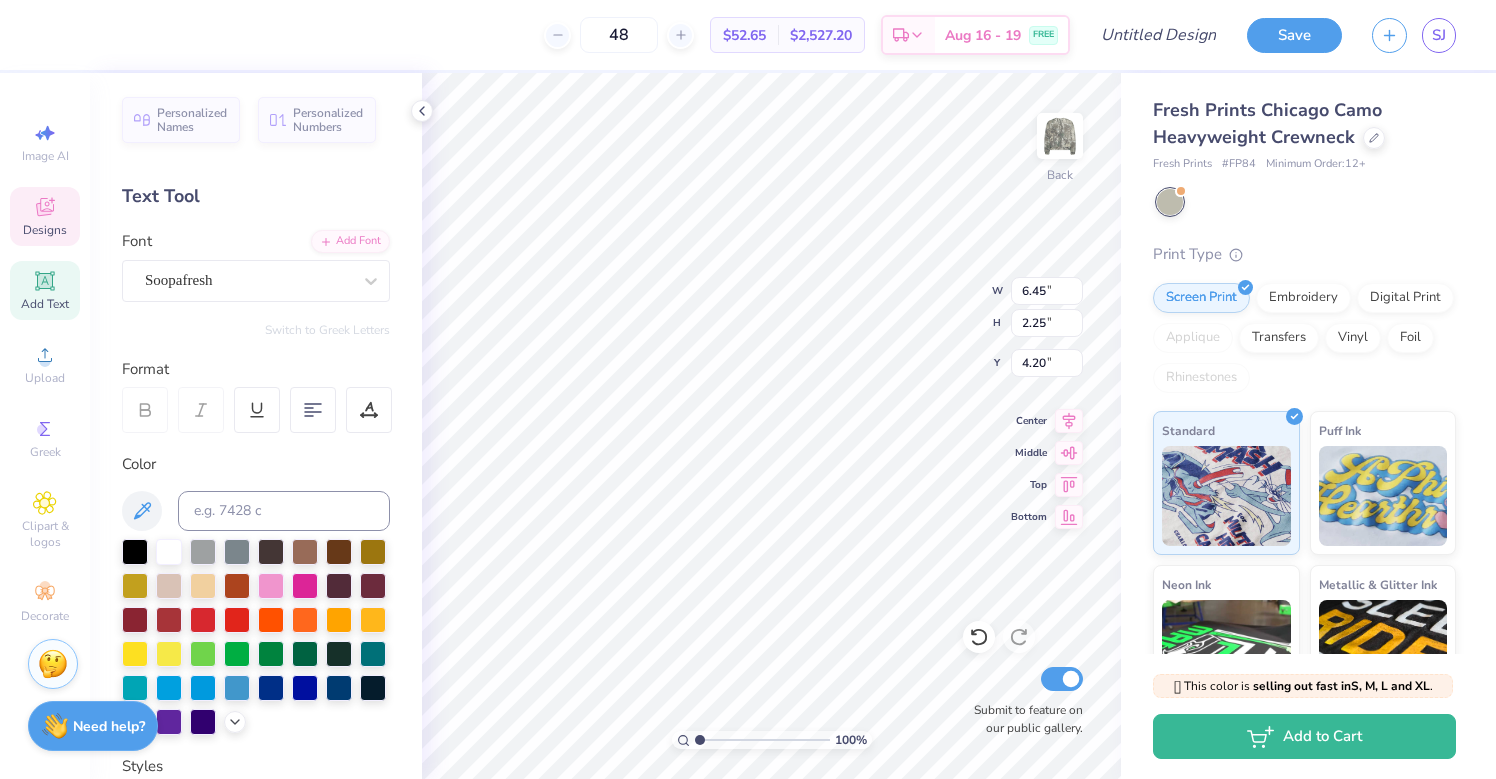 type on "z" 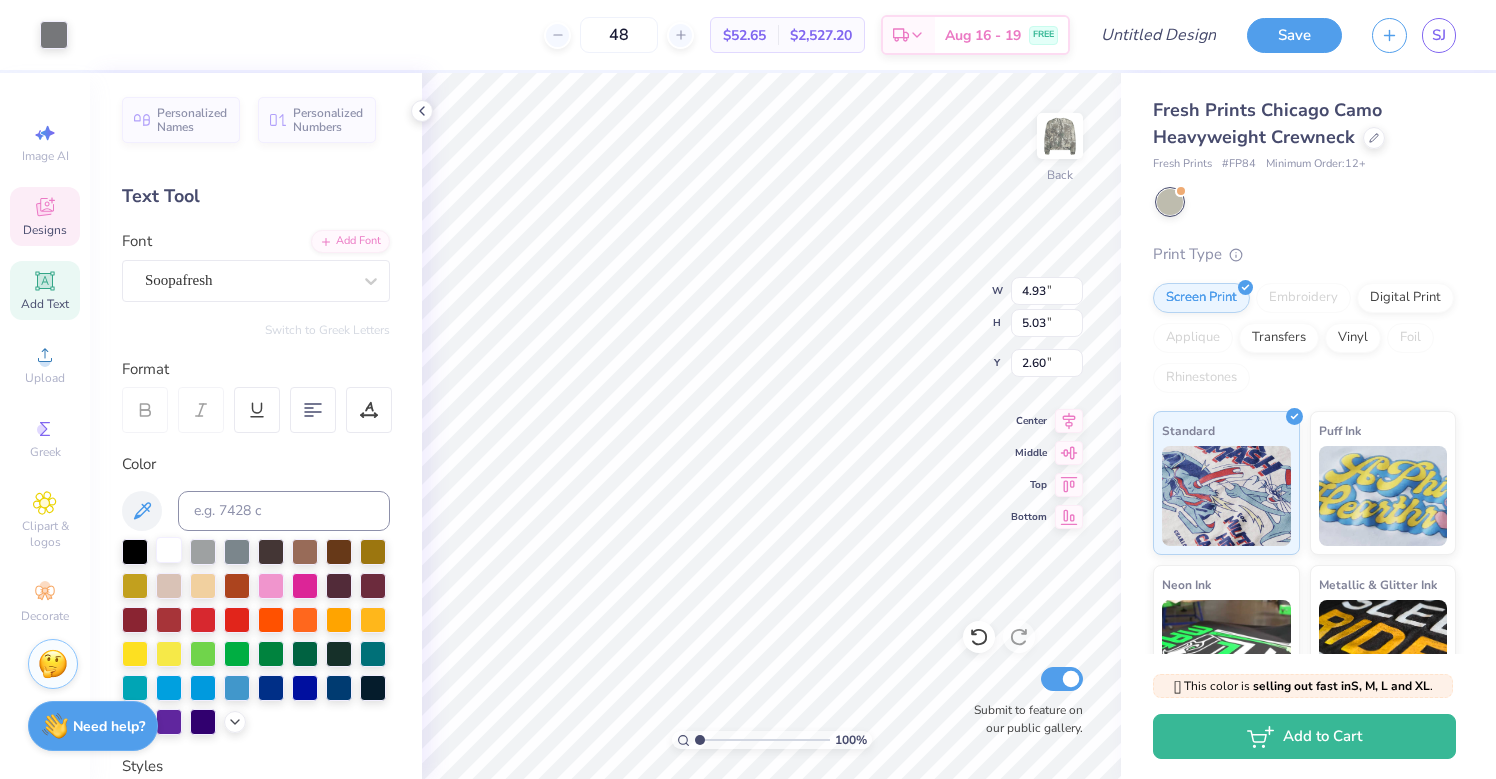 type on "2.60" 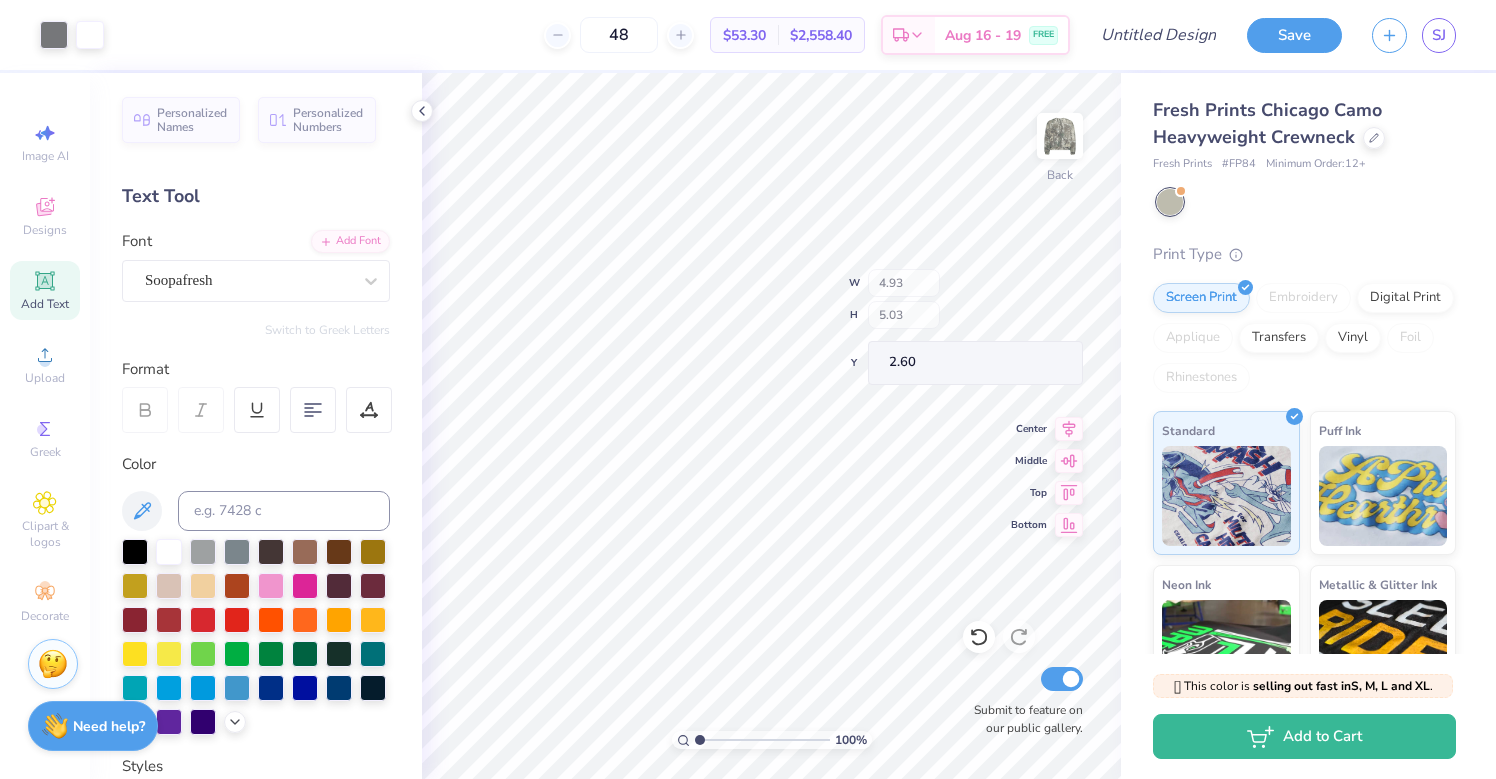 type on "4.93" 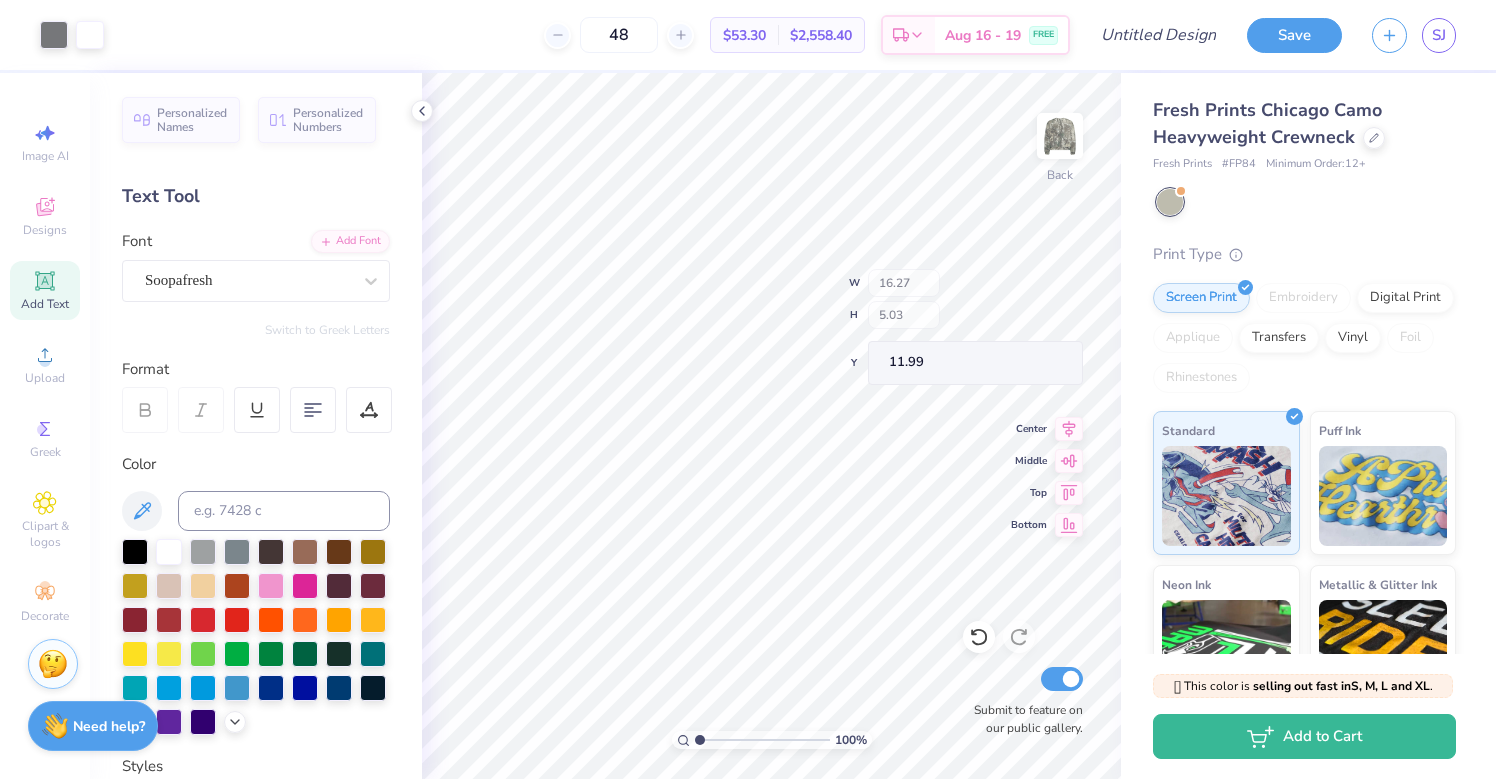 type on "11.99" 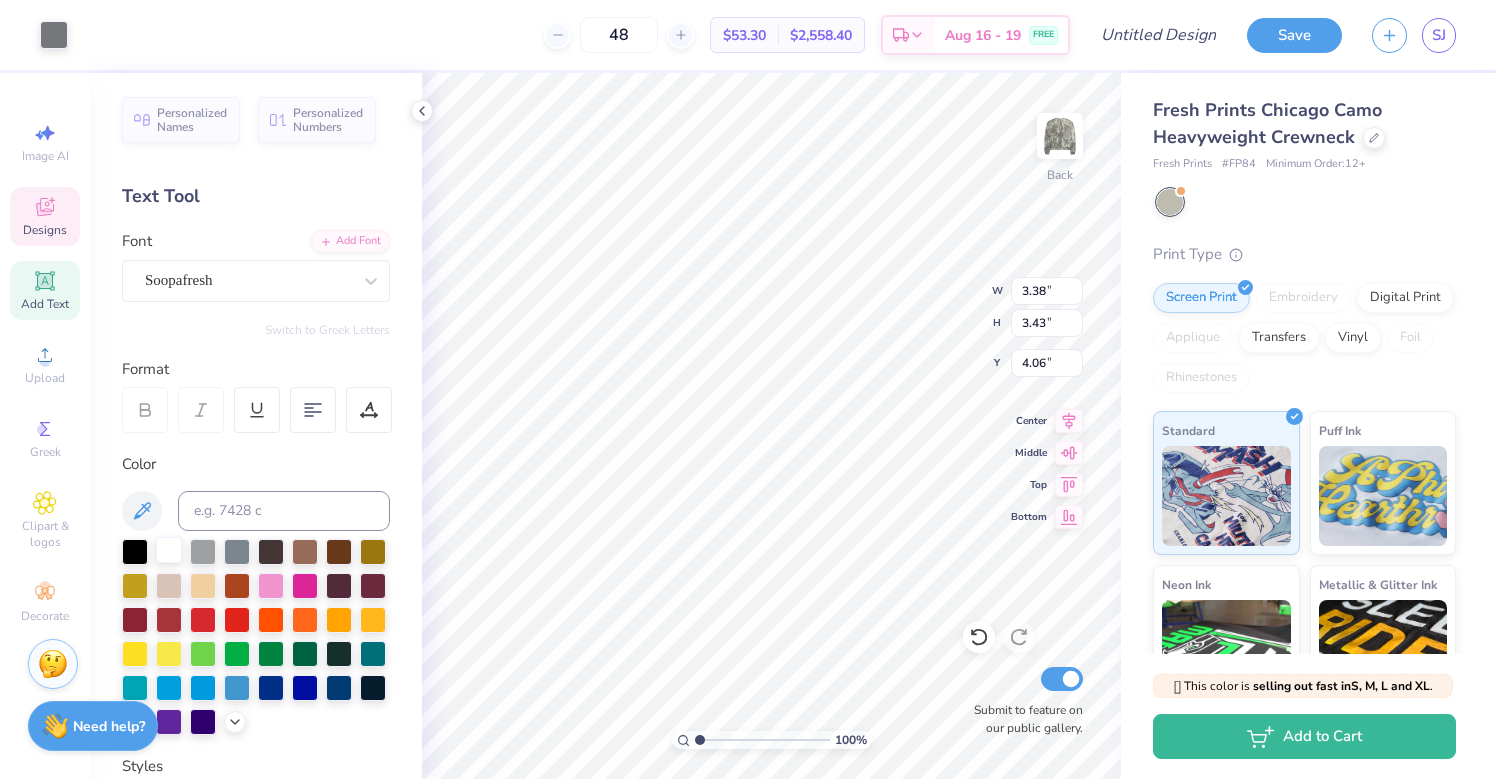 click at bounding box center (169, 550) 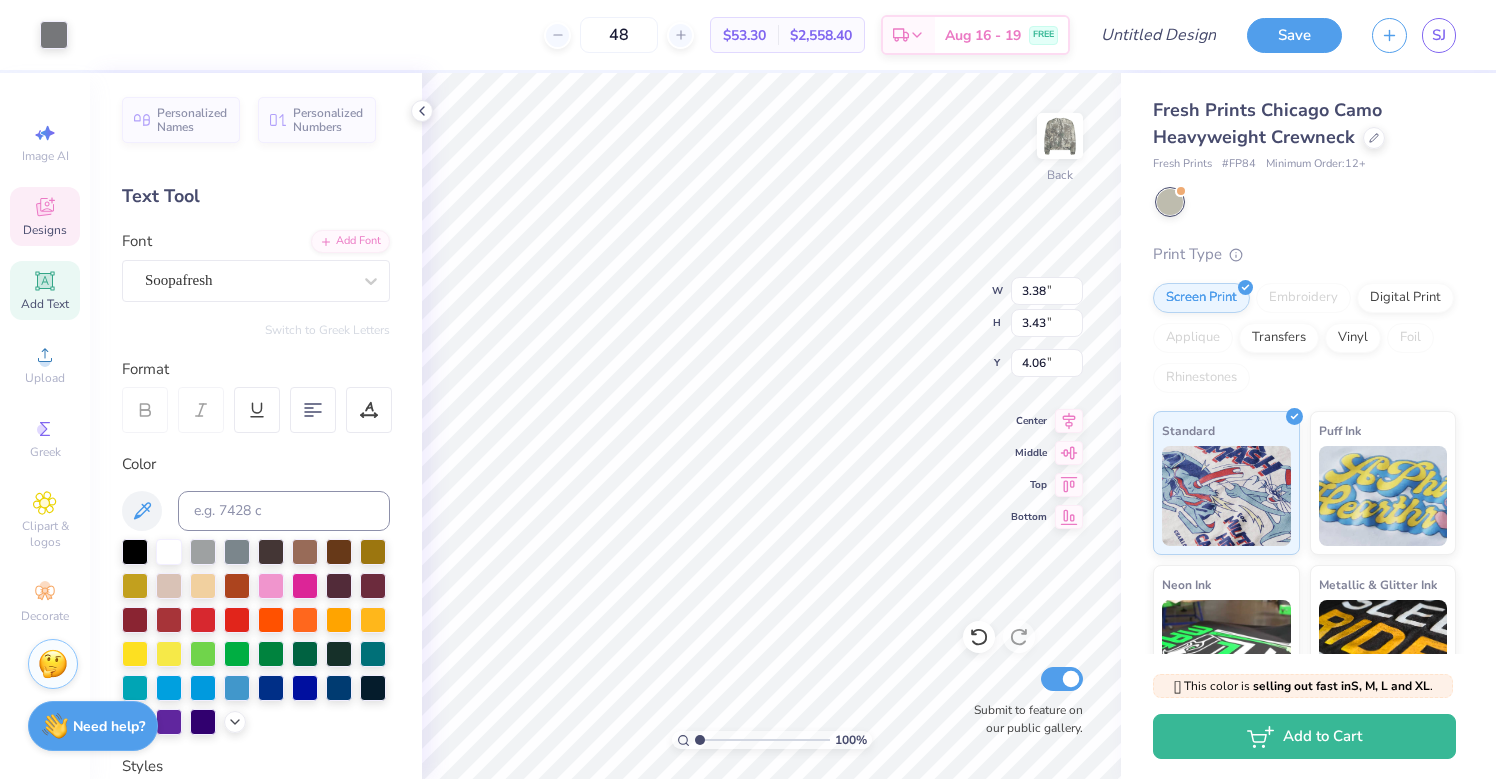 click 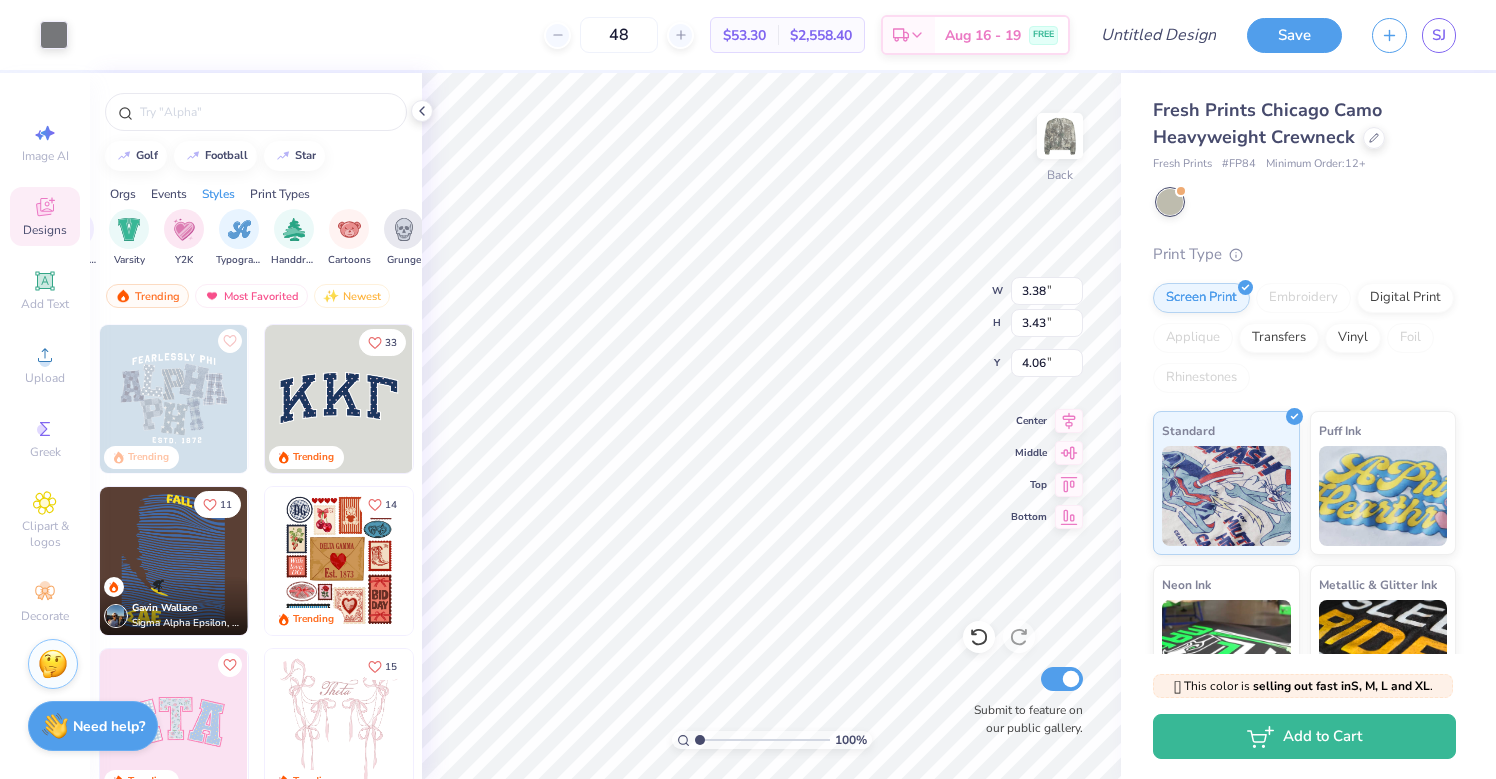 scroll, scrollTop: 0, scrollLeft: 1151, axis: horizontal 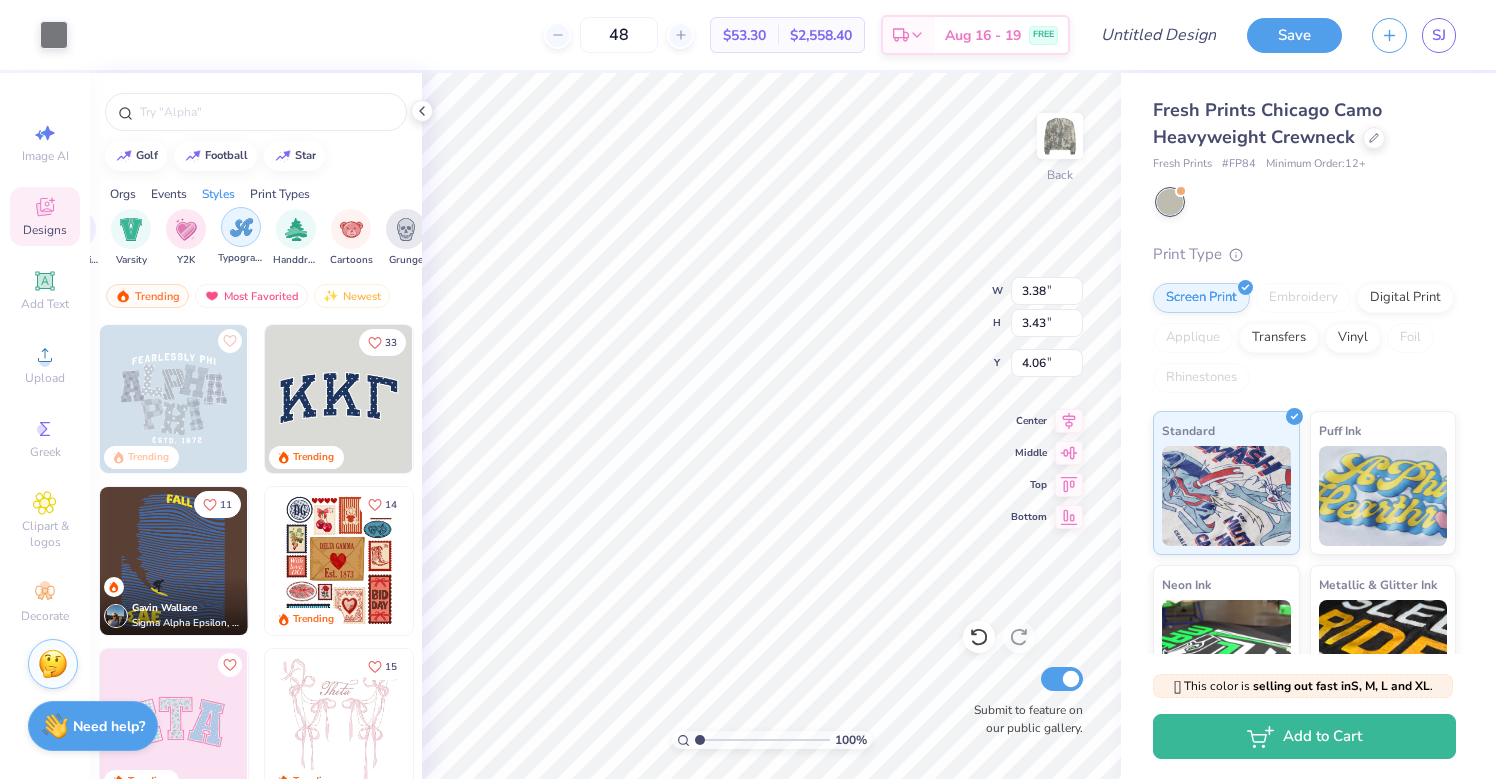 click at bounding box center (241, 227) 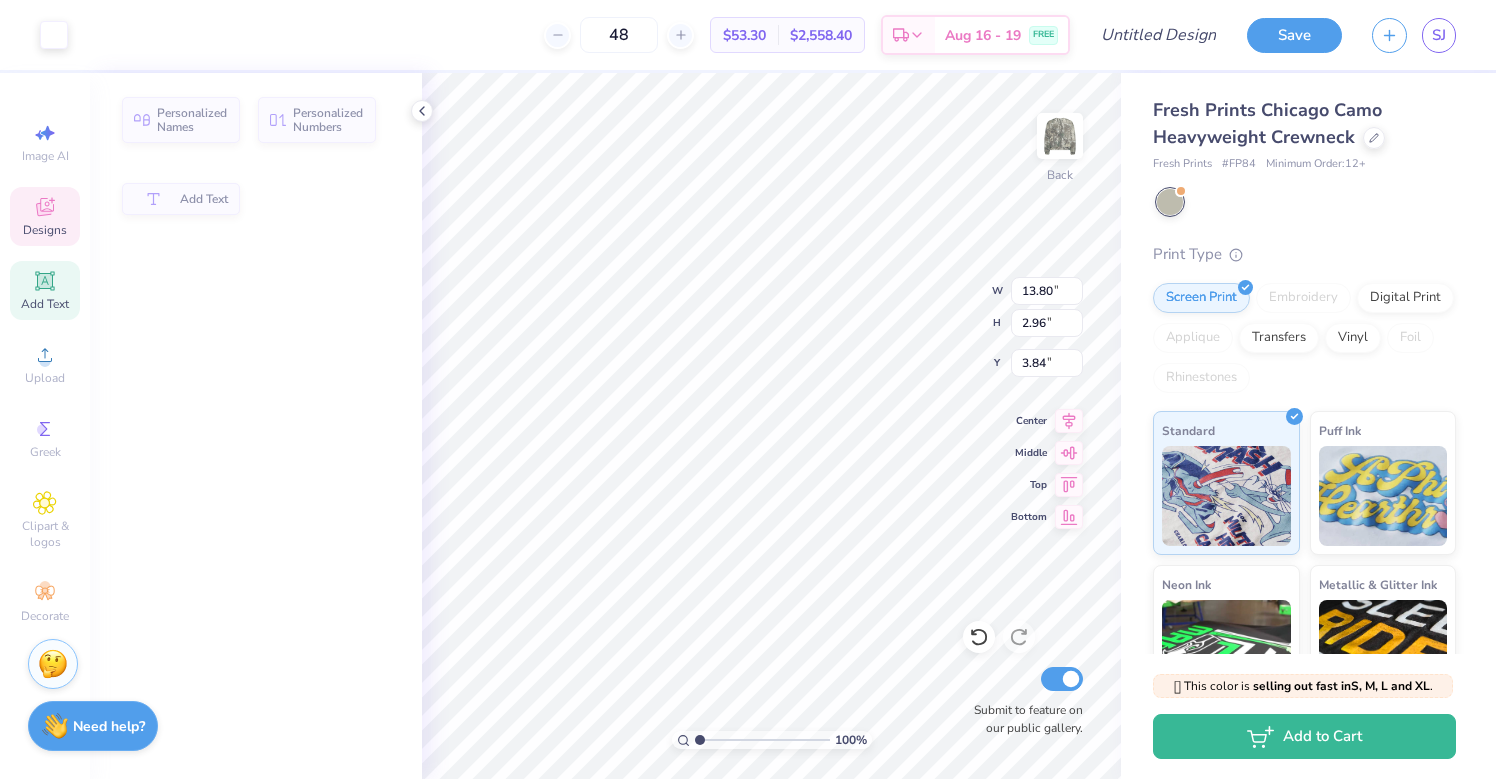 type on "13.80" 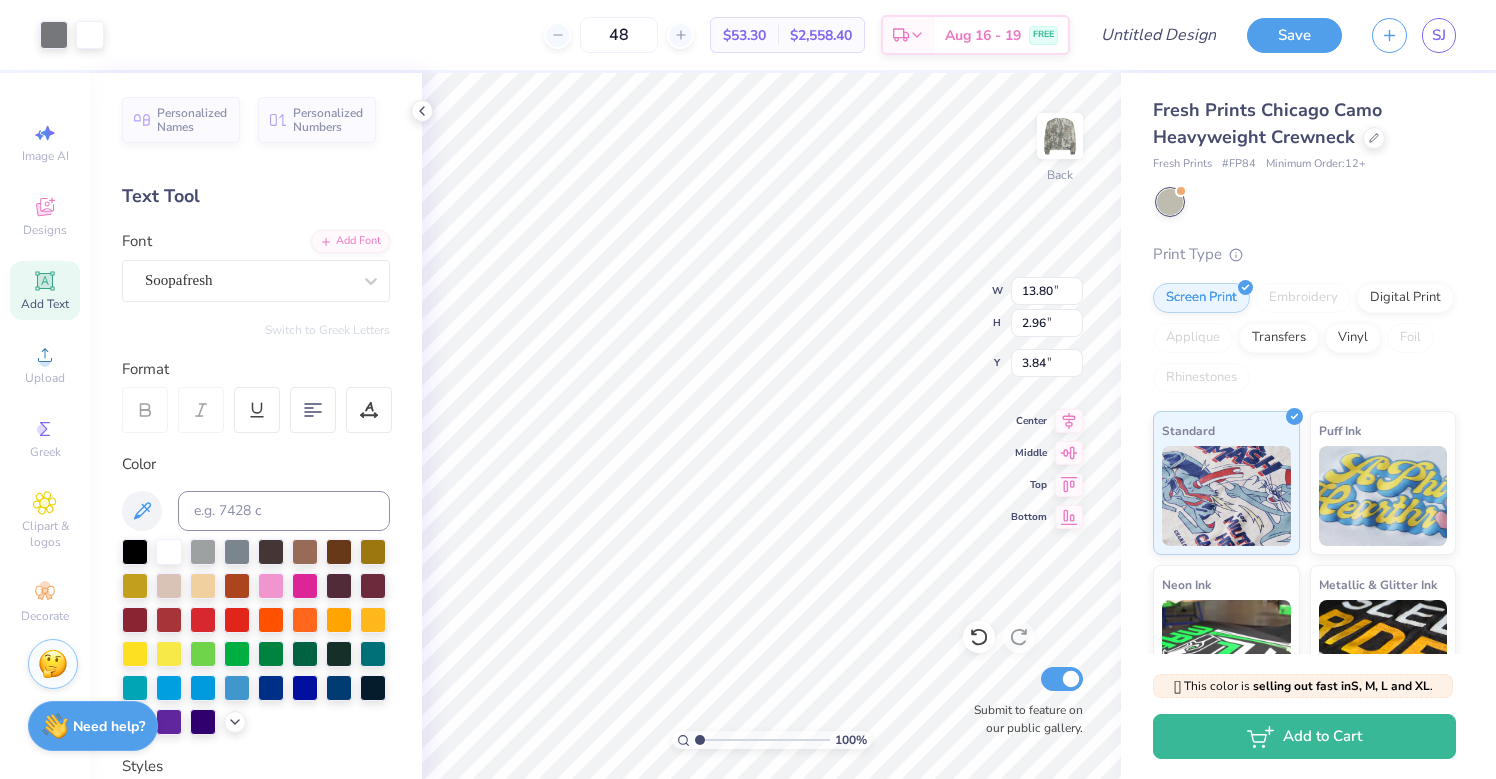 type on "4.63" 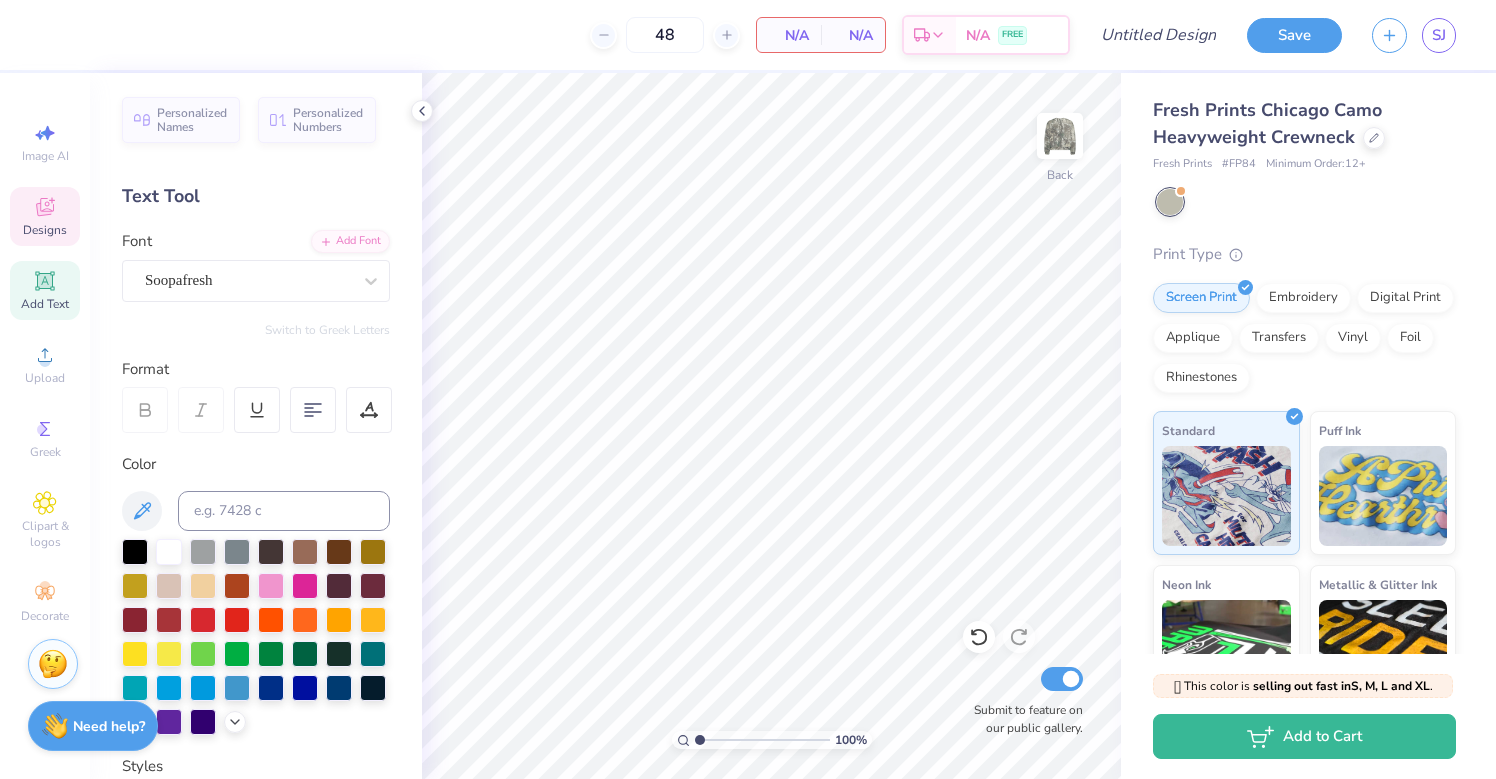 click on "Designs" at bounding box center [45, 230] 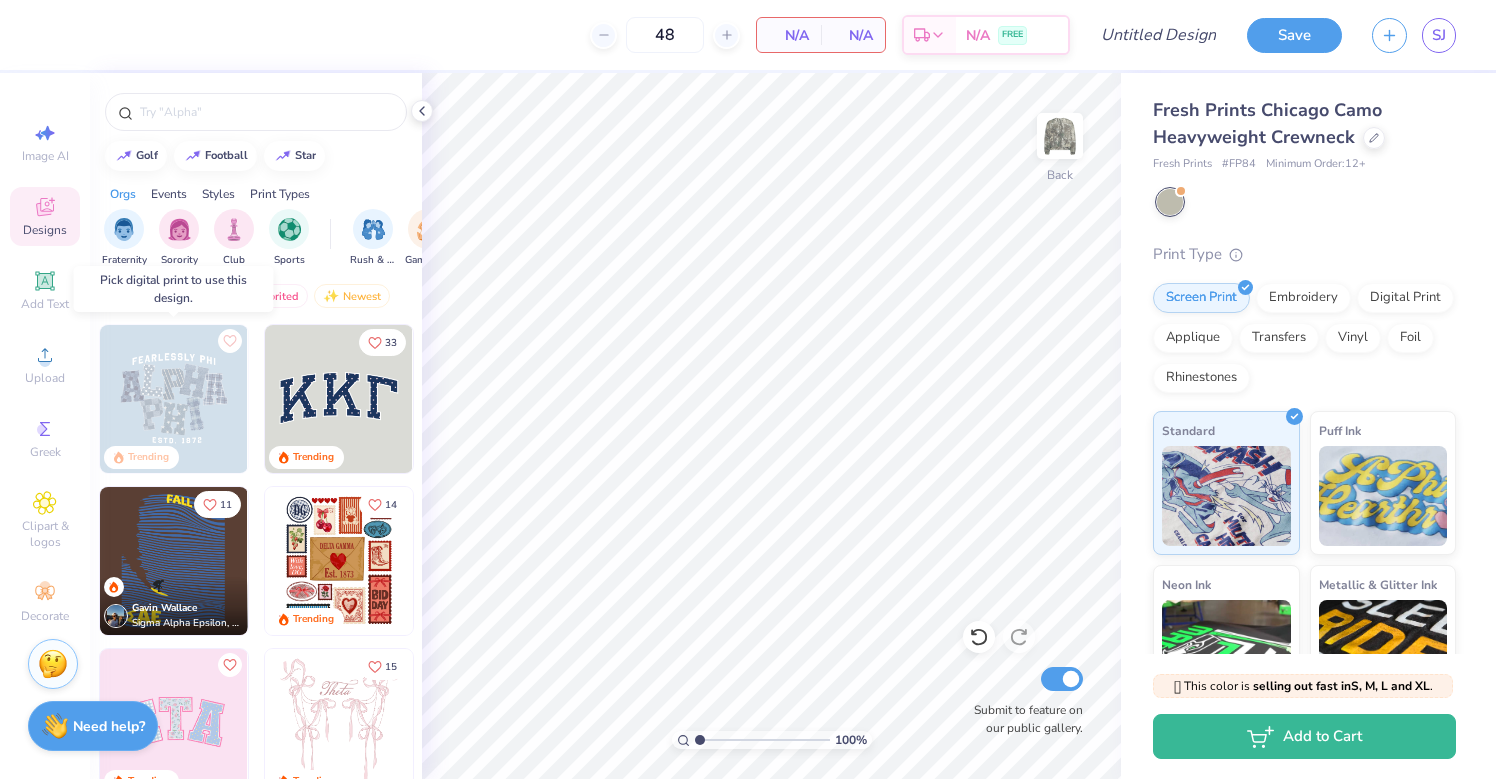 click at bounding box center (174, 399) 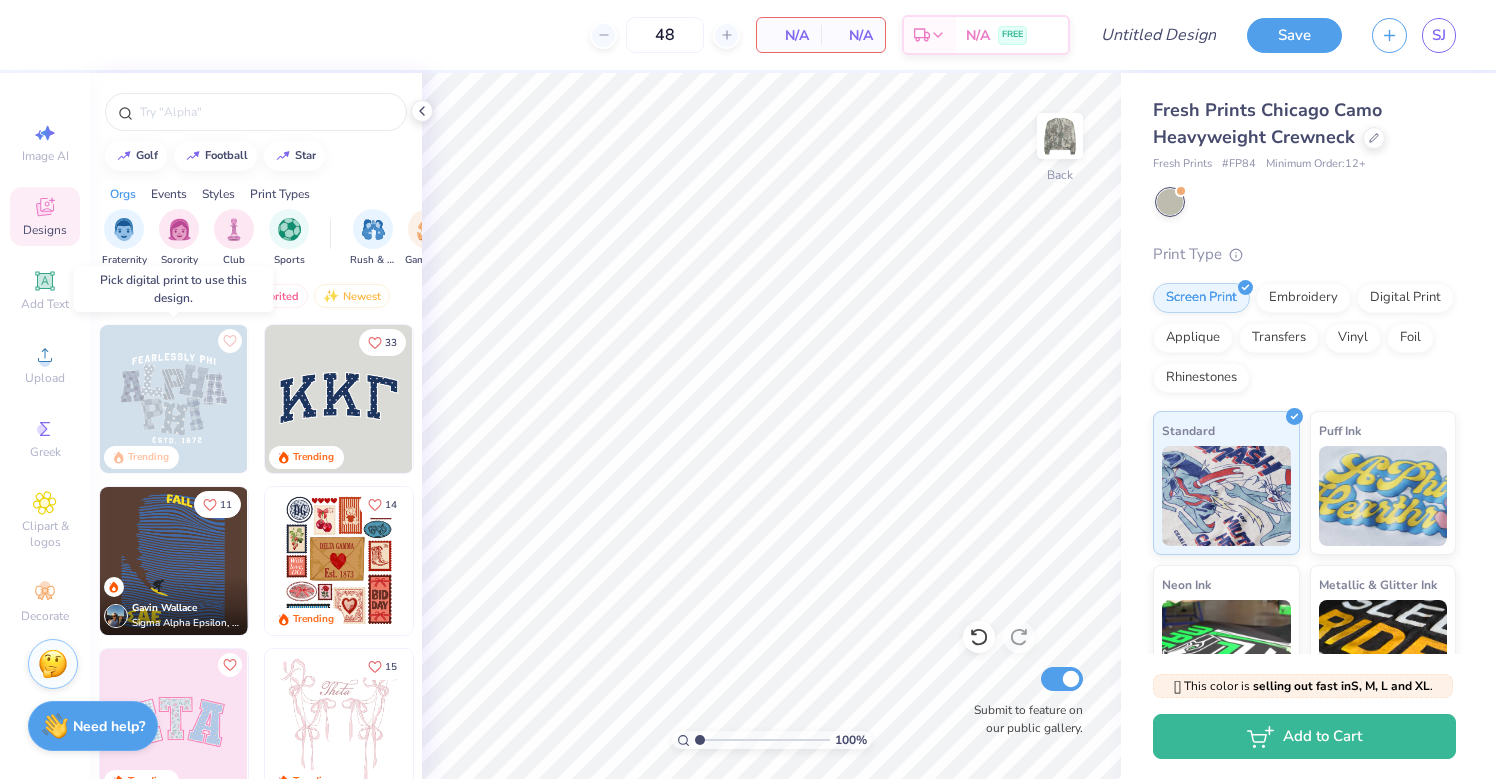 click at bounding box center (174, 399) 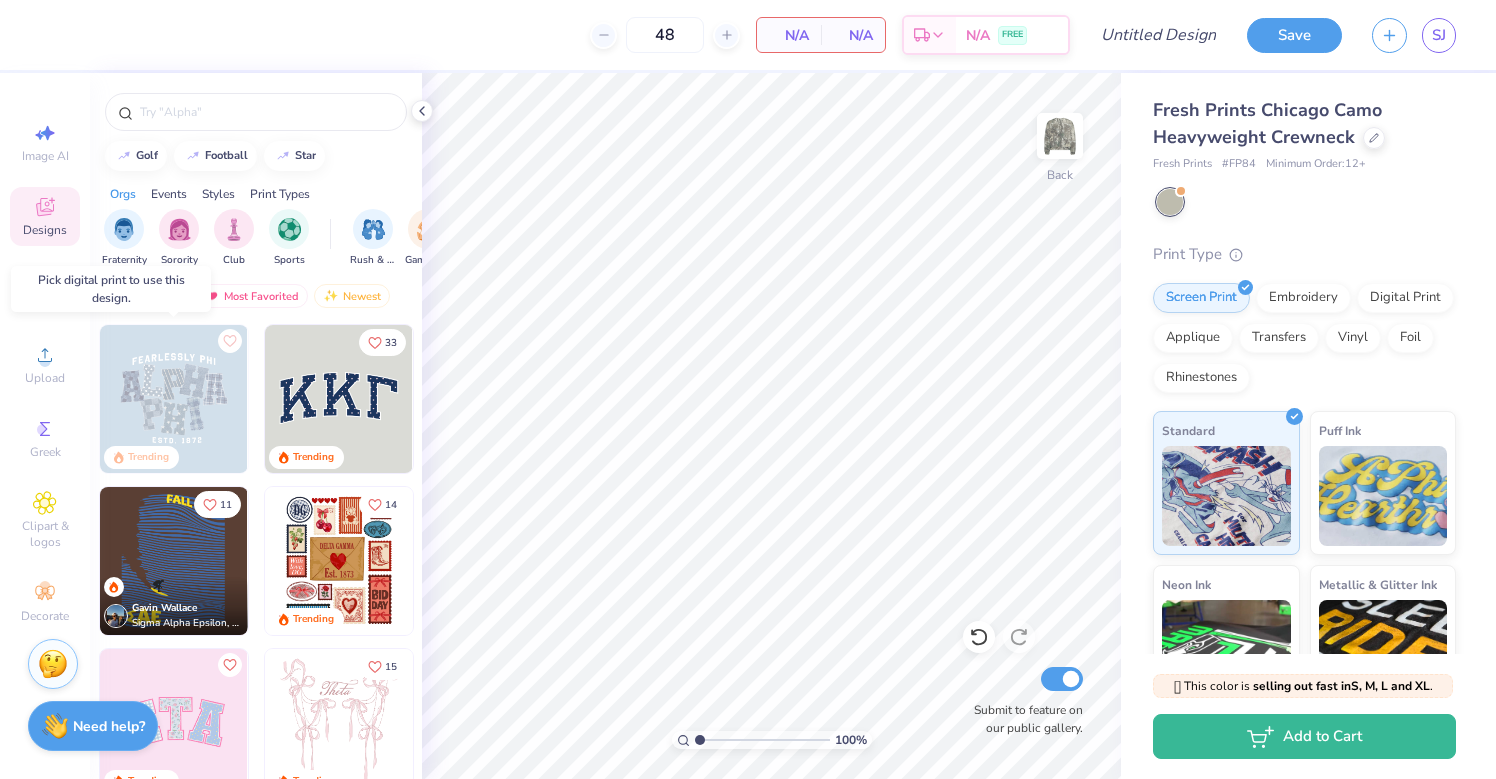 click at bounding box center (174, 399) 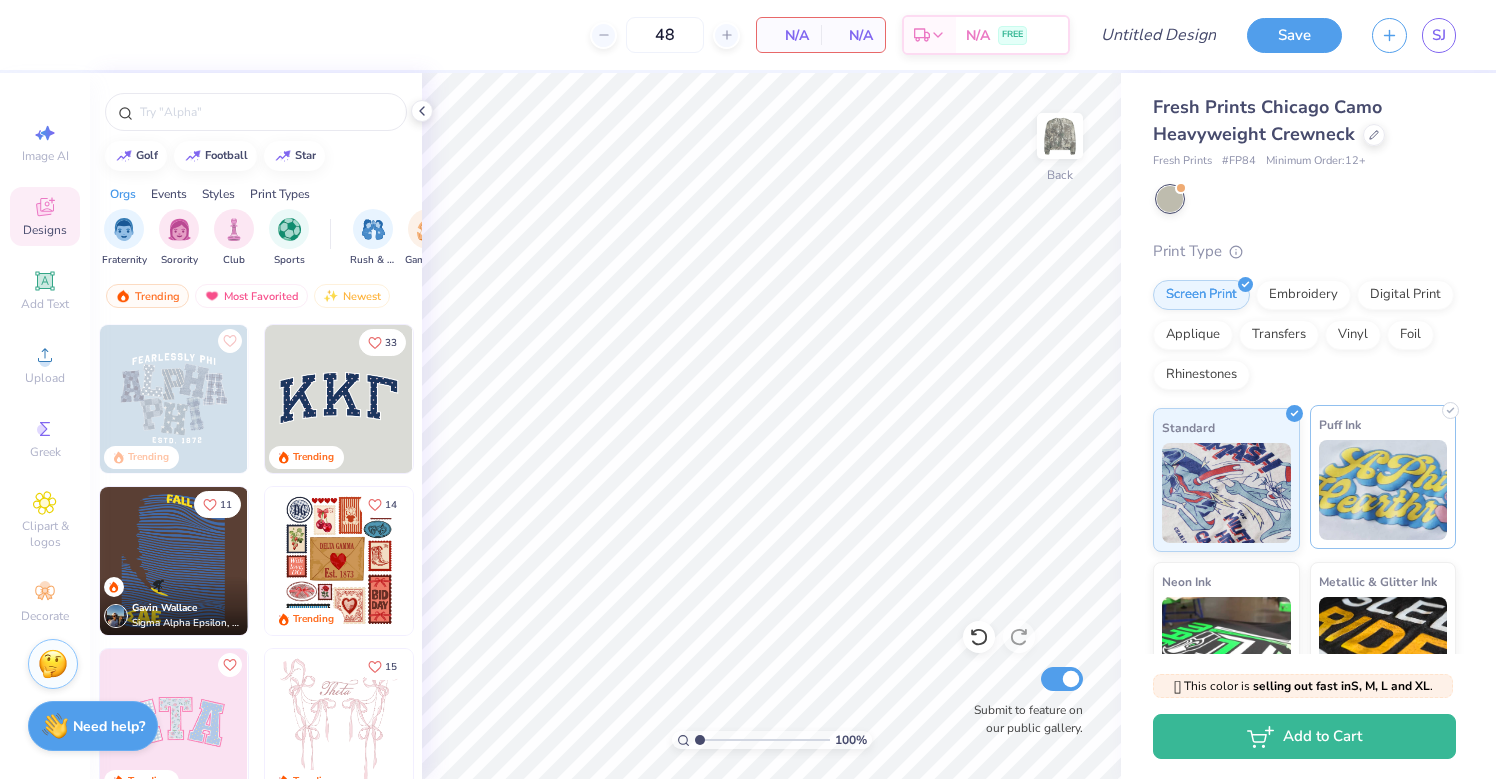 scroll, scrollTop: 0, scrollLeft: 0, axis: both 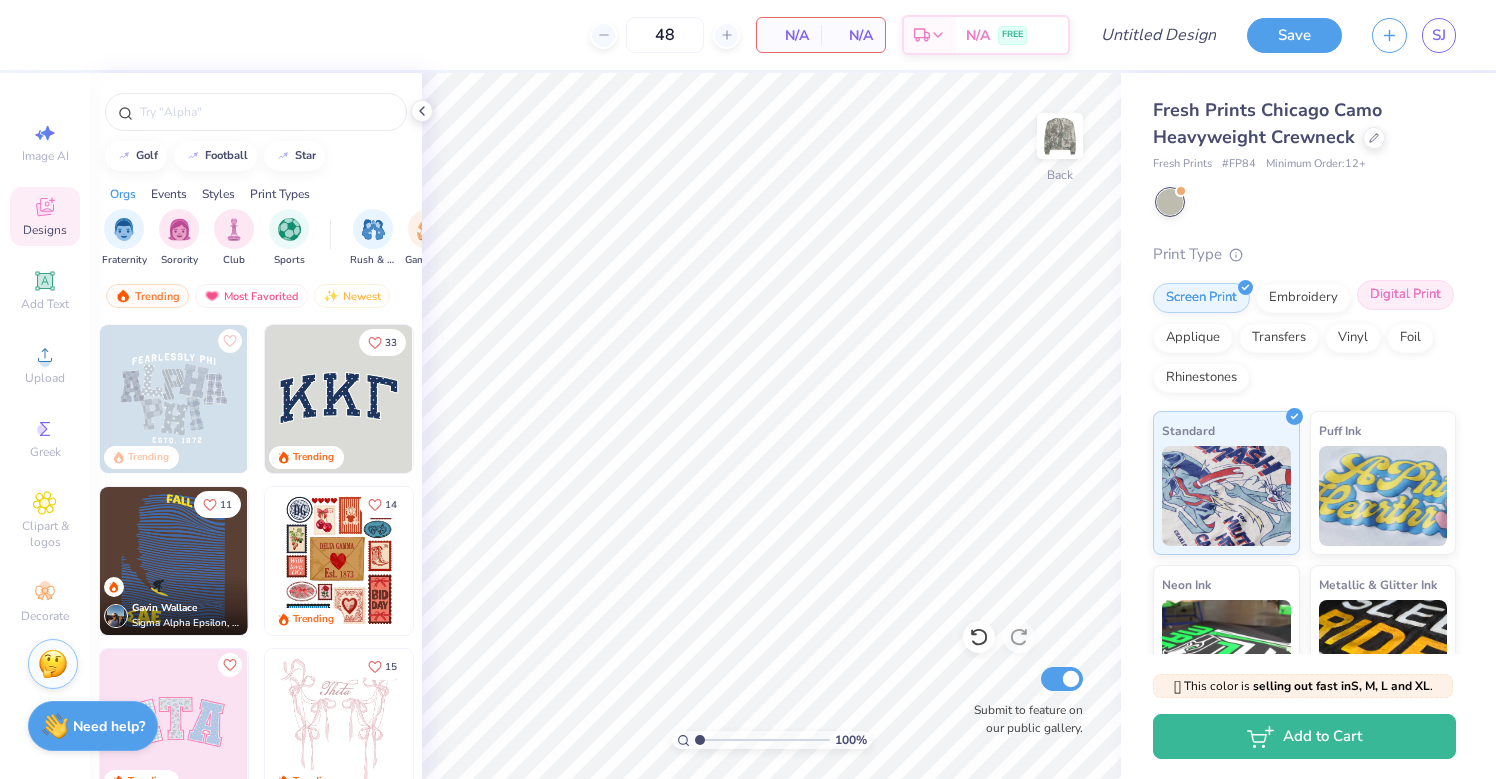 click on "Digital Print" at bounding box center (1405, 295) 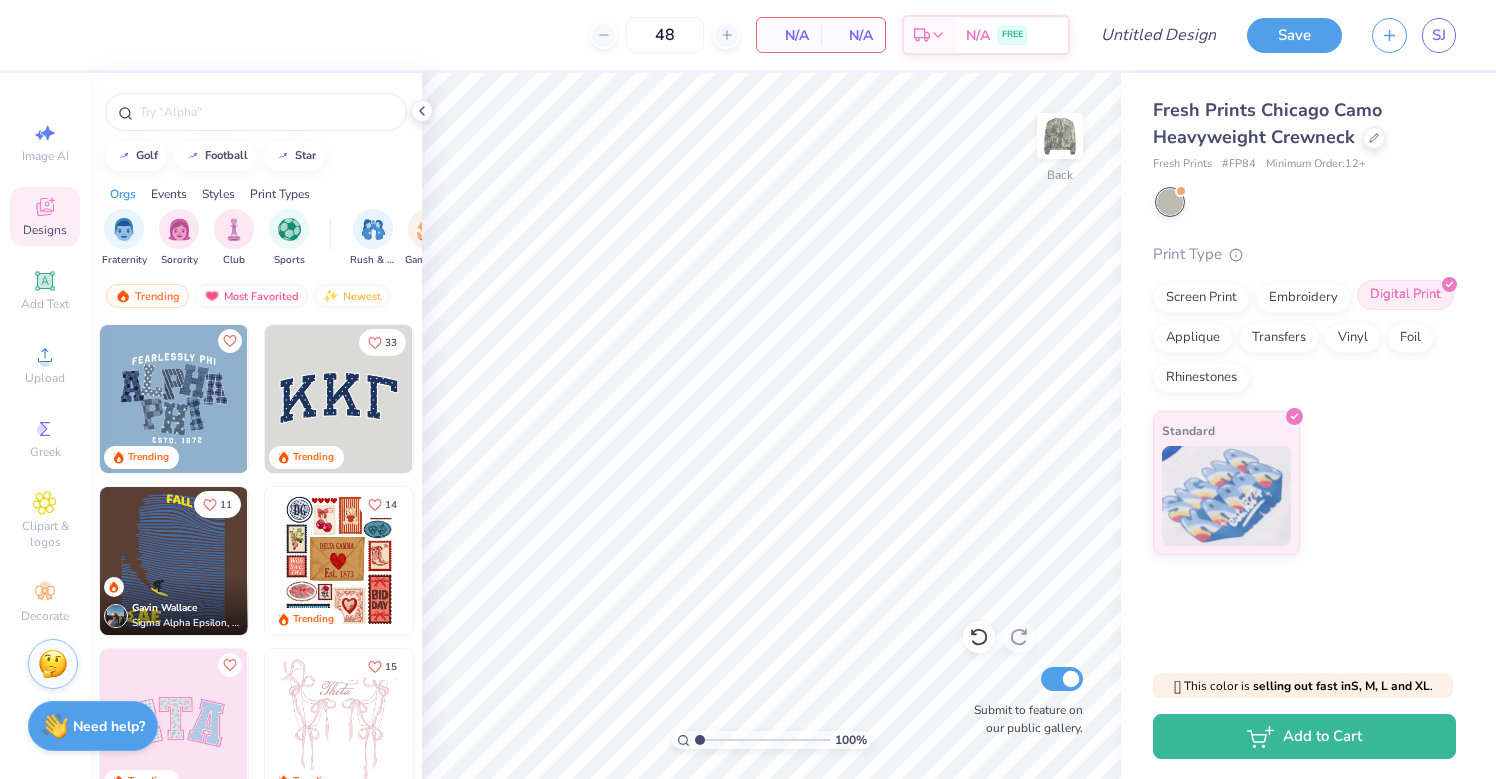 click on "Digital Print" at bounding box center (1405, 295) 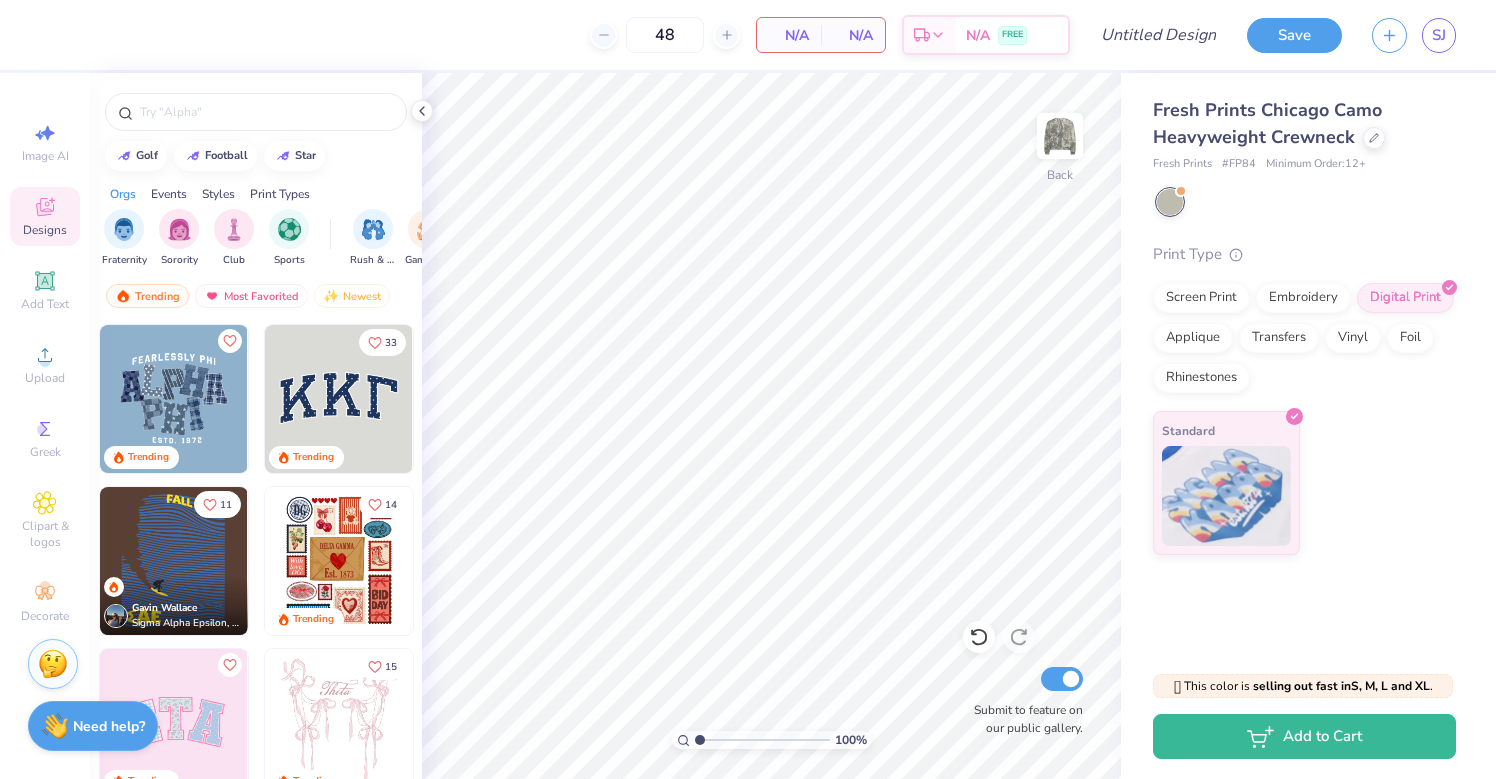 click at bounding box center [174, 399] 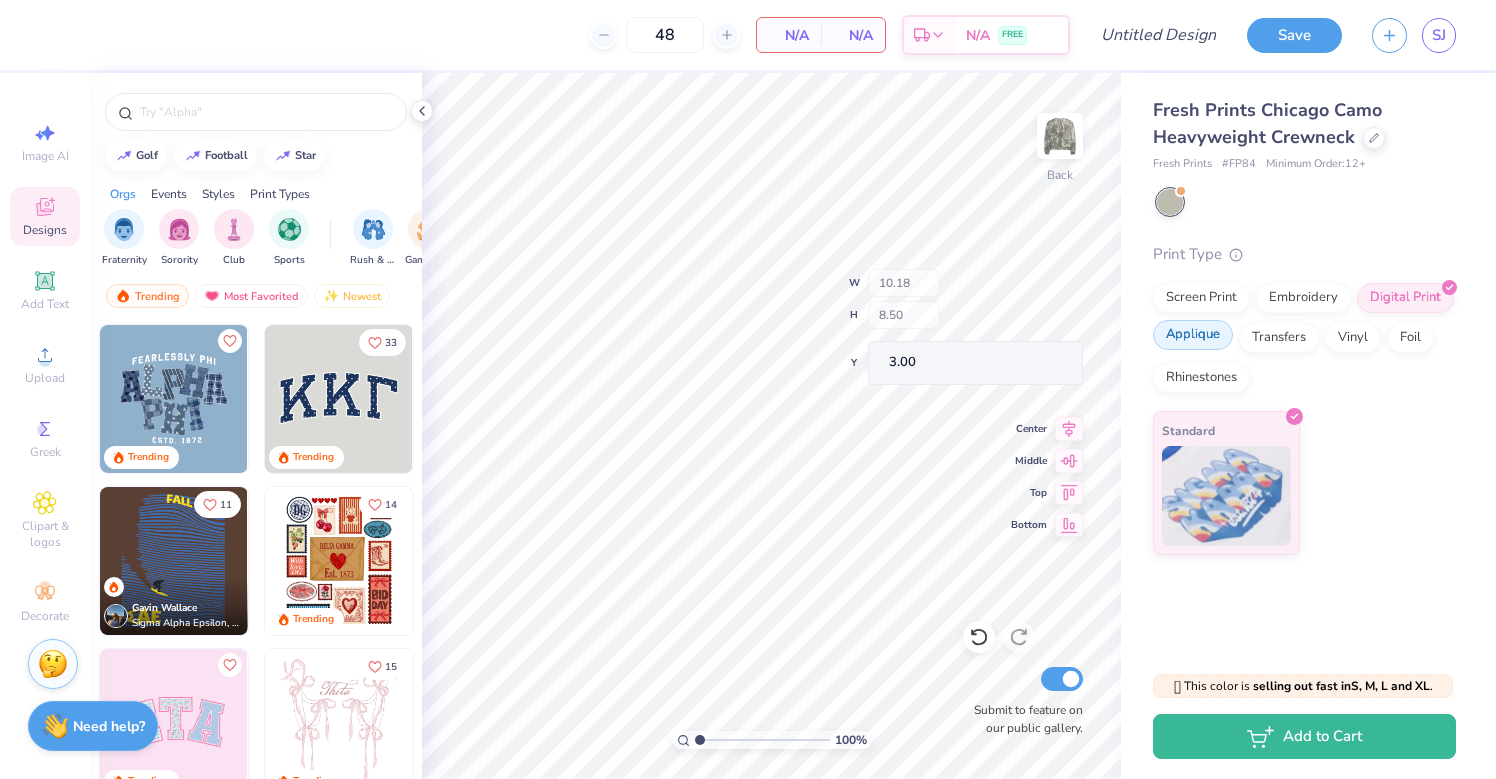 scroll, scrollTop: 0, scrollLeft: 0, axis: both 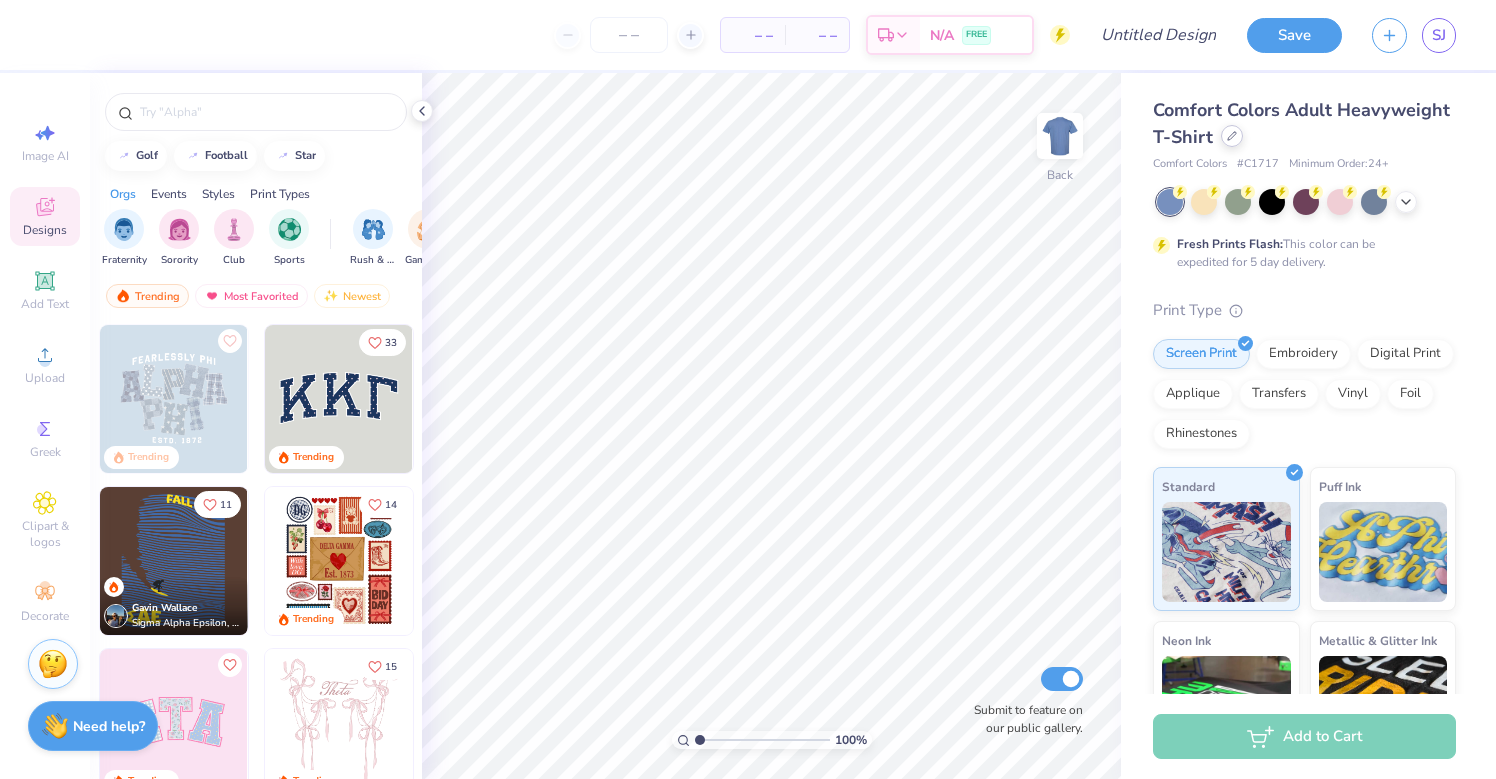 click 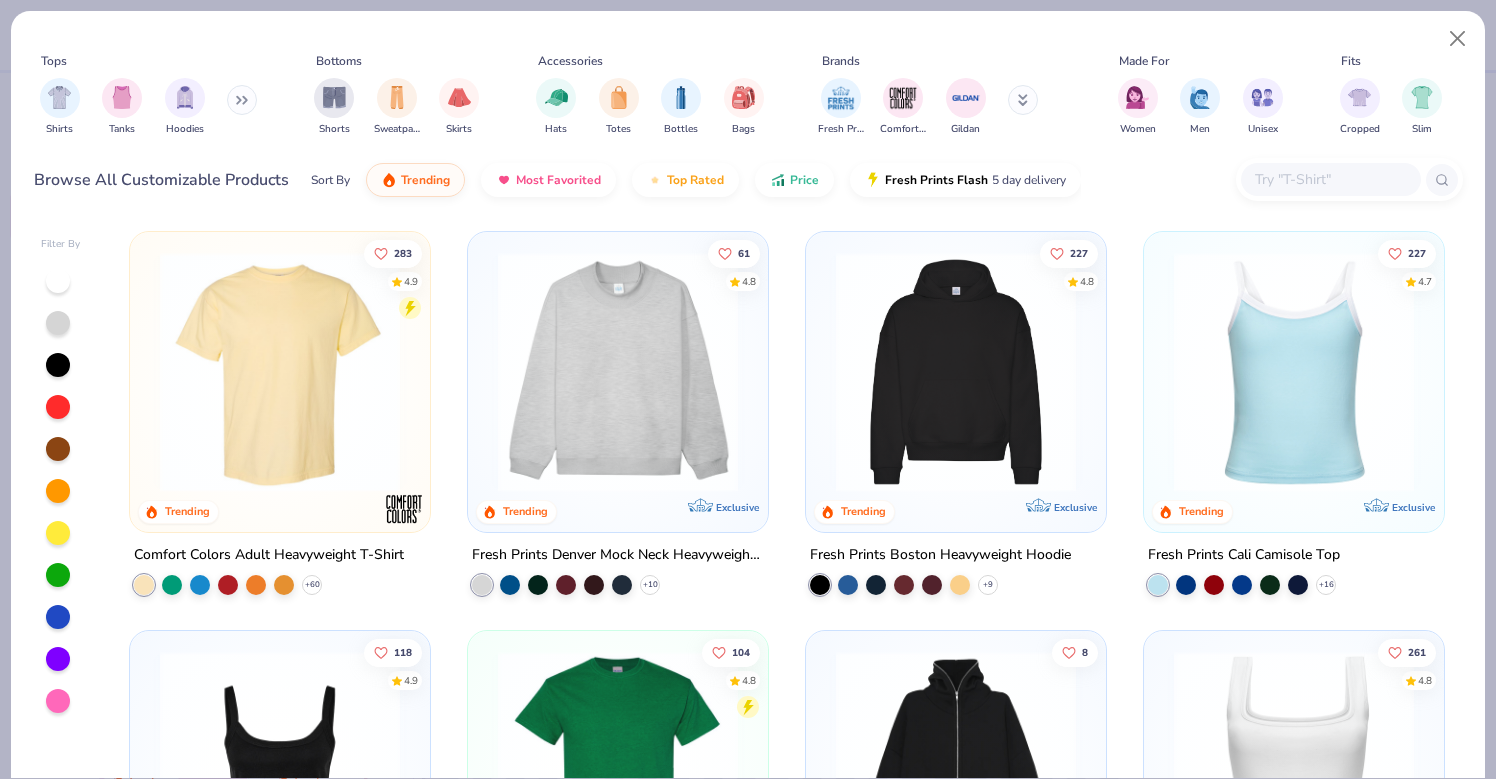 click 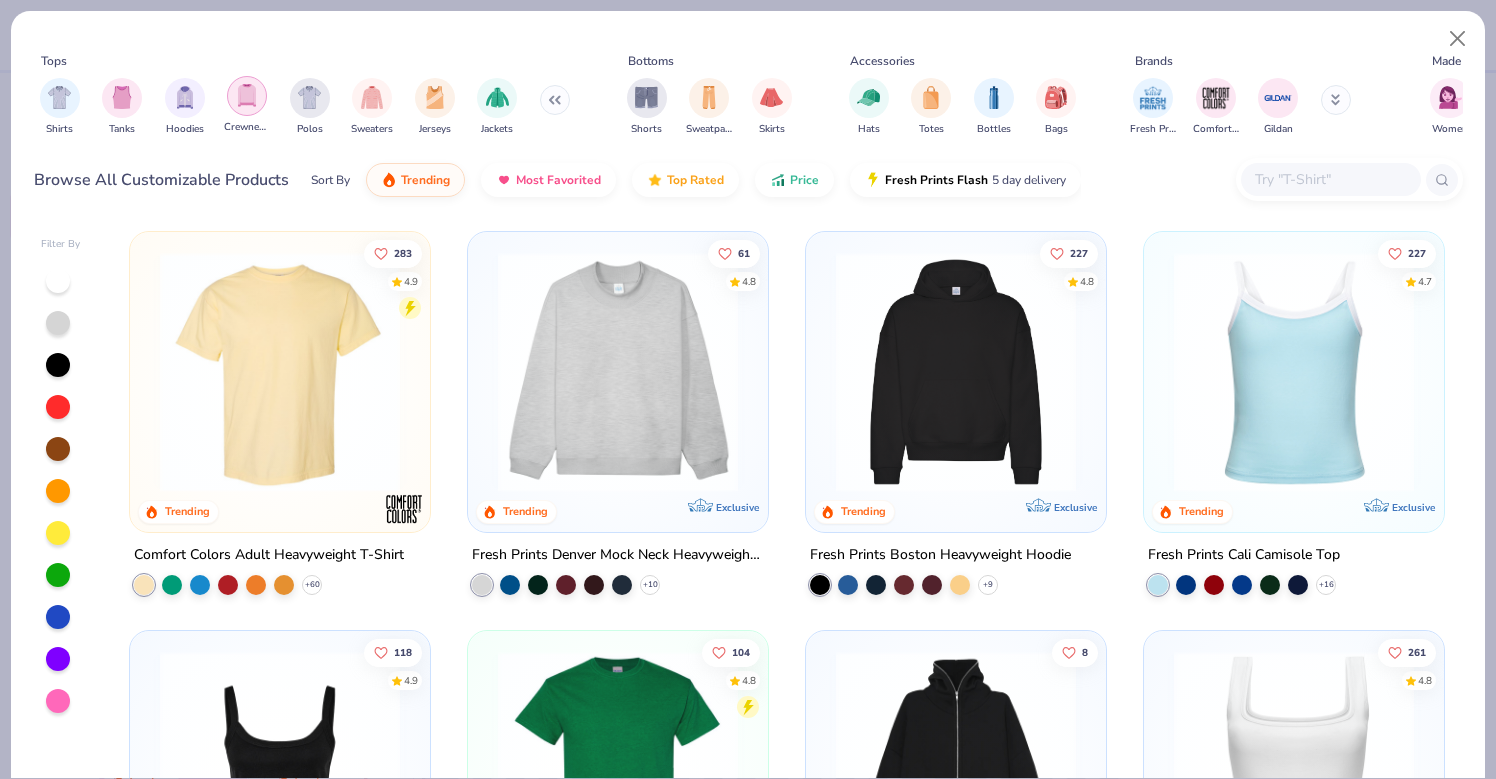 click at bounding box center [247, 95] 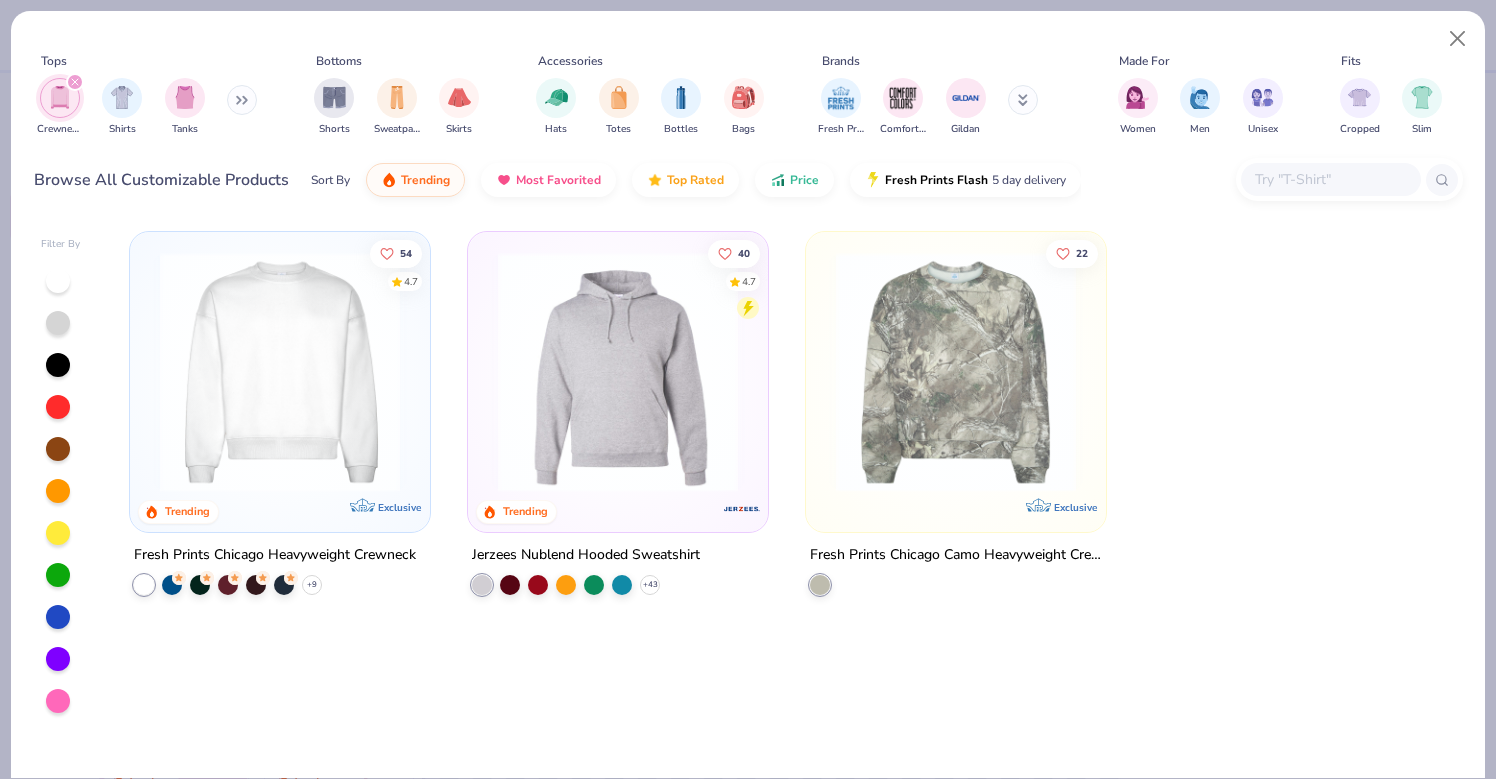 click at bounding box center [956, 372] 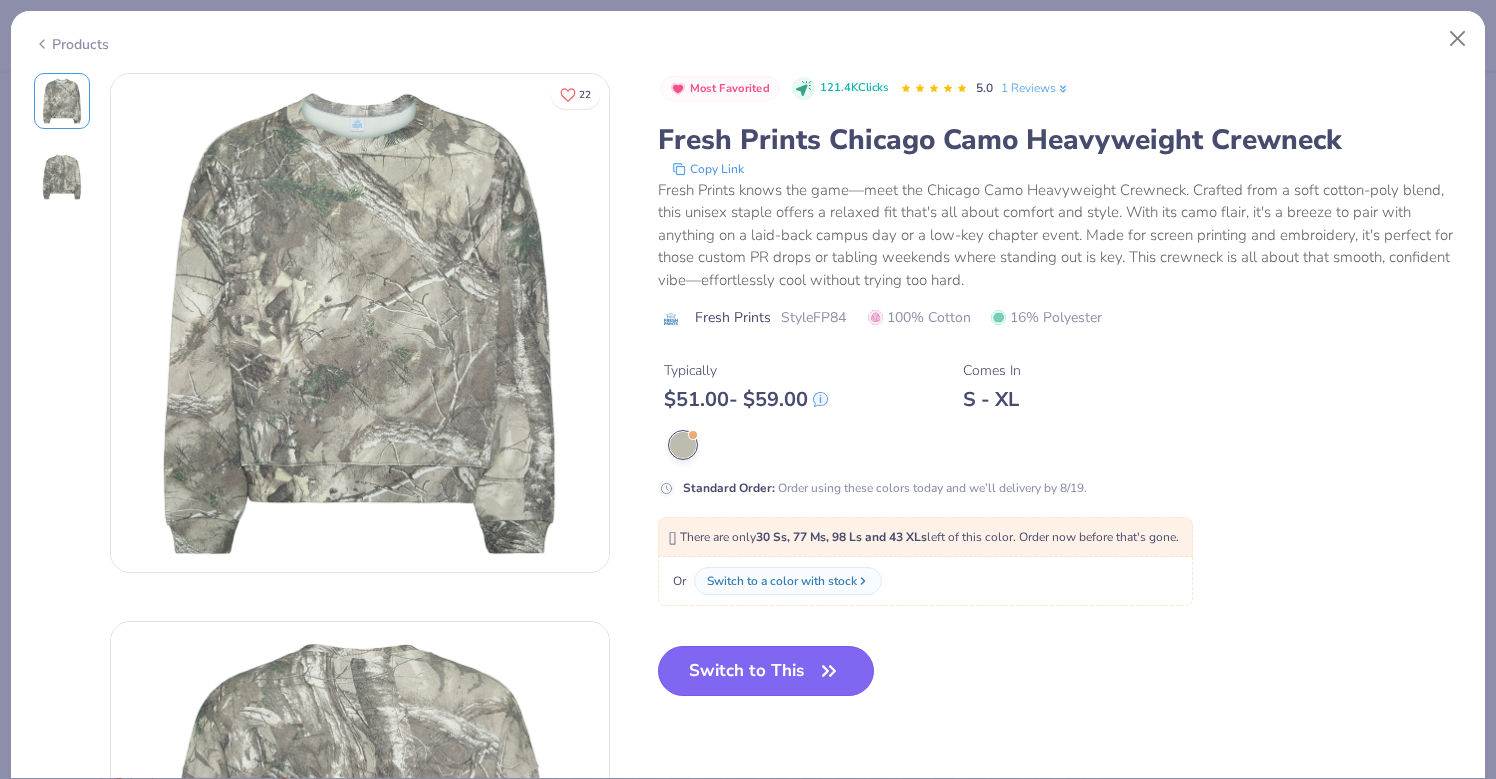 click on "Switch to This" at bounding box center (766, 671) 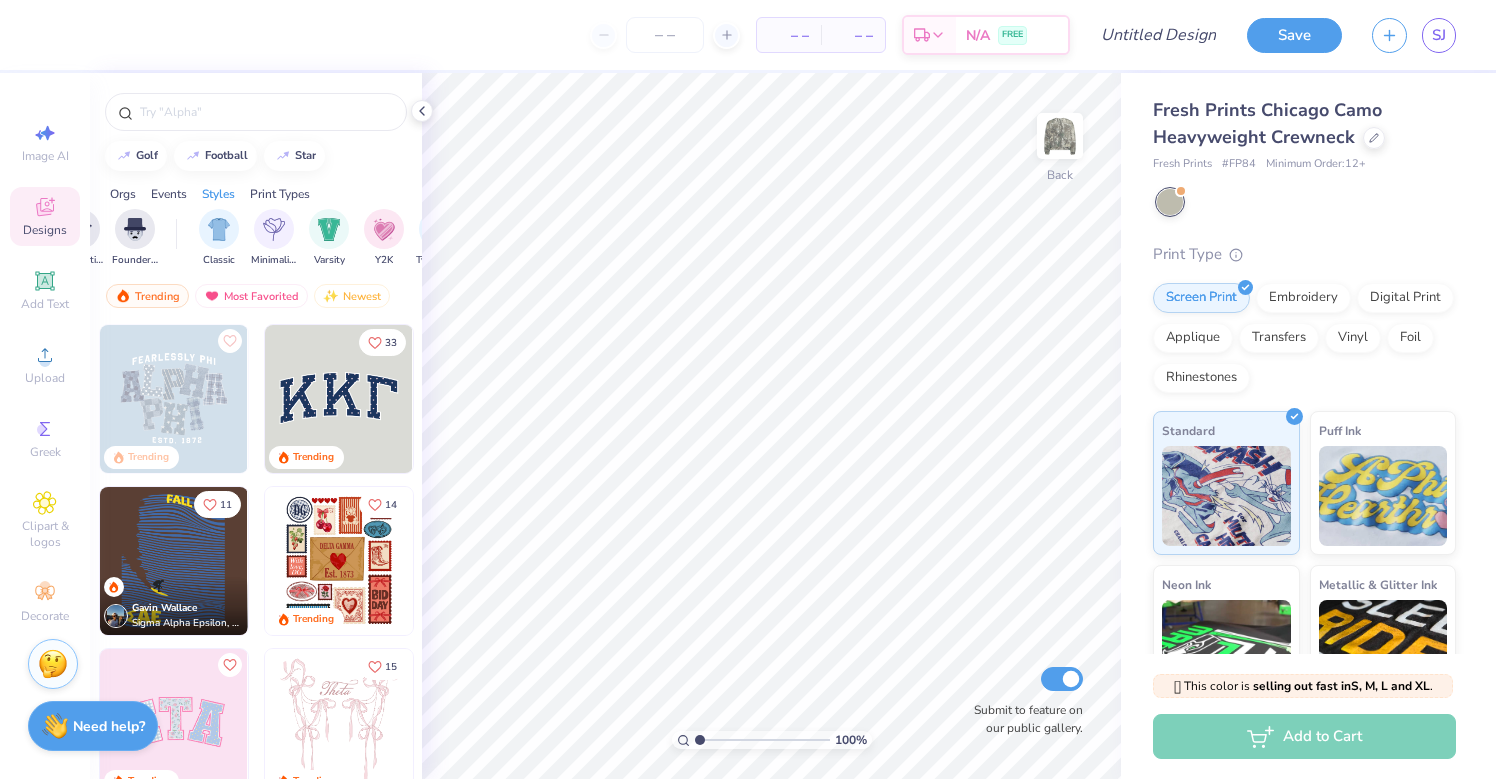 scroll, scrollTop: 0, scrollLeft: 952, axis: horizontal 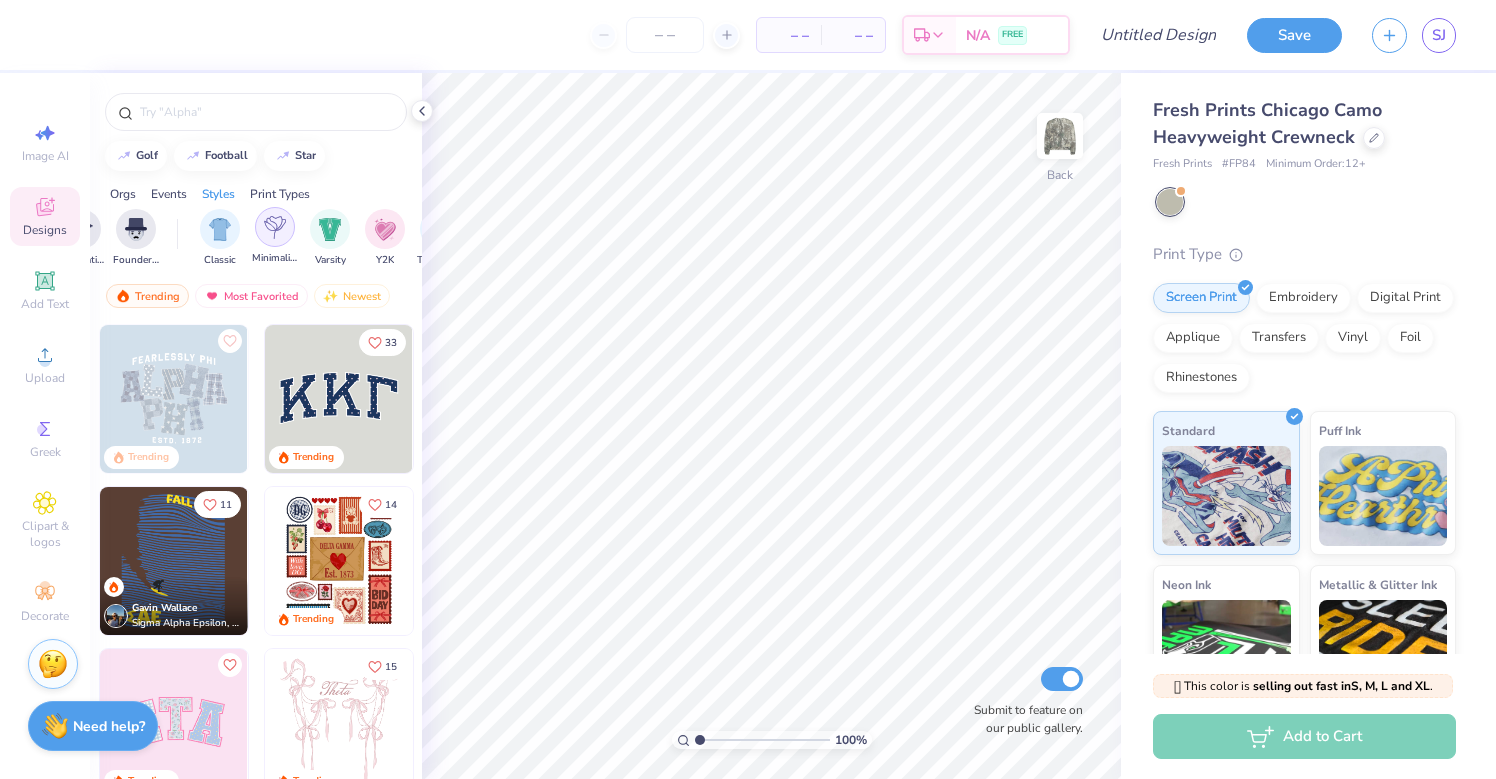 click at bounding box center [275, 227] 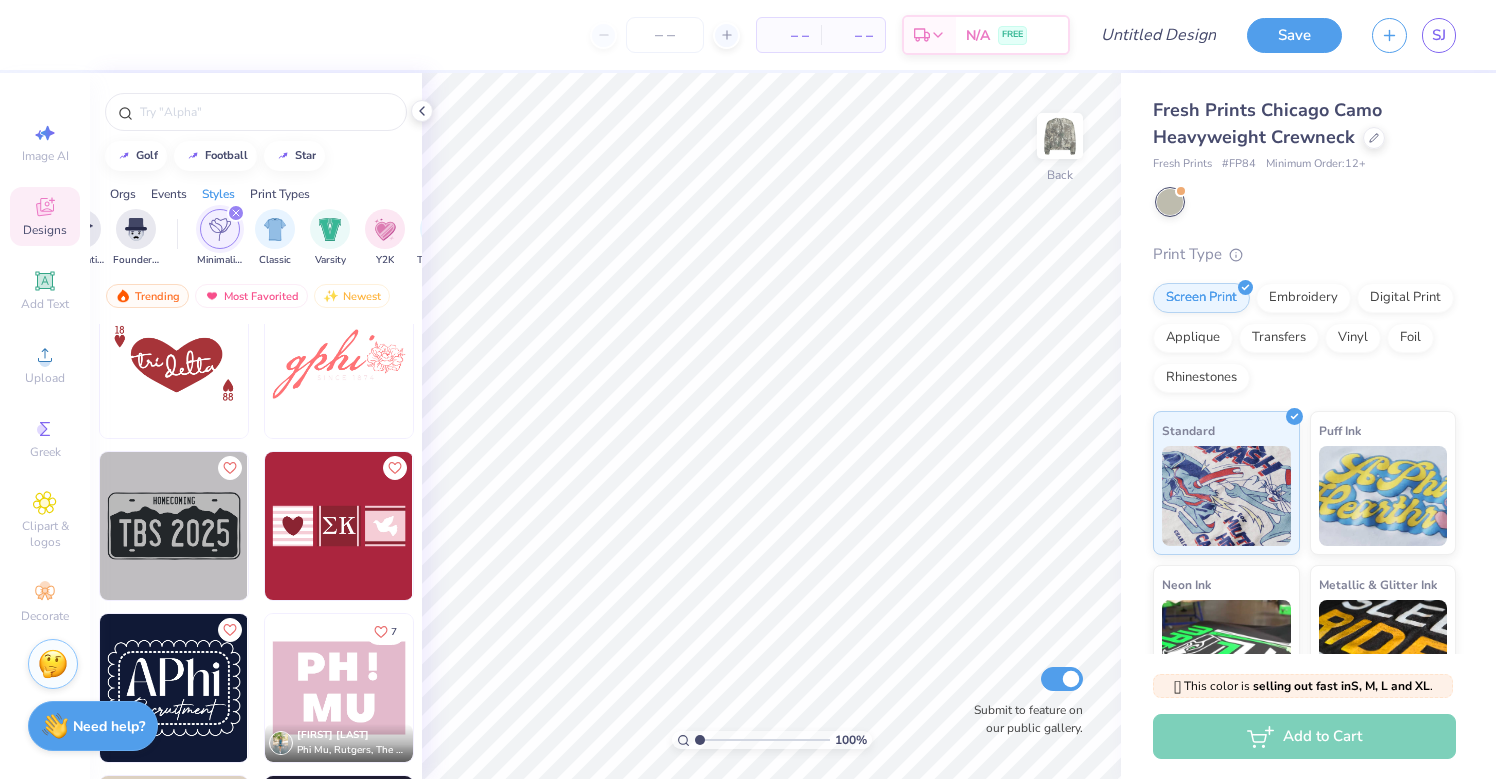scroll, scrollTop: 4943, scrollLeft: 0, axis: vertical 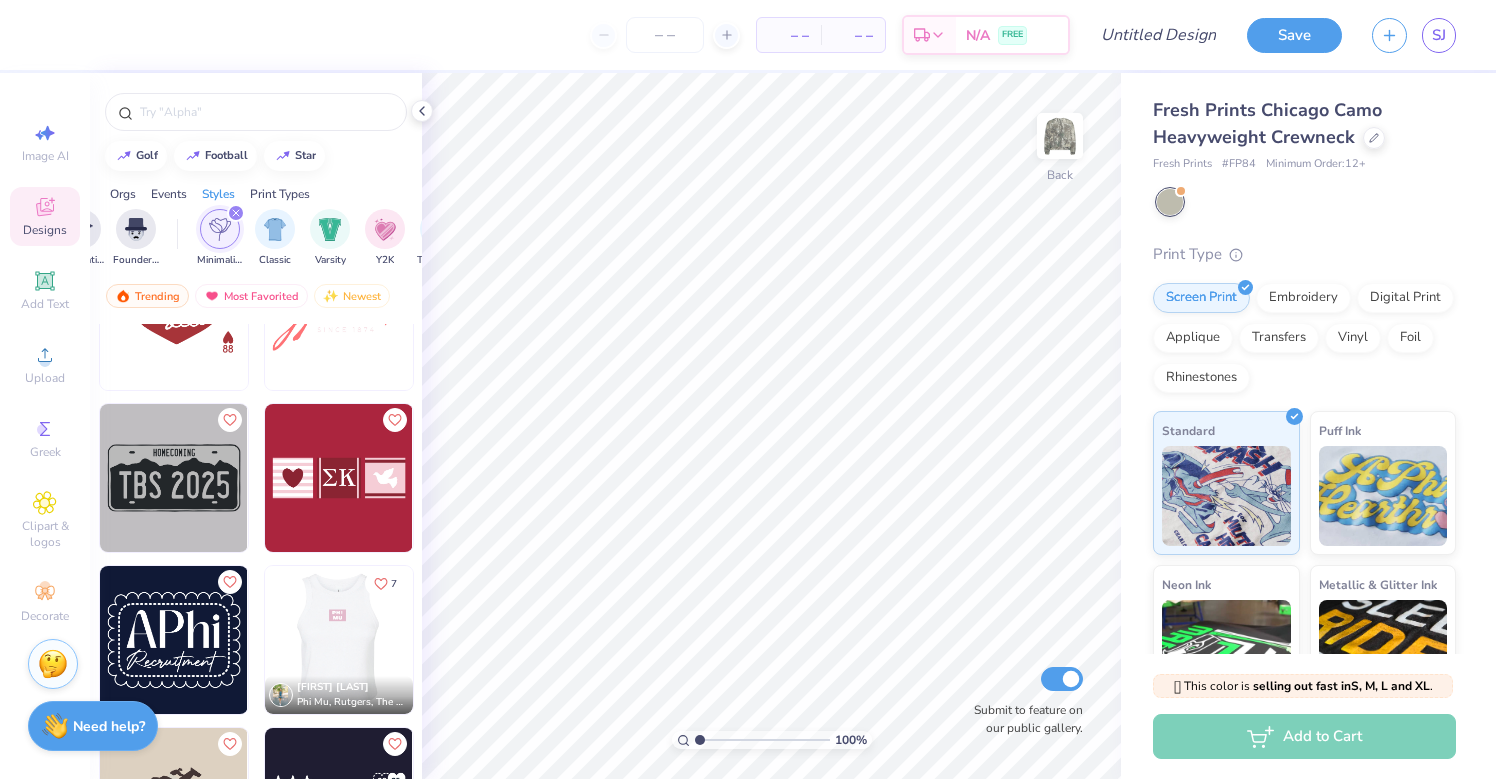 click at bounding box center [174, 478] 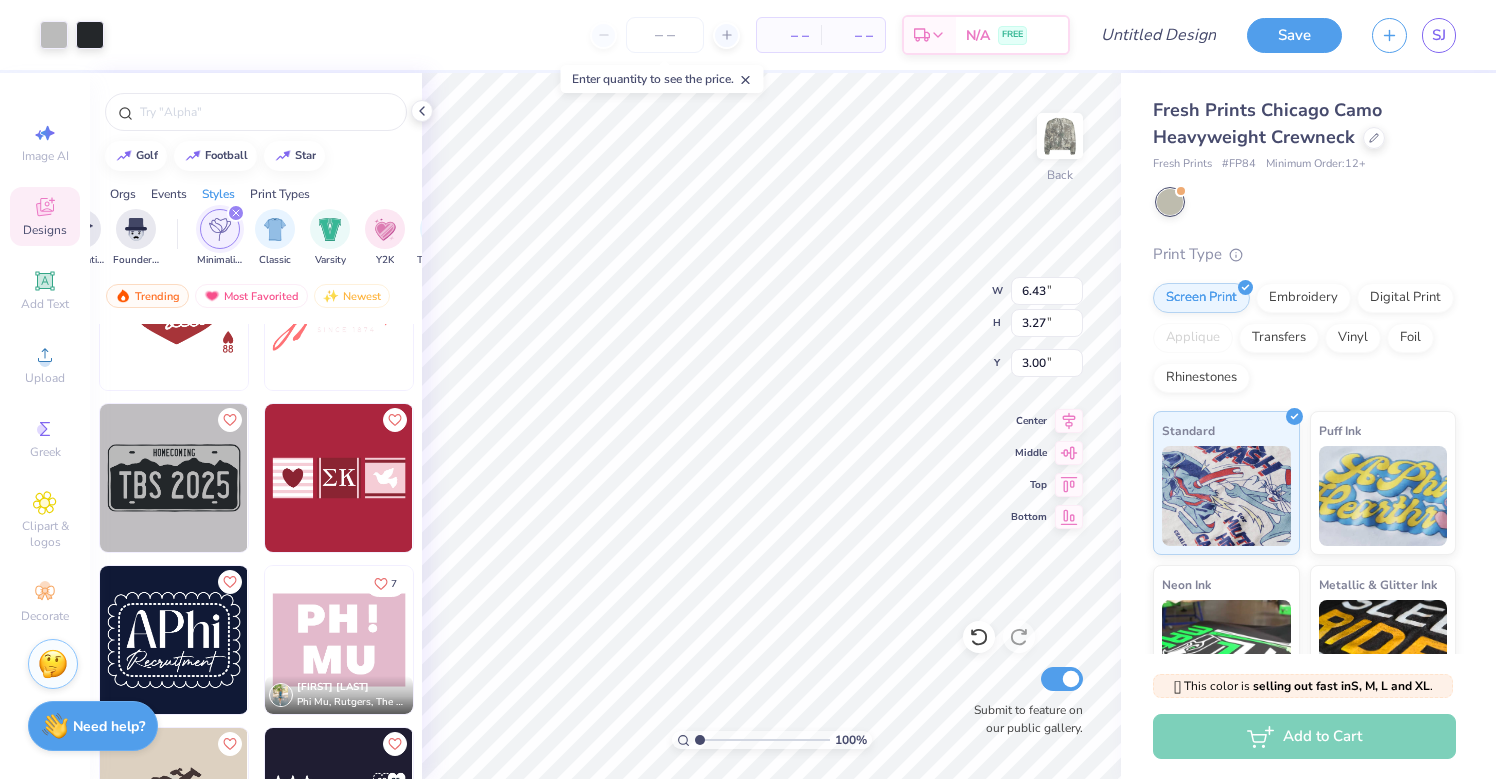 type on "9.39" 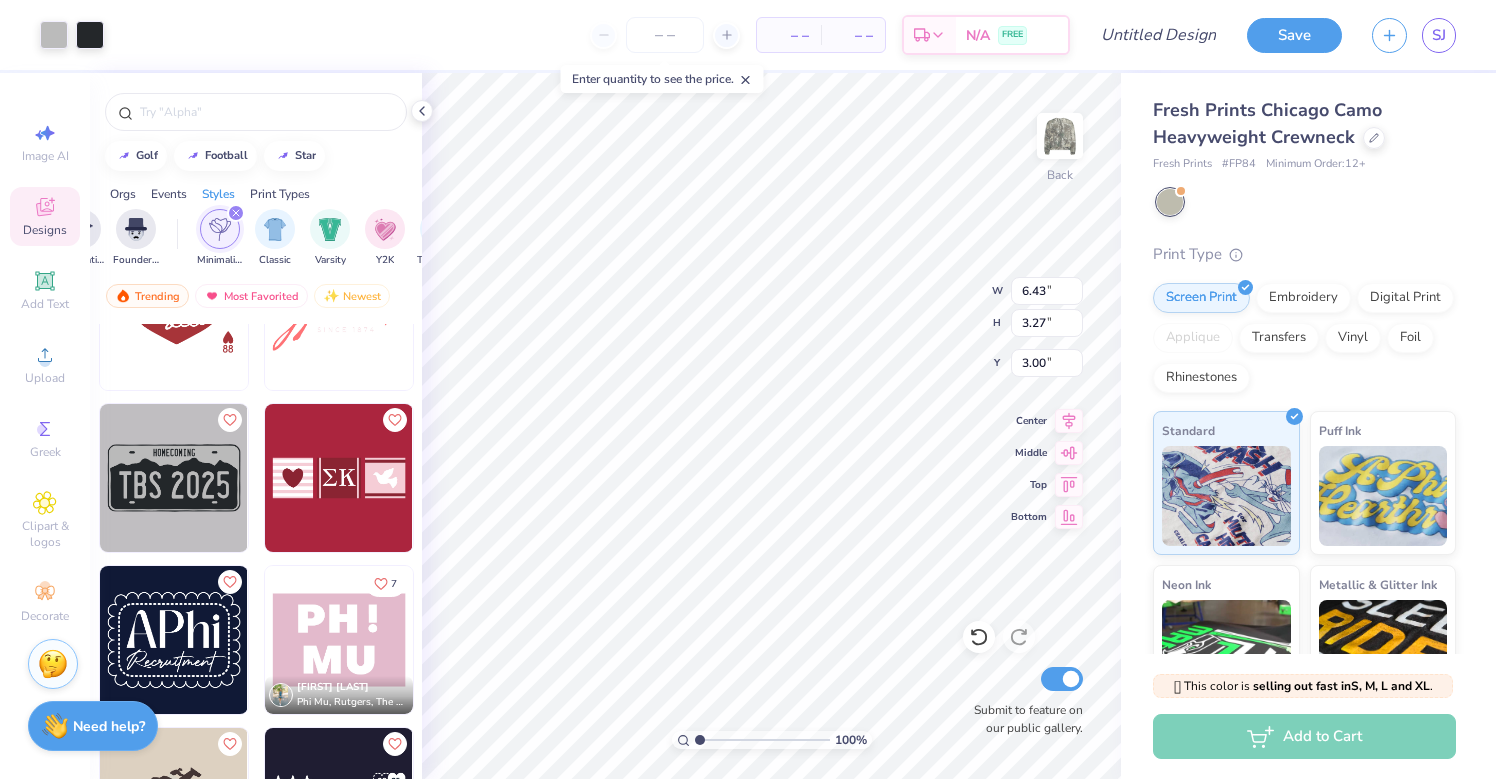 type on "4.77" 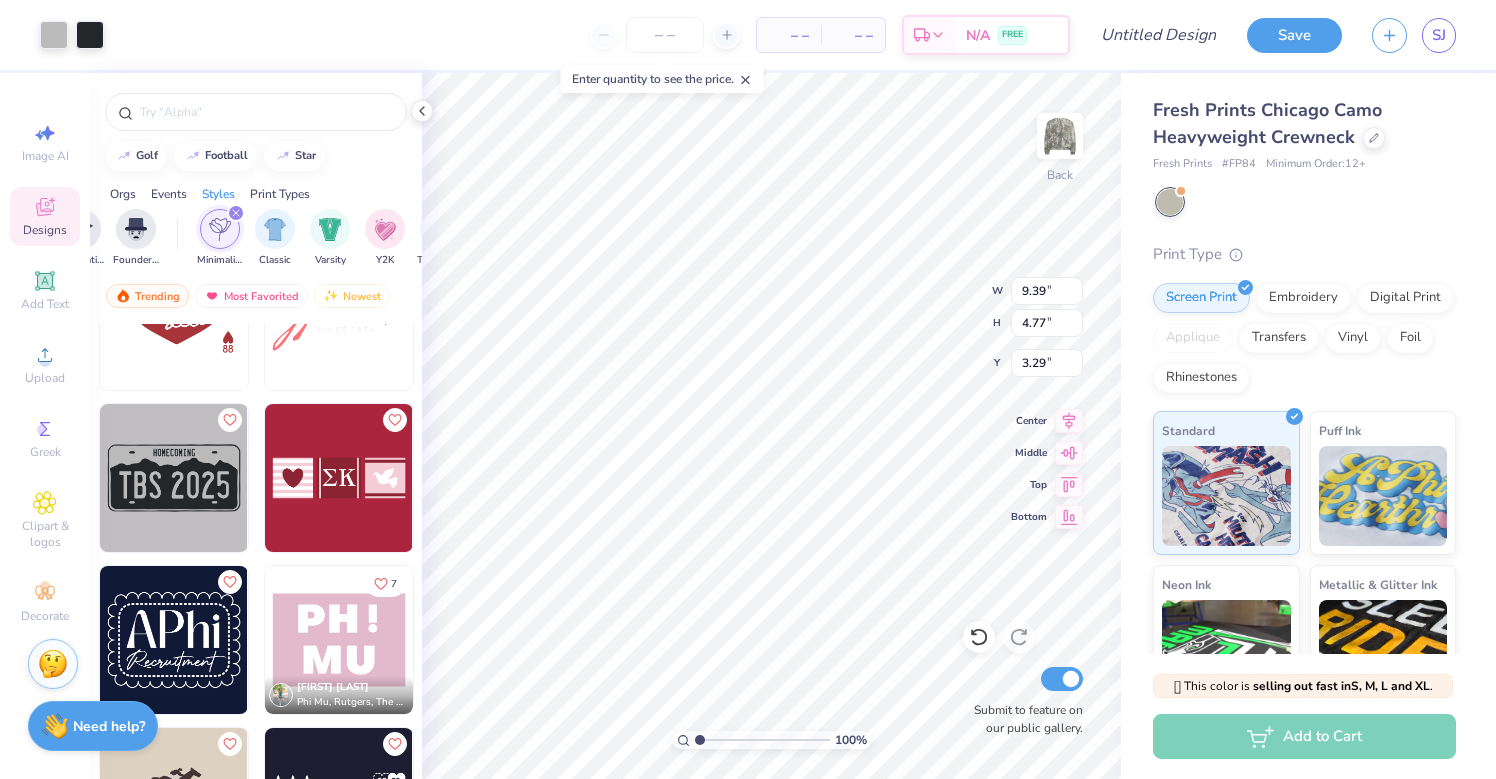 type on "3.29" 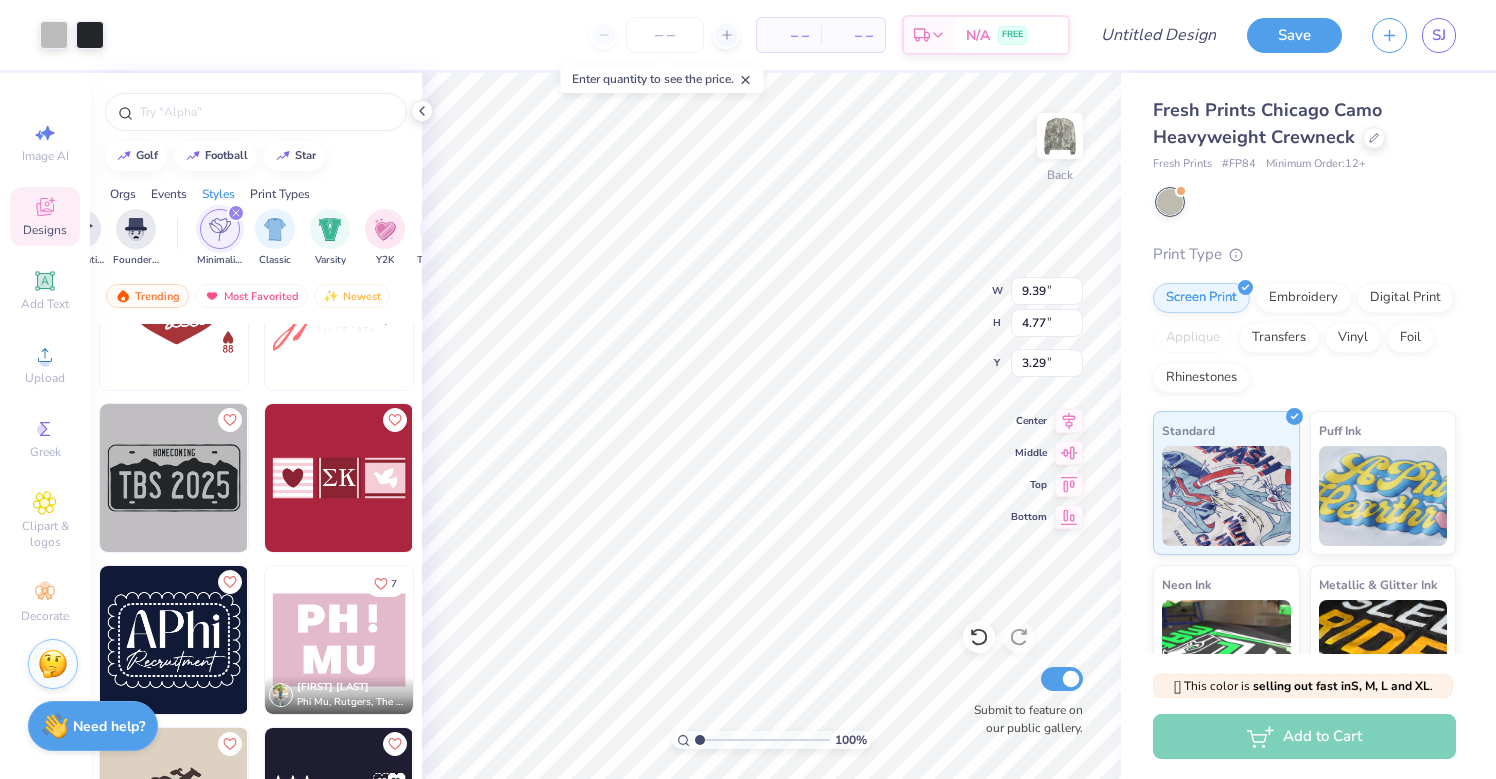 type on "9.84" 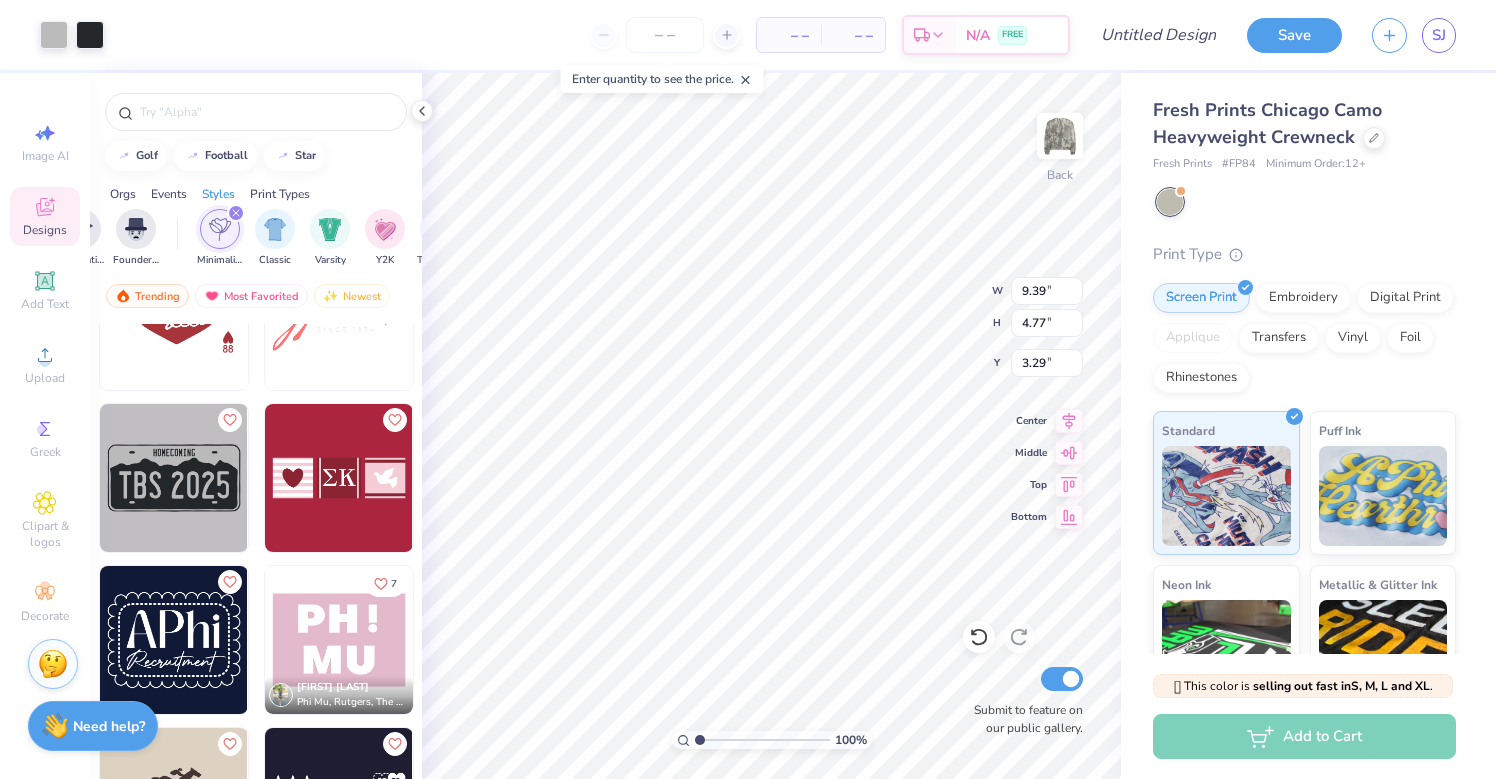 type on "5.00" 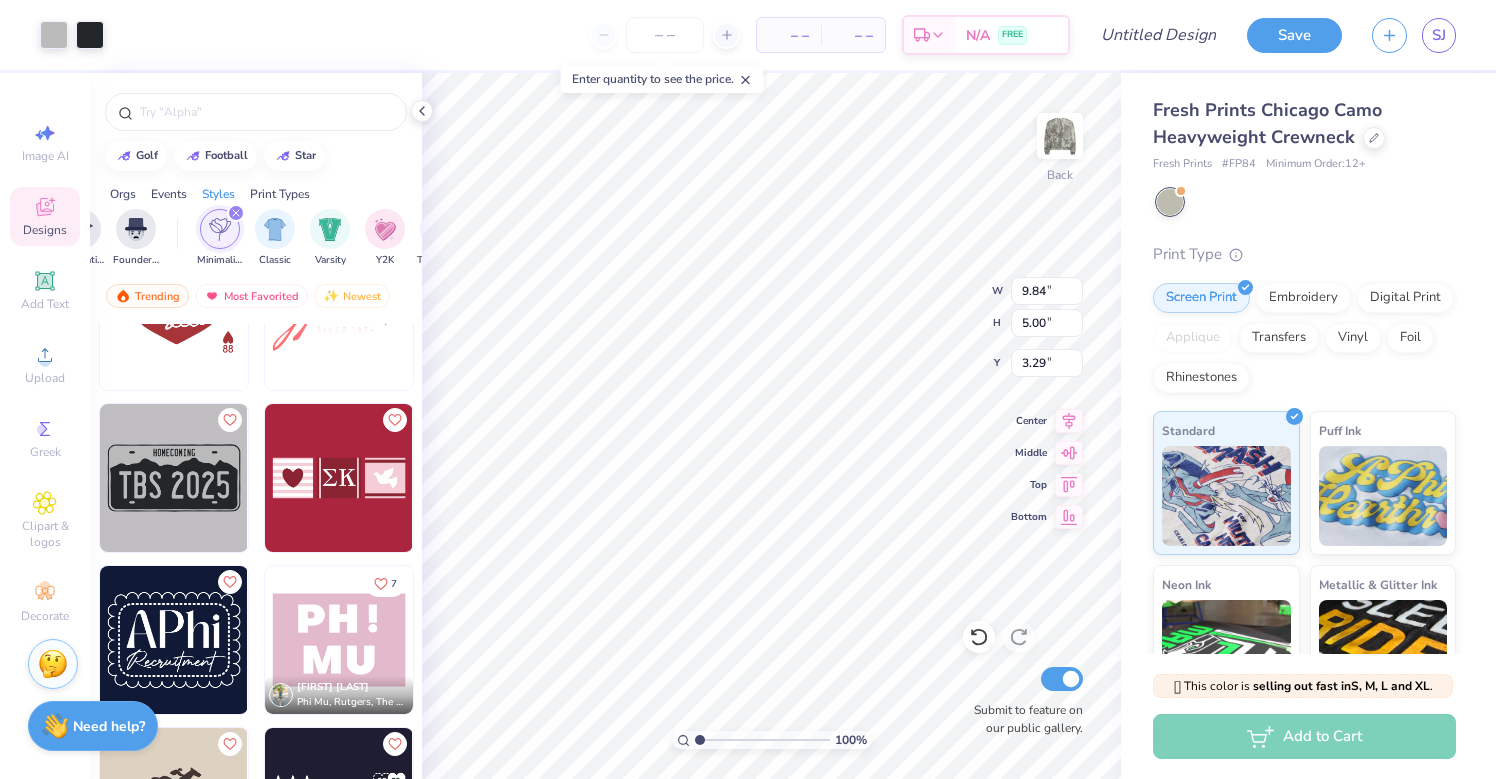 type on "3.27" 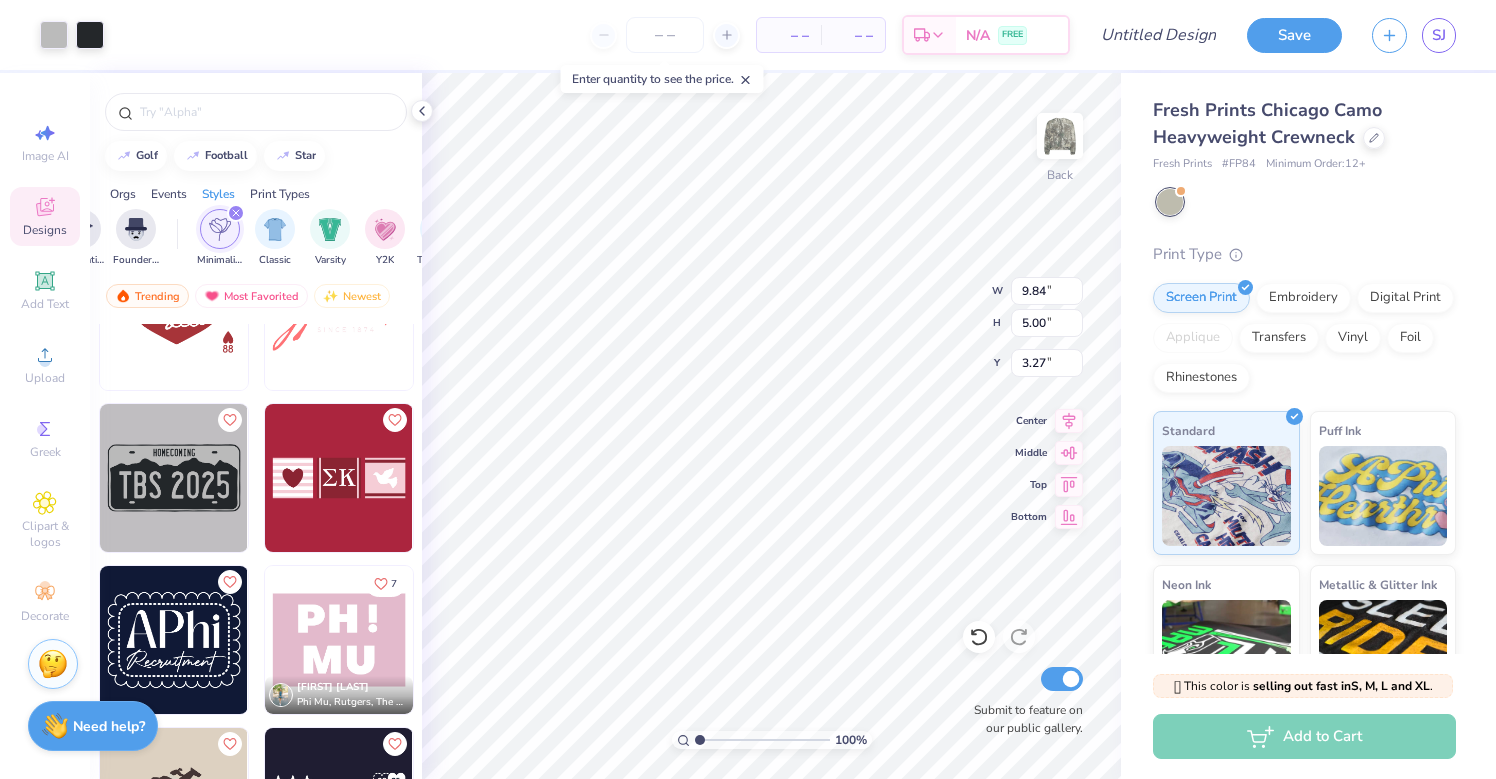 type on "4.28" 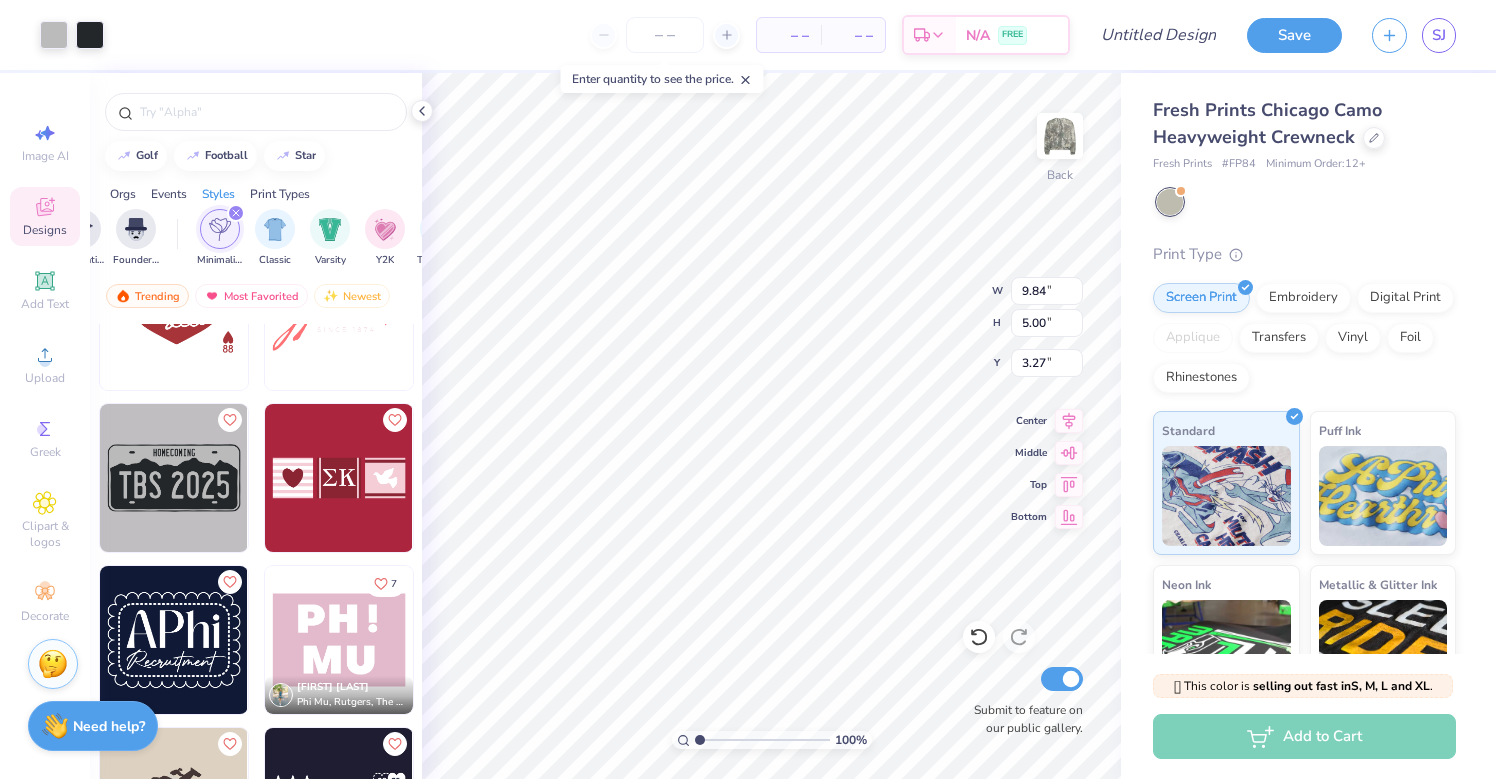 type on "1.99" 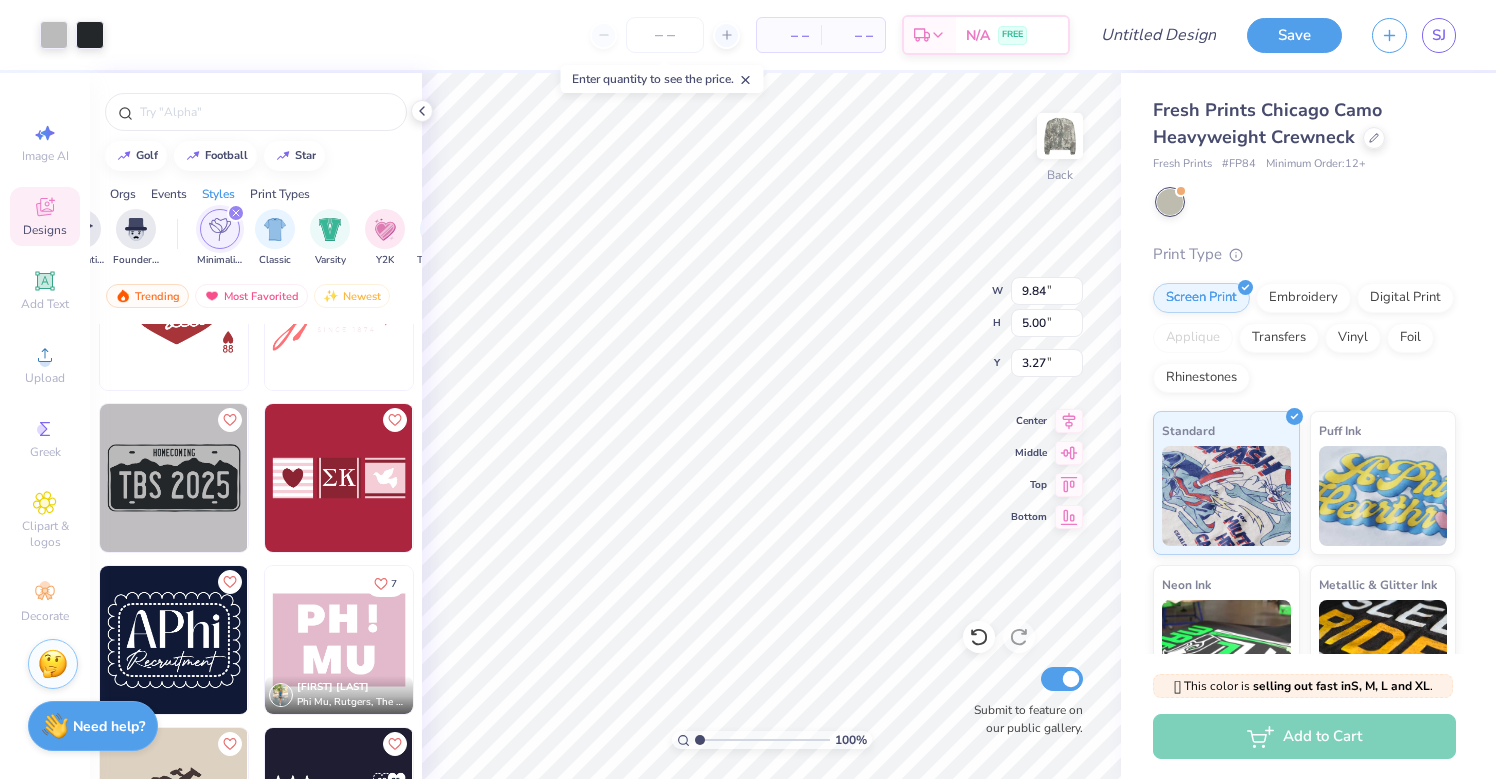 type on "5.32" 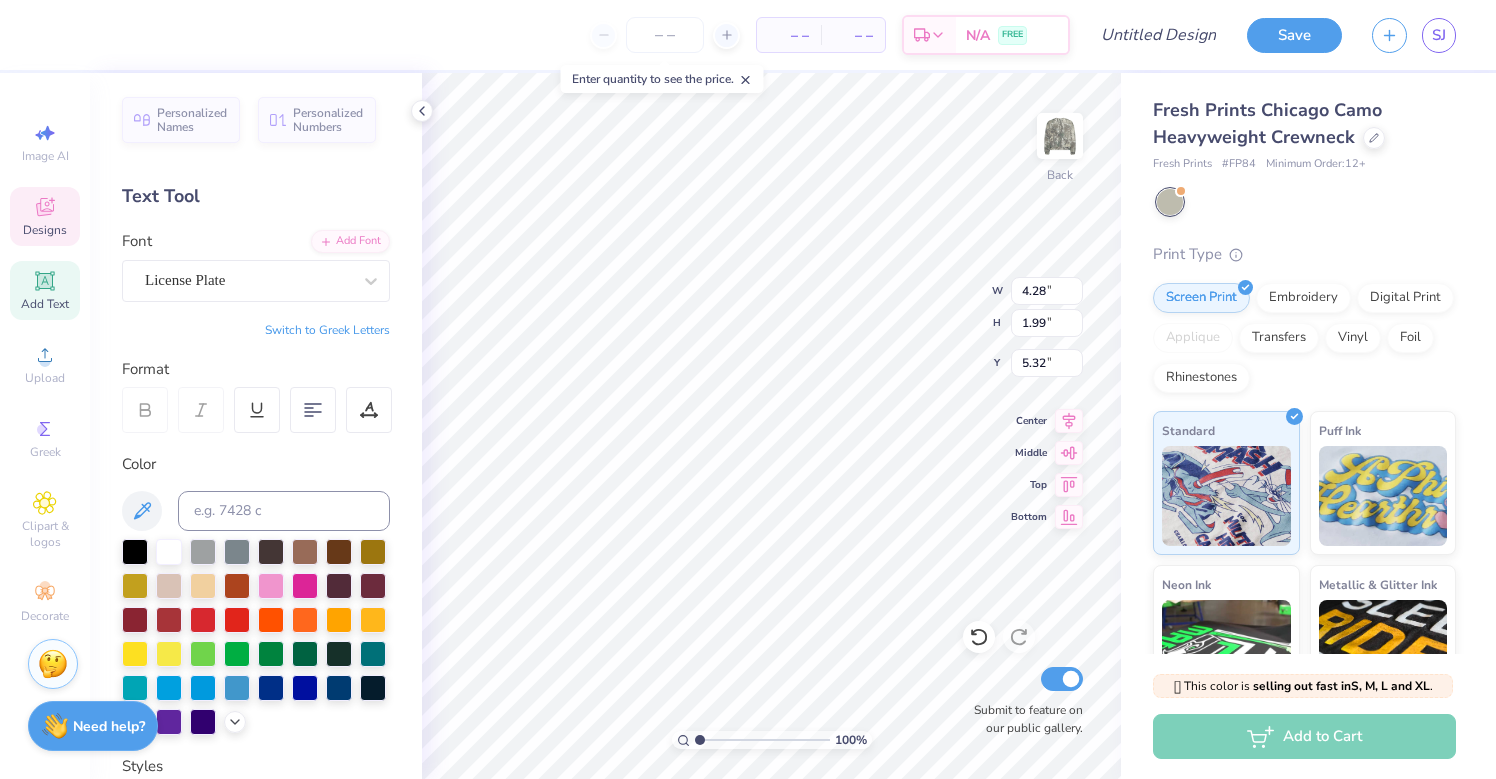 type 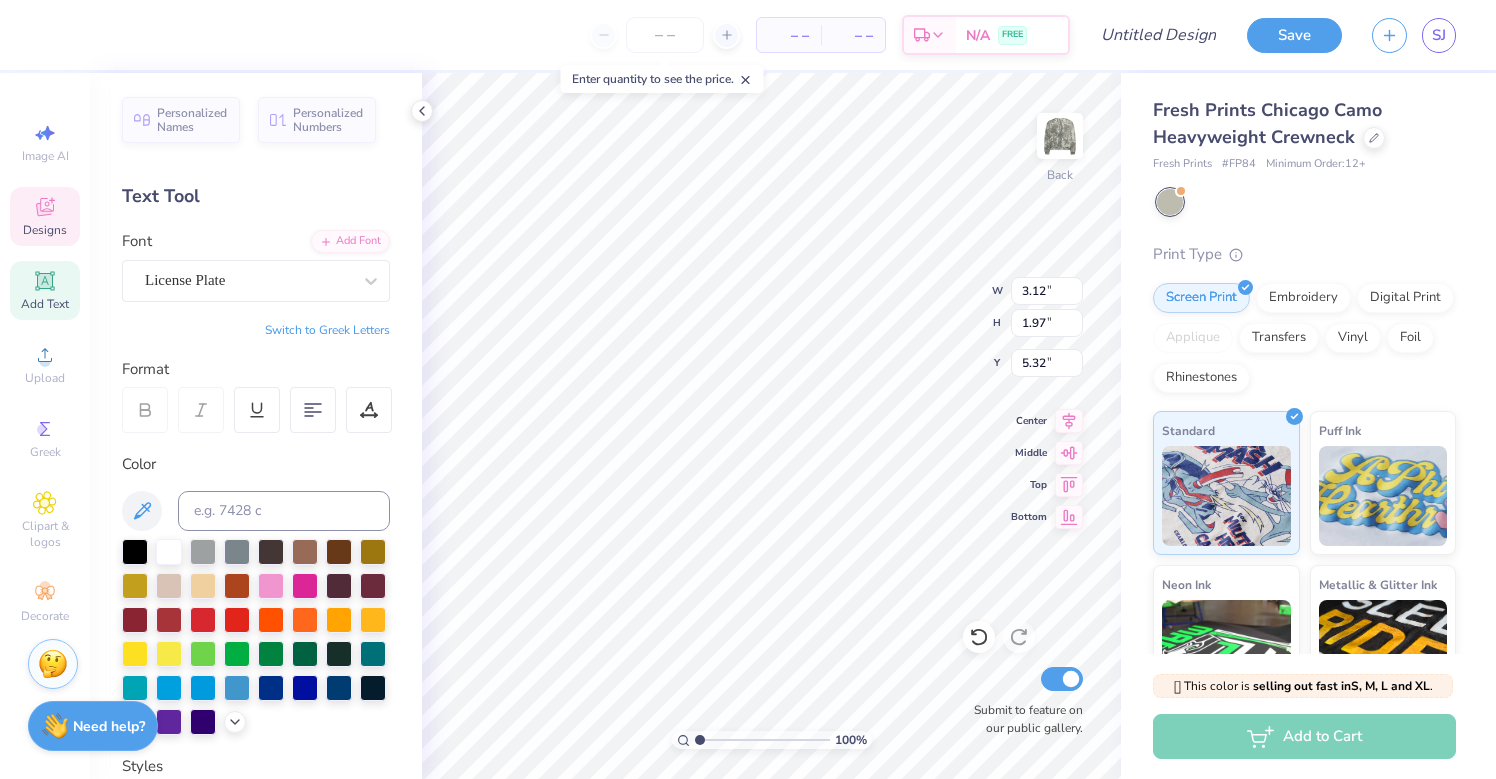 scroll, scrollTop: 0, scrollLeft: 0, axis: both 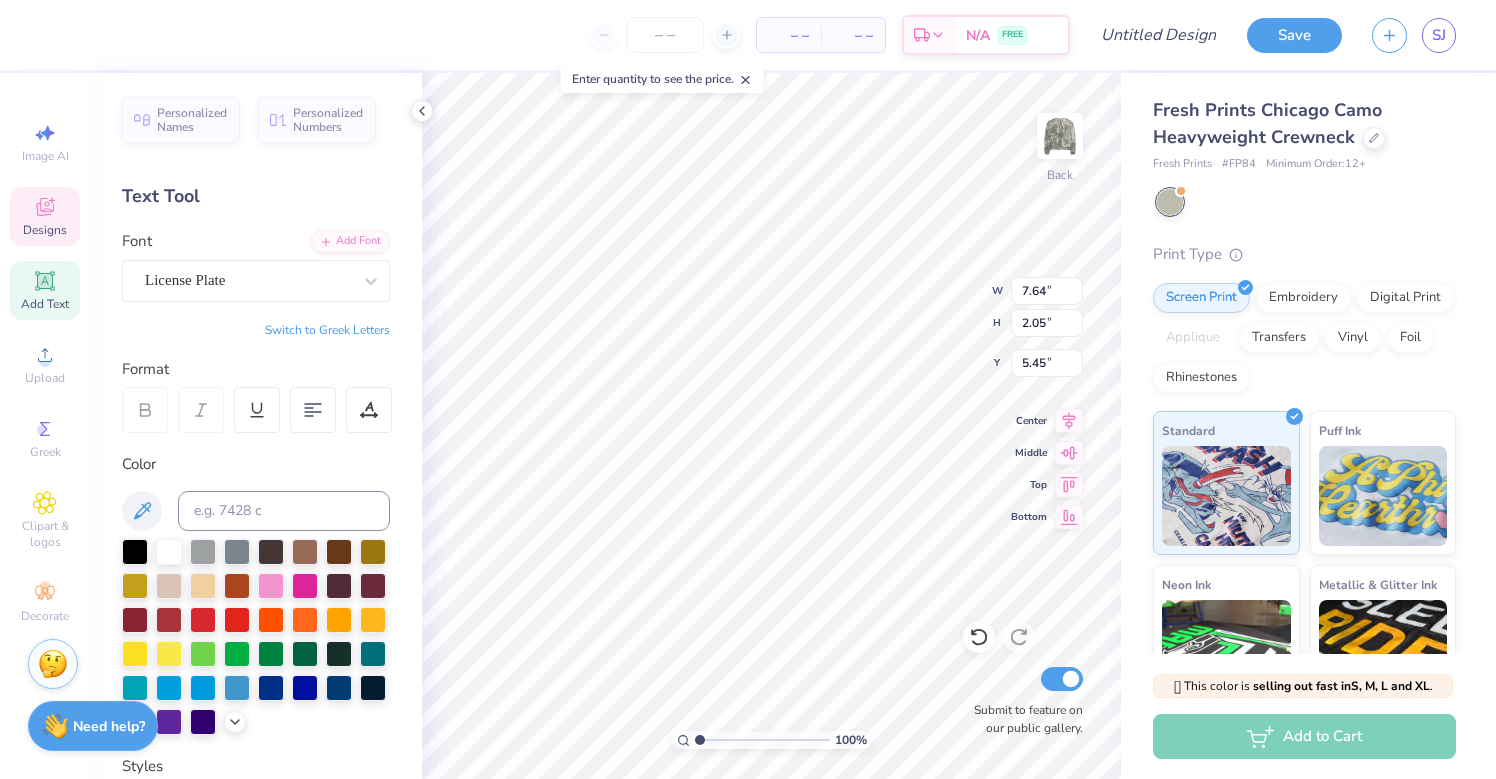 type on "5.15" 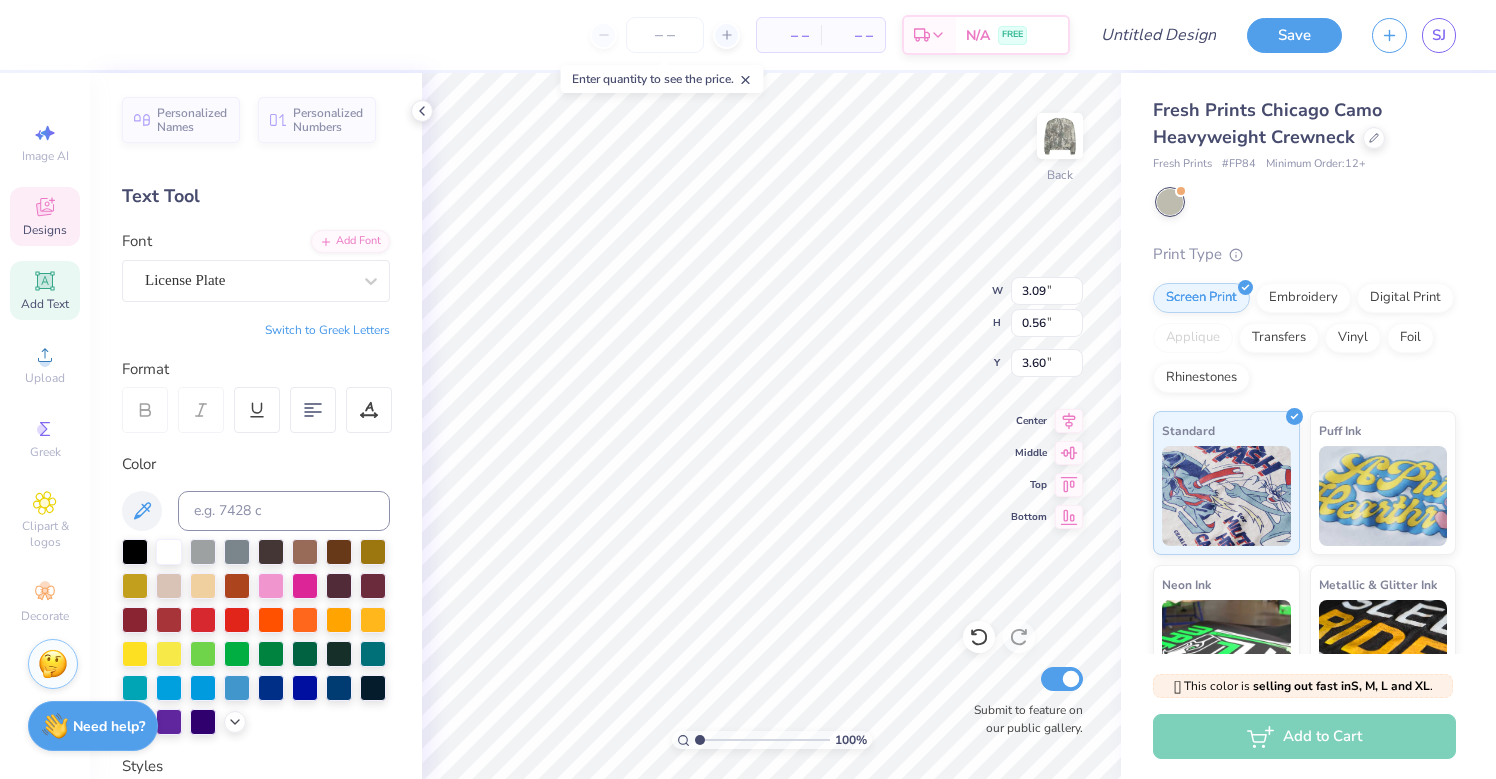 scroll, scrollTop: 0, scrollLeft: 3, axis: horizontal 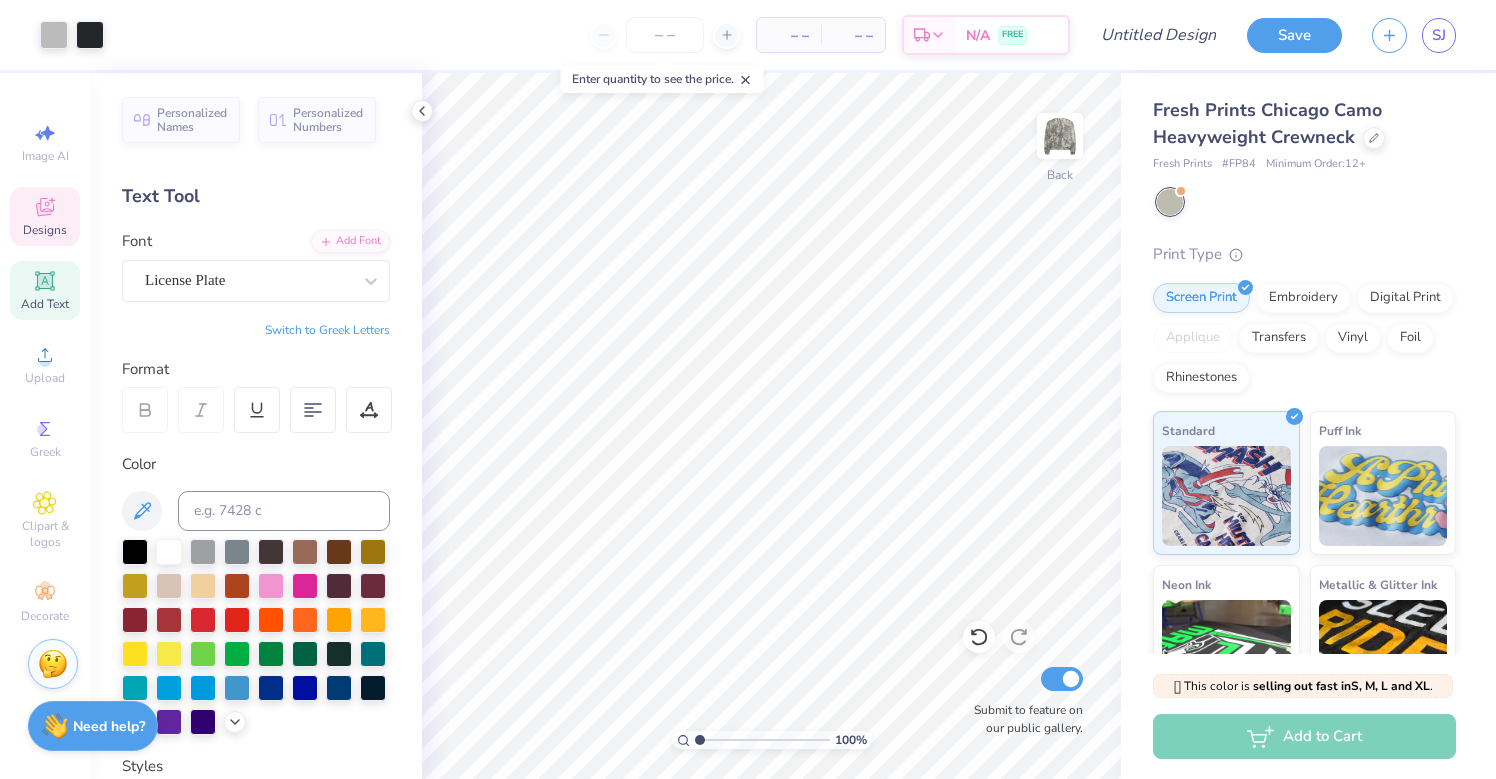 click on "Designs" at bounding box center (45, 216) 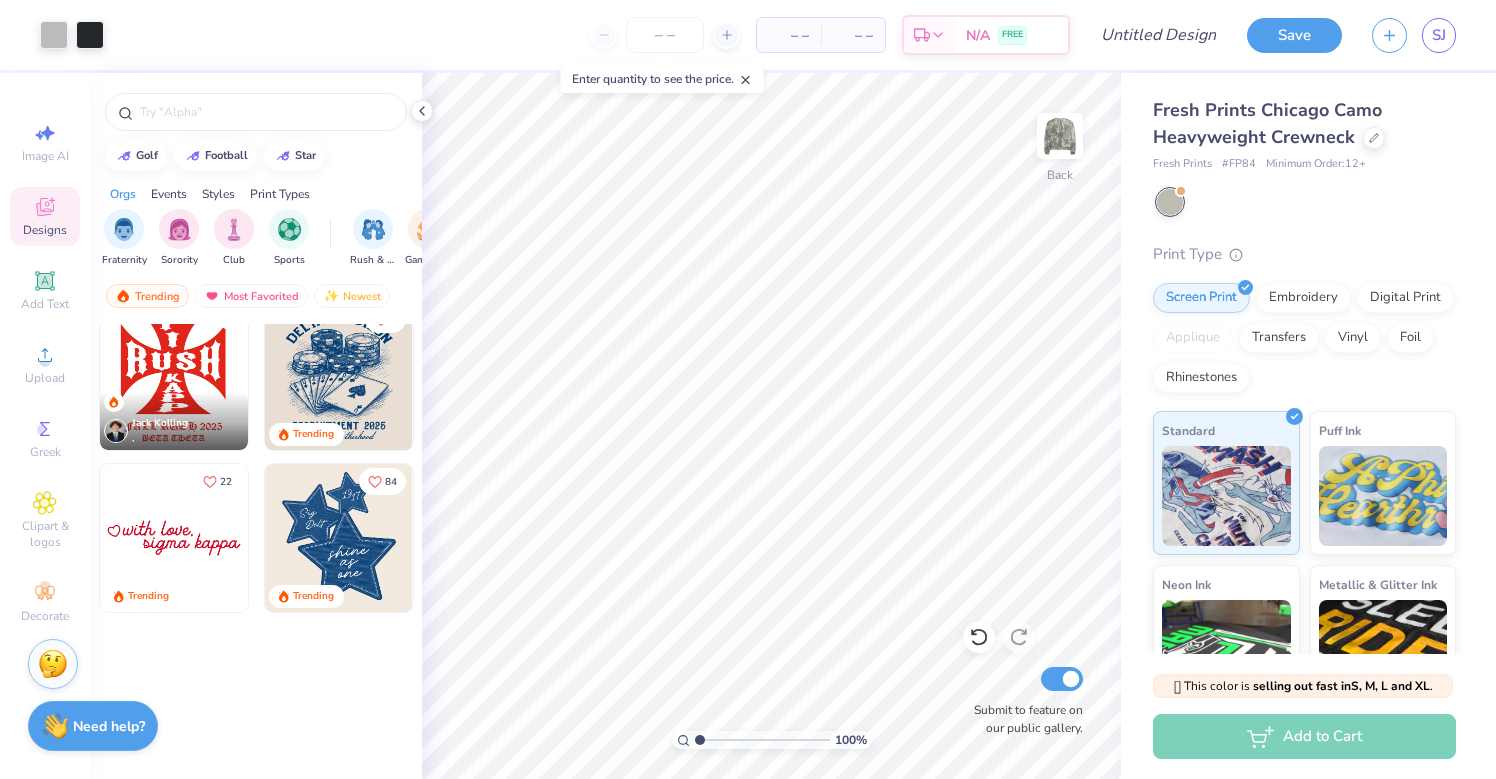 scroll, scrollTop: 2198, scrollLeft: 0, axis: vertical 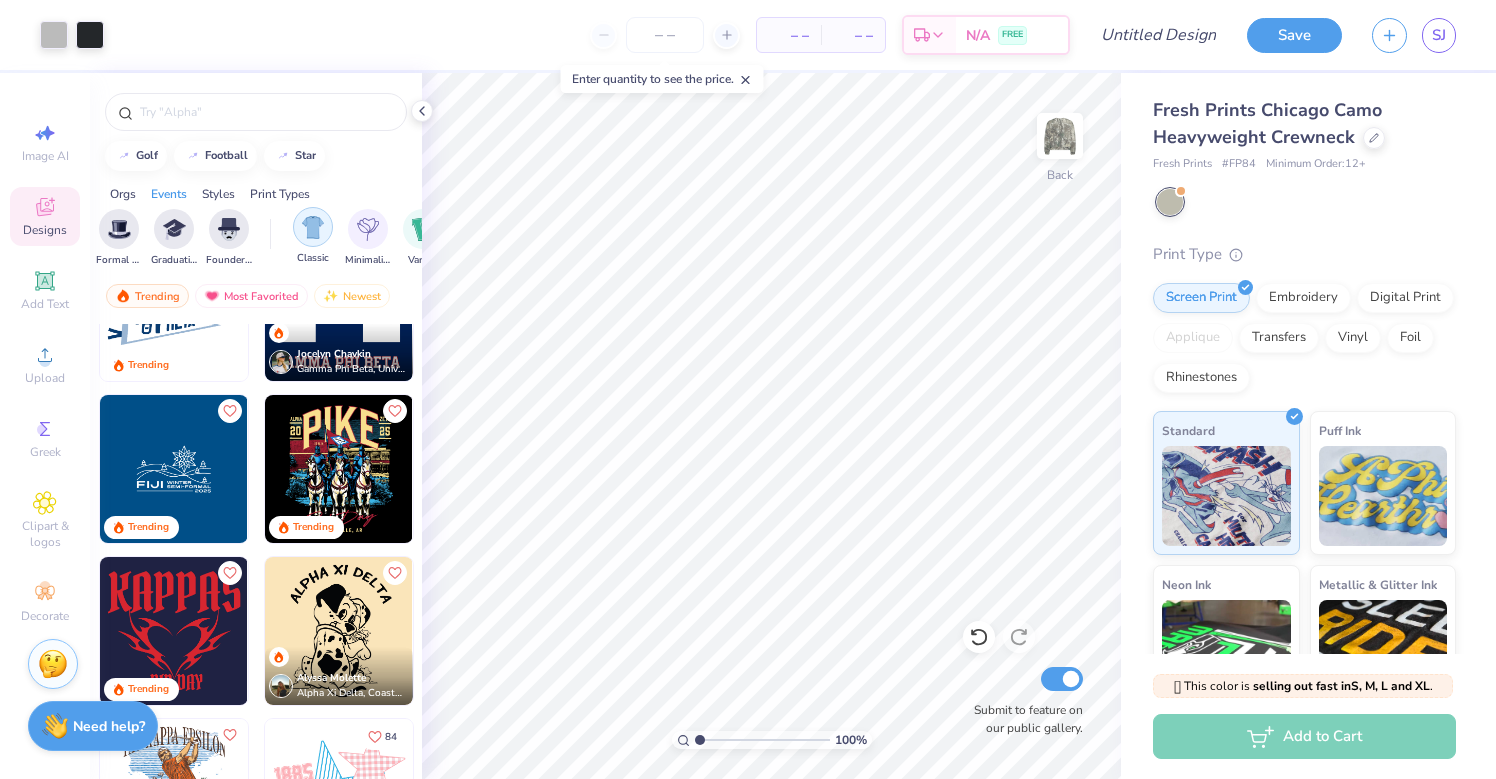 click at bounding box center [313, 227] 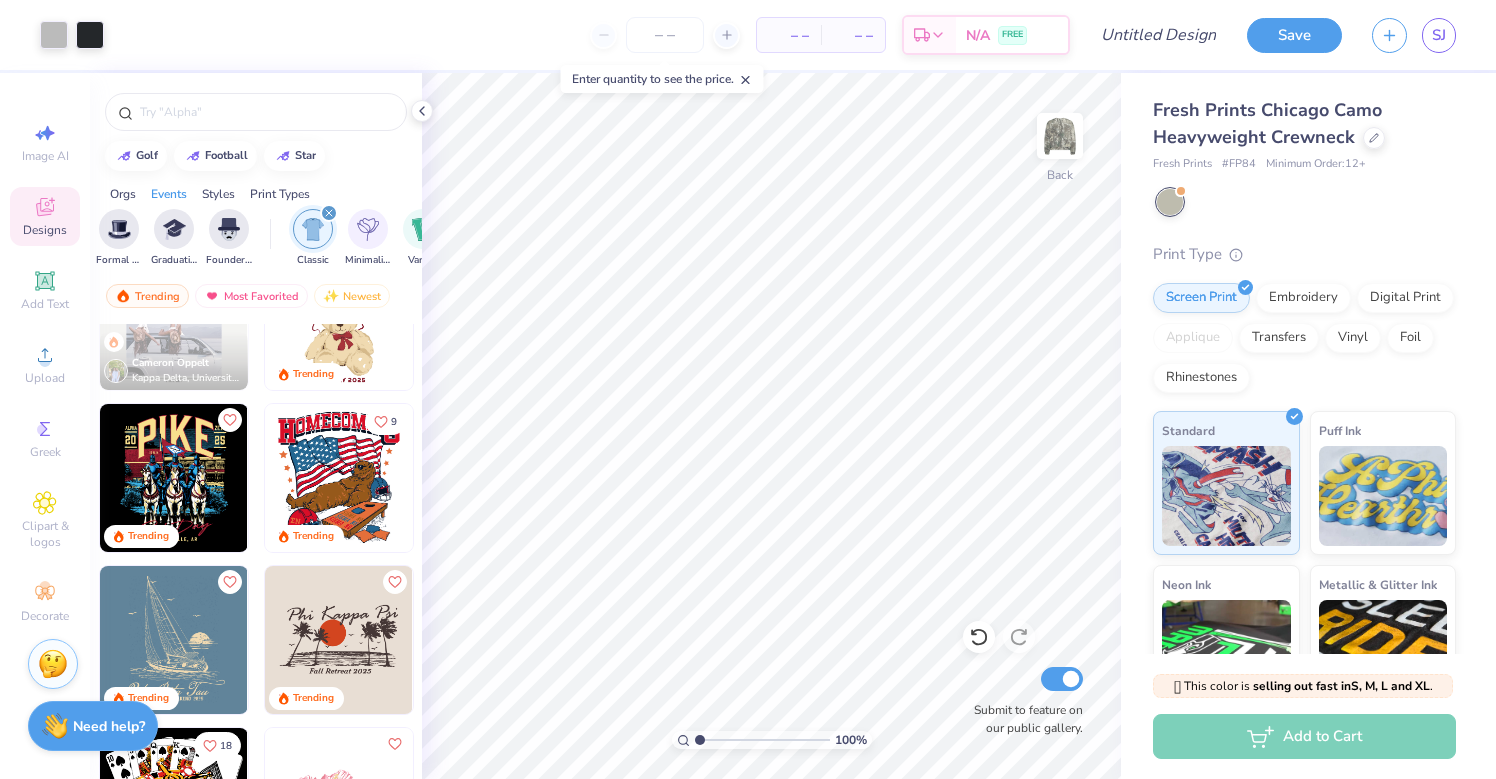 scroll, scrollTop: 0, scrollLeft: 0, axis: both 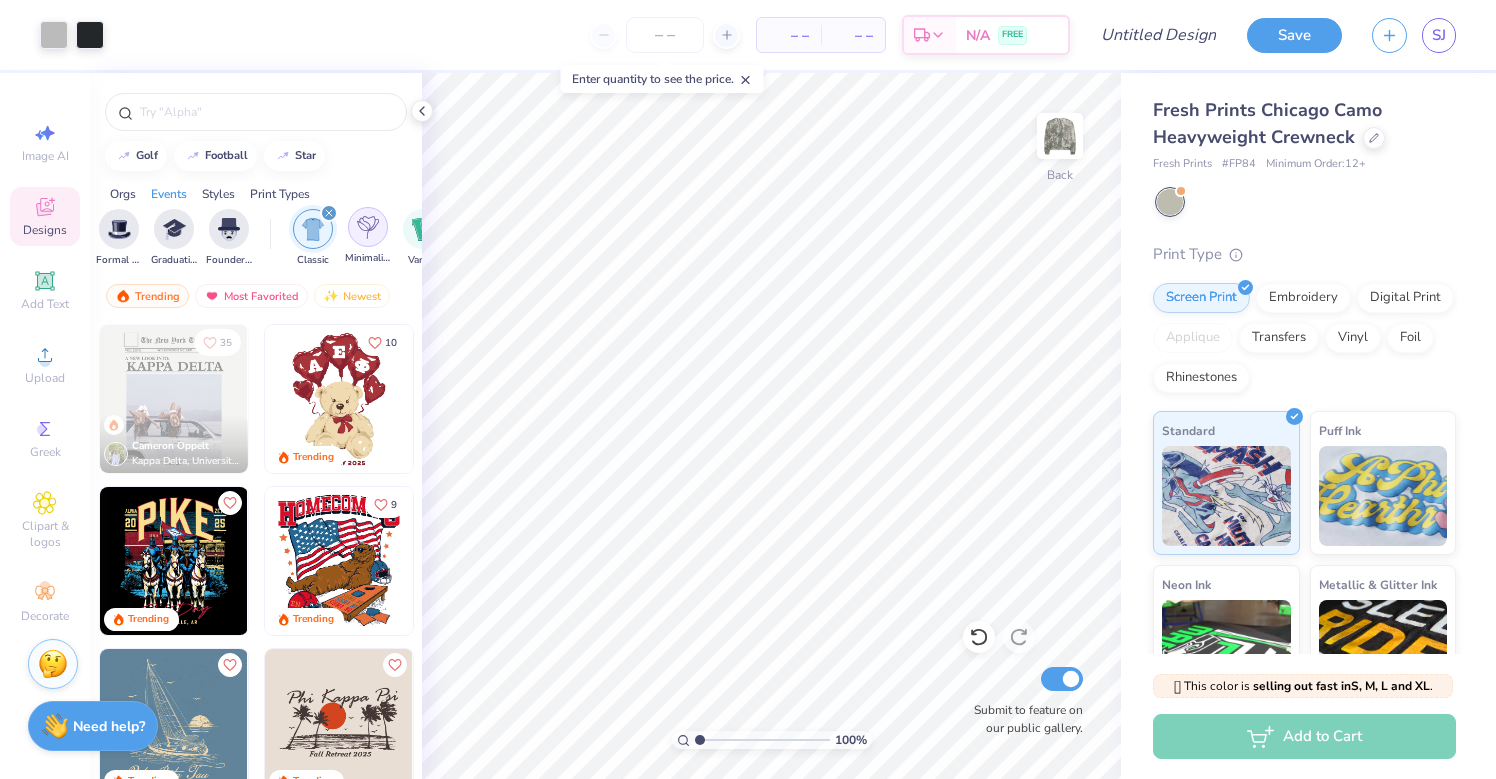 click at bounding box center (368, 227) 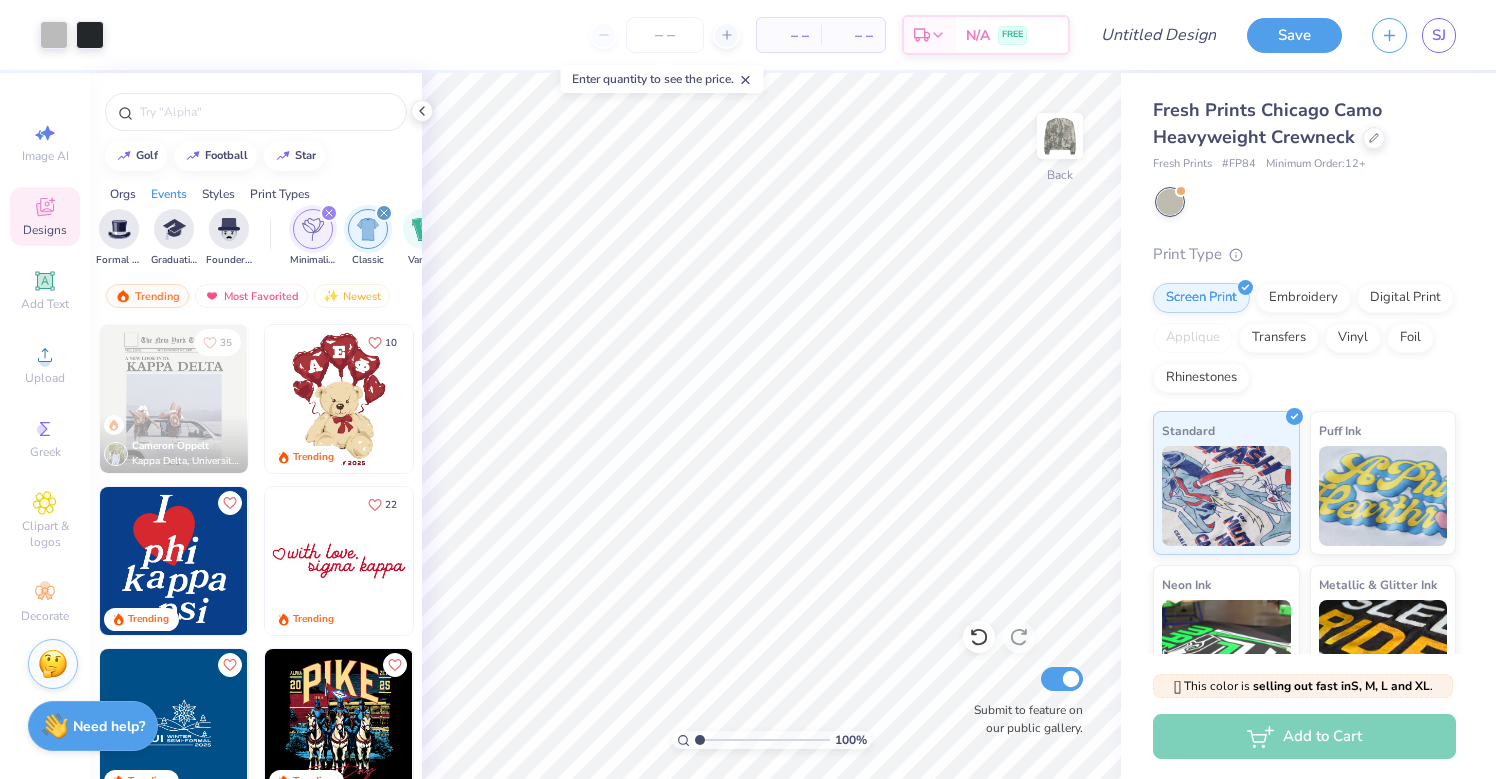 click 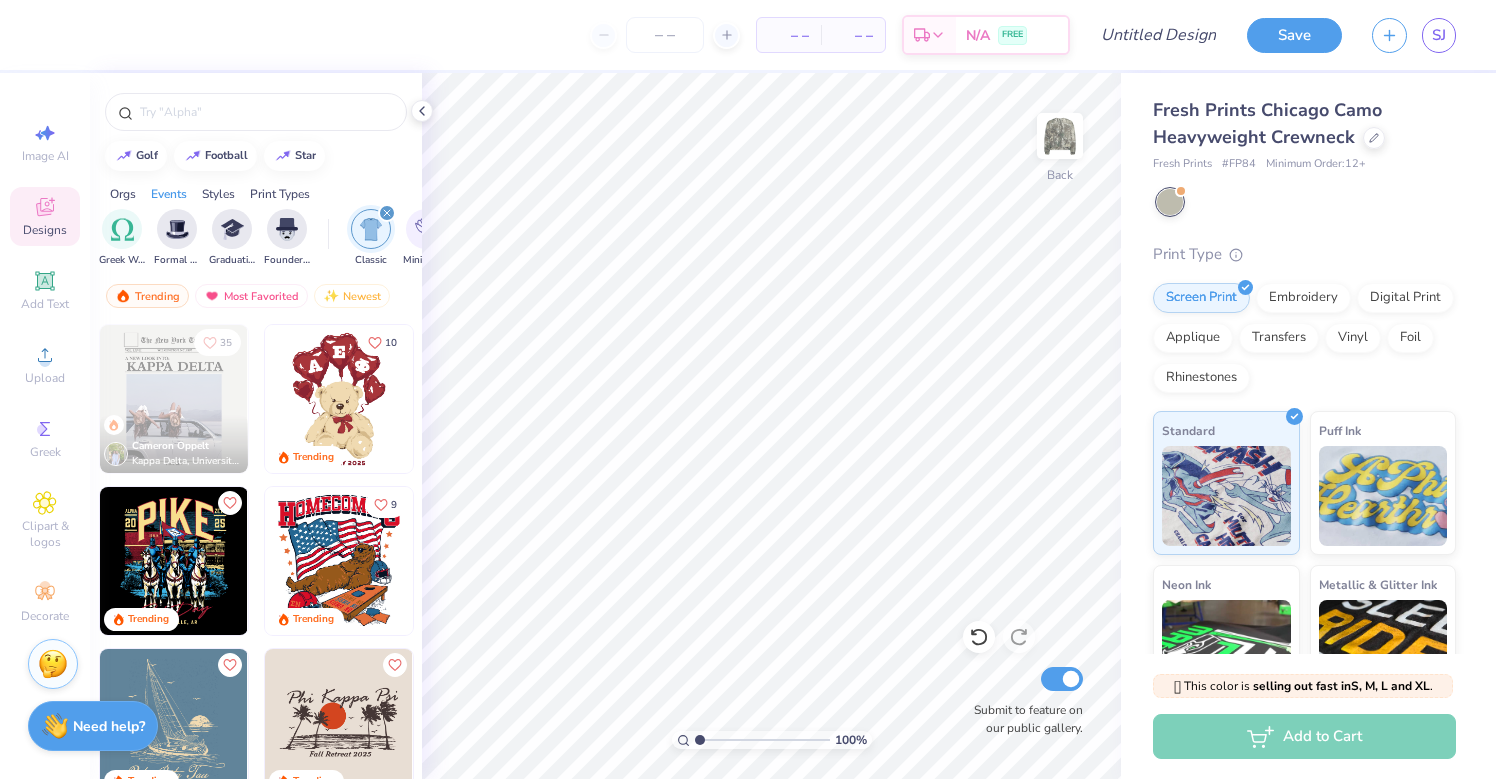 scroll, scrollTop: 0, scrollLeft: 819, axis: horizontal 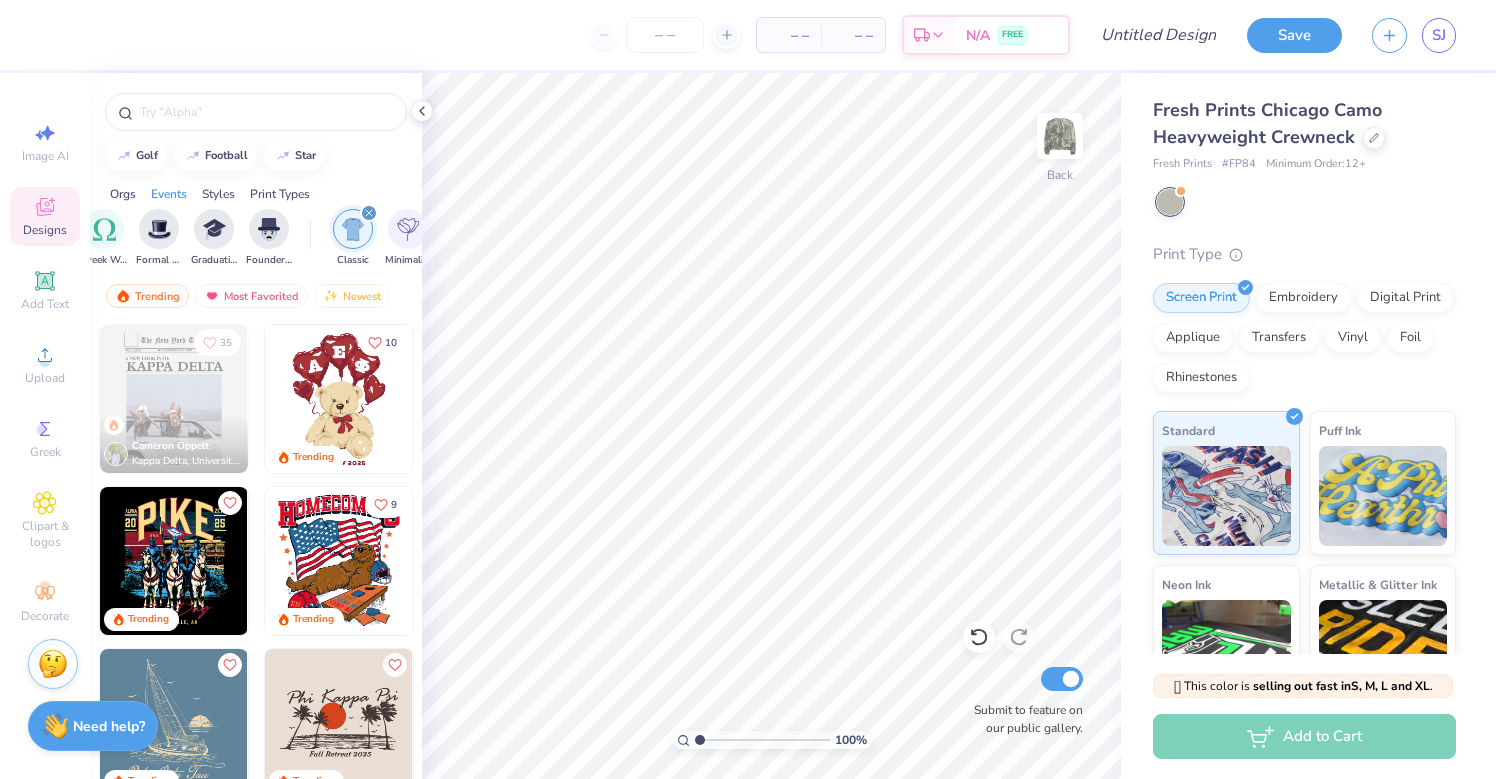 click 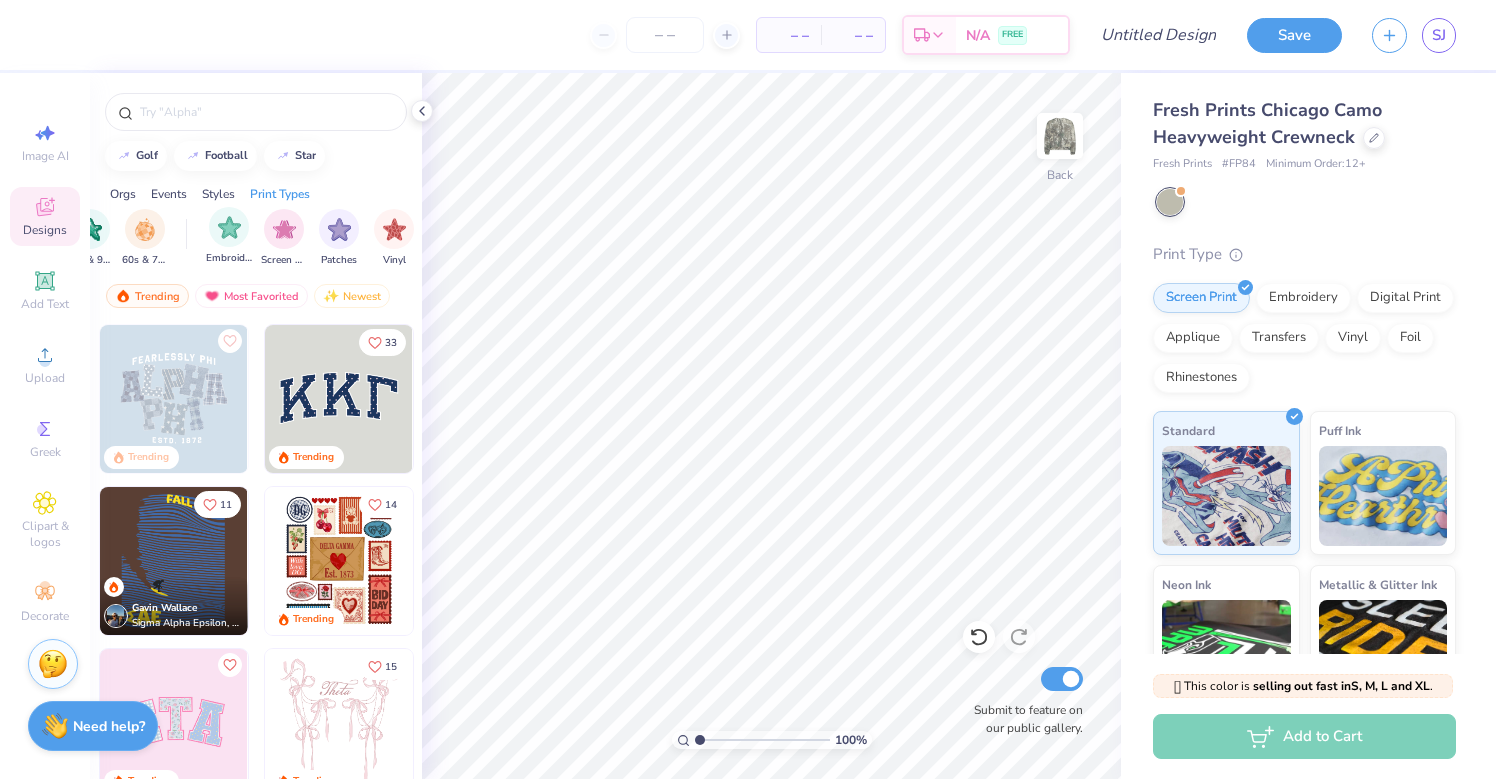 scroll, scrollTop: 0, scrollLeft: 1551, axis: horizontal 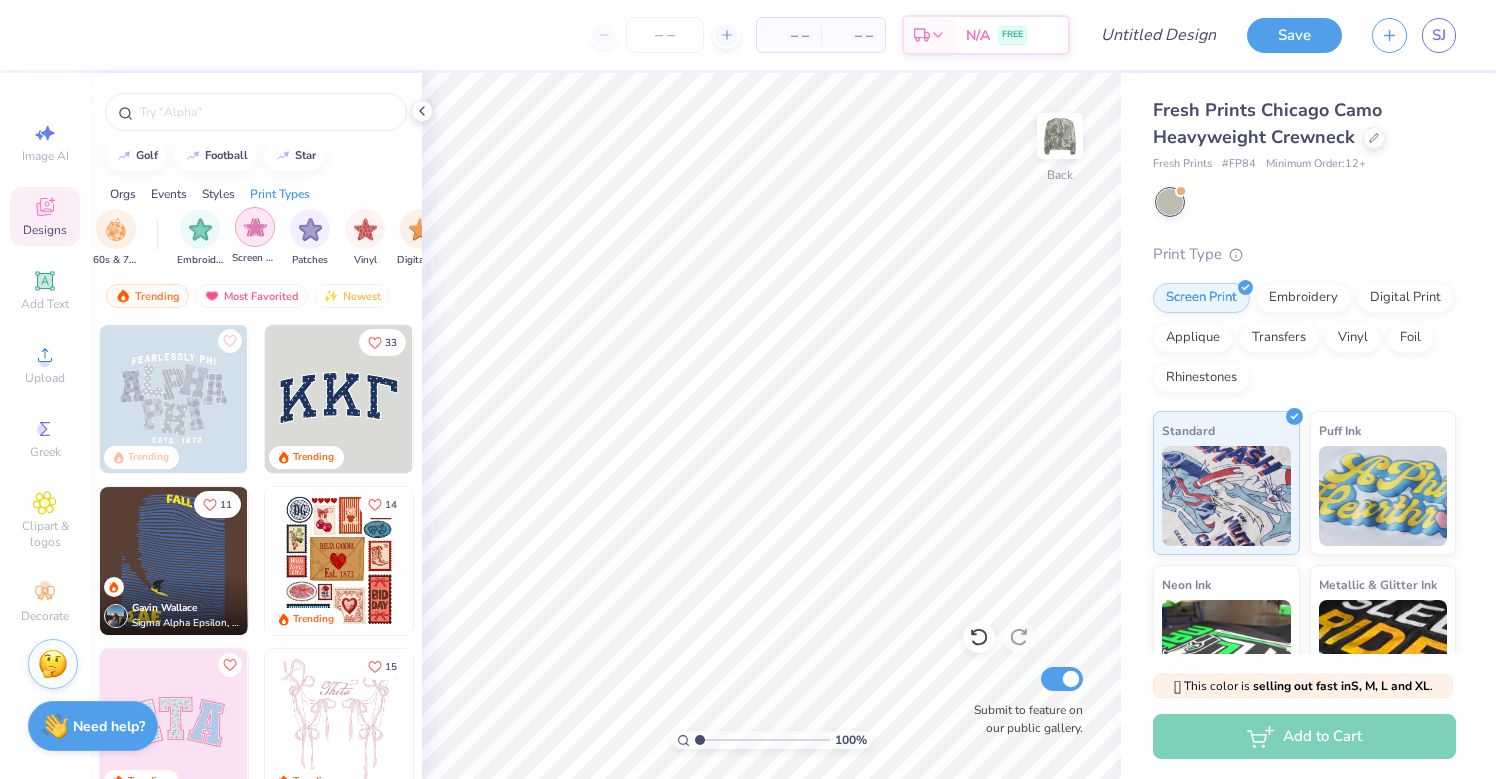 click at bounding box center [255, 227] 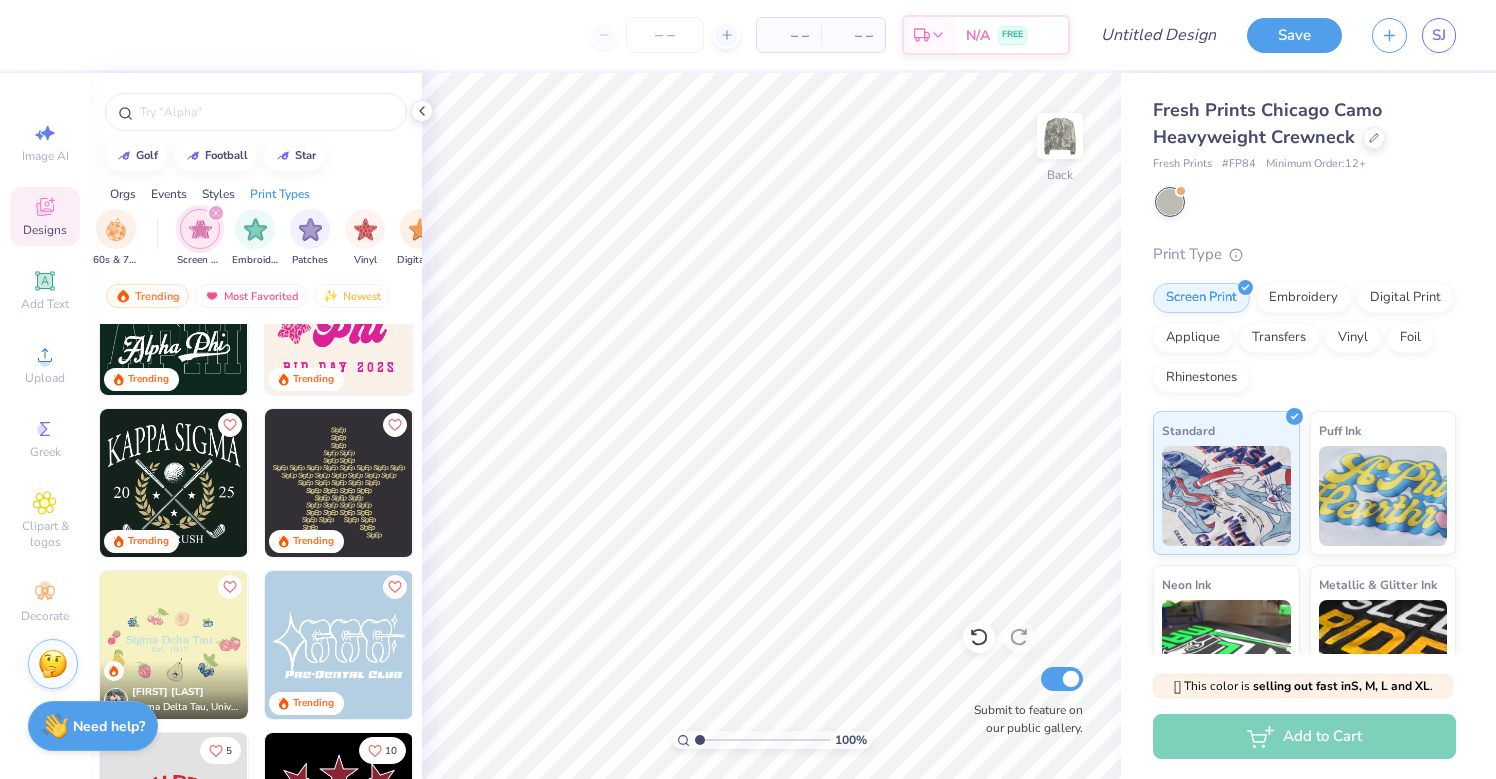 scroll, scrollTop: 11563, scrollLeft: 0, axis: vertical 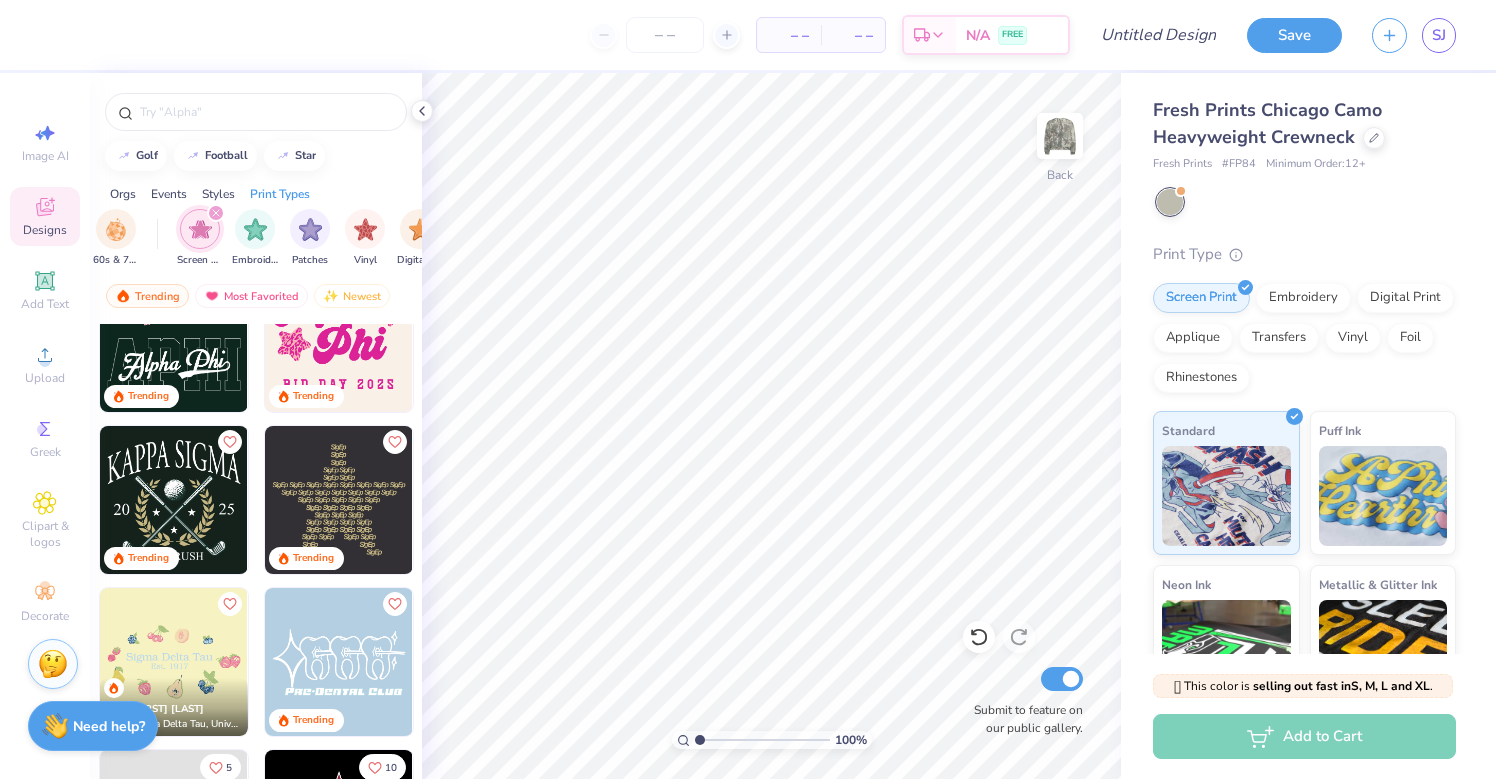 click at bounding box center [339, 500] 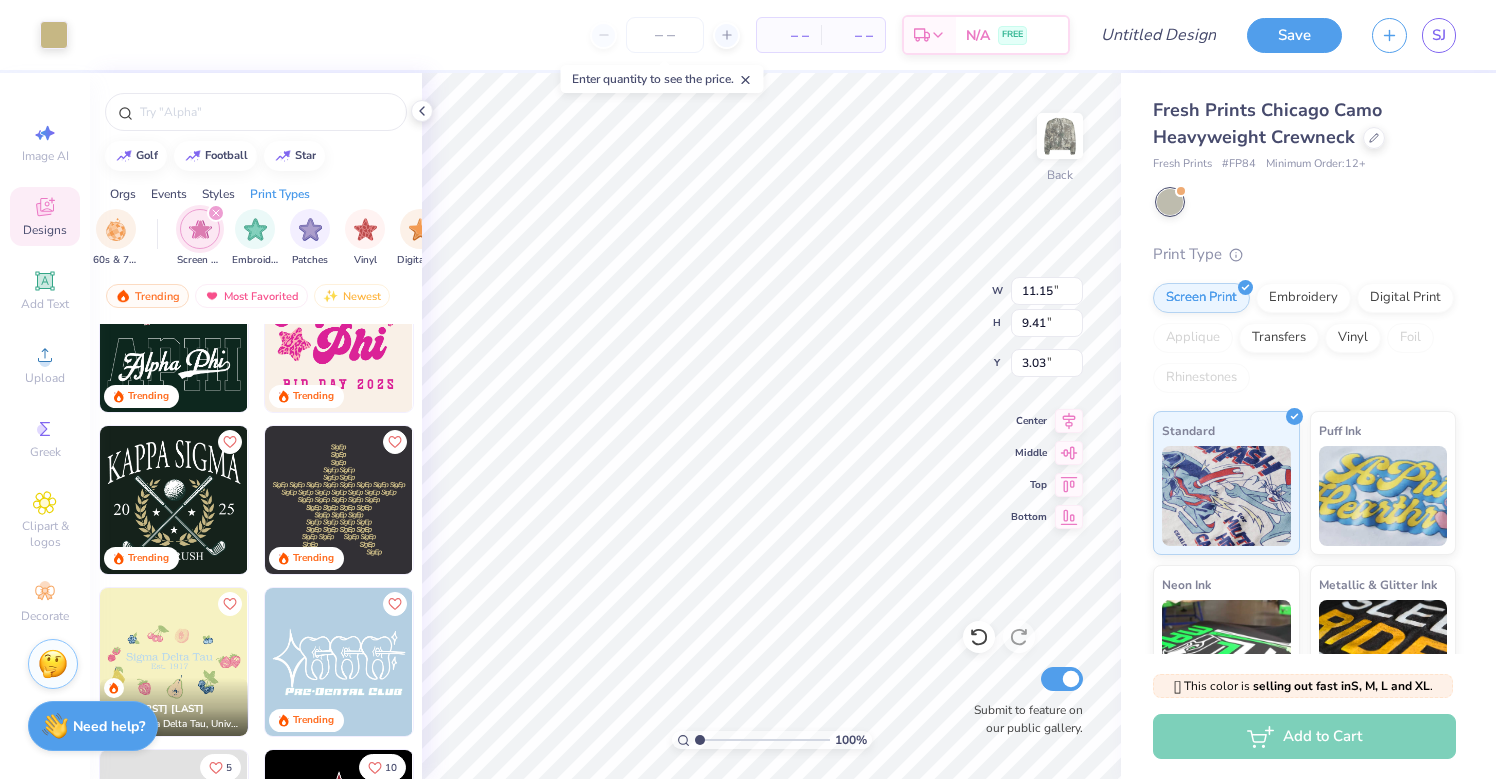 type on "11.15" 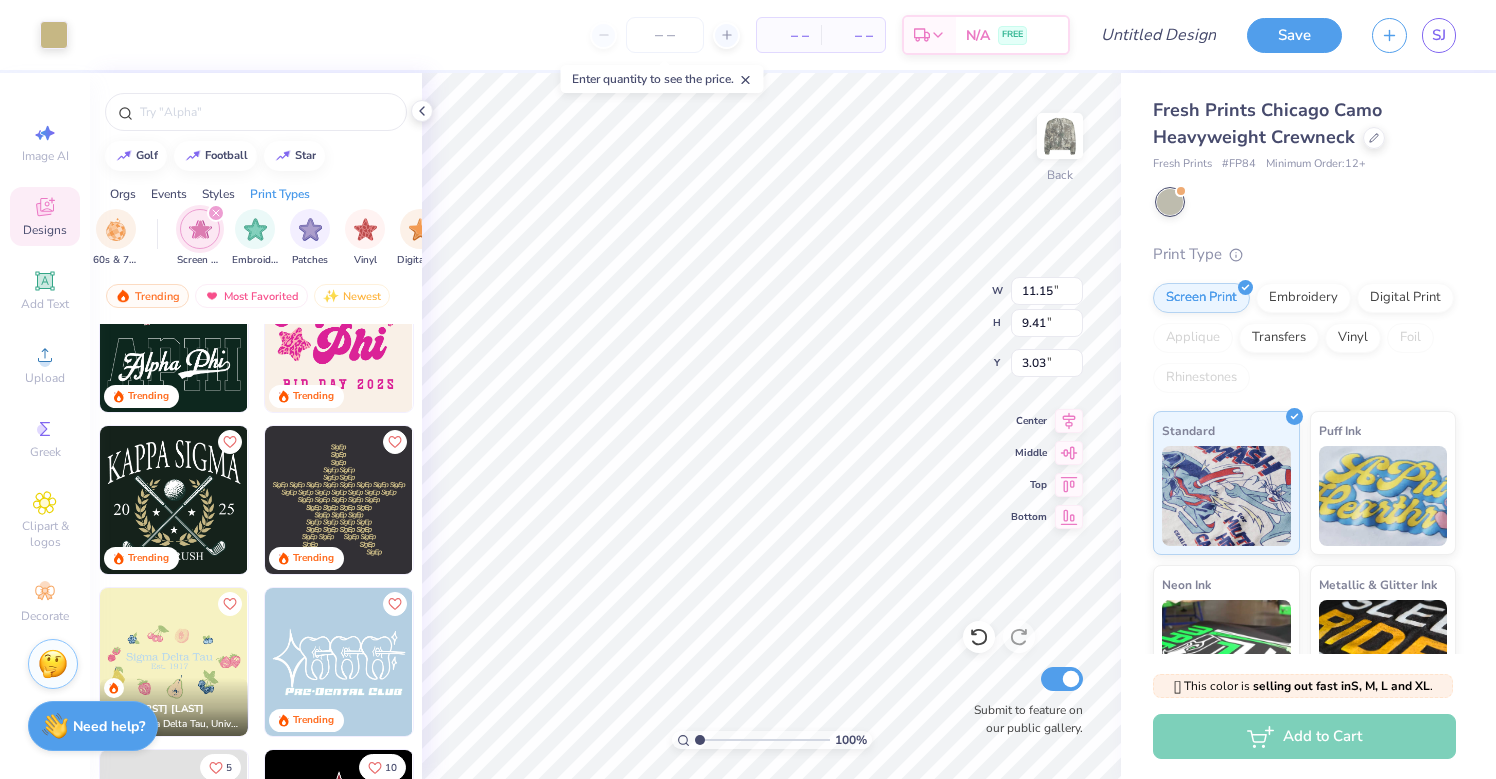 type on "9.41" 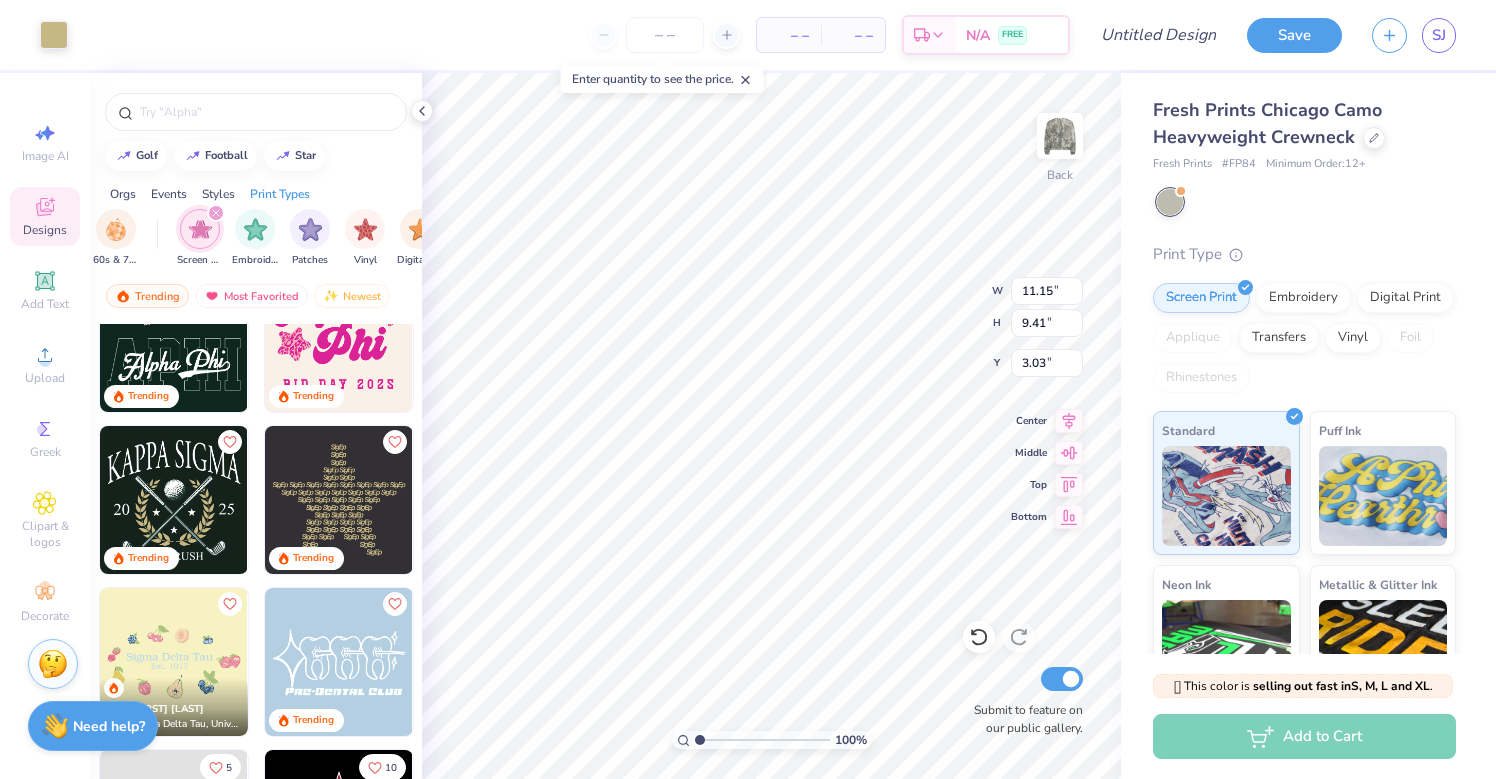 type on "3.25" 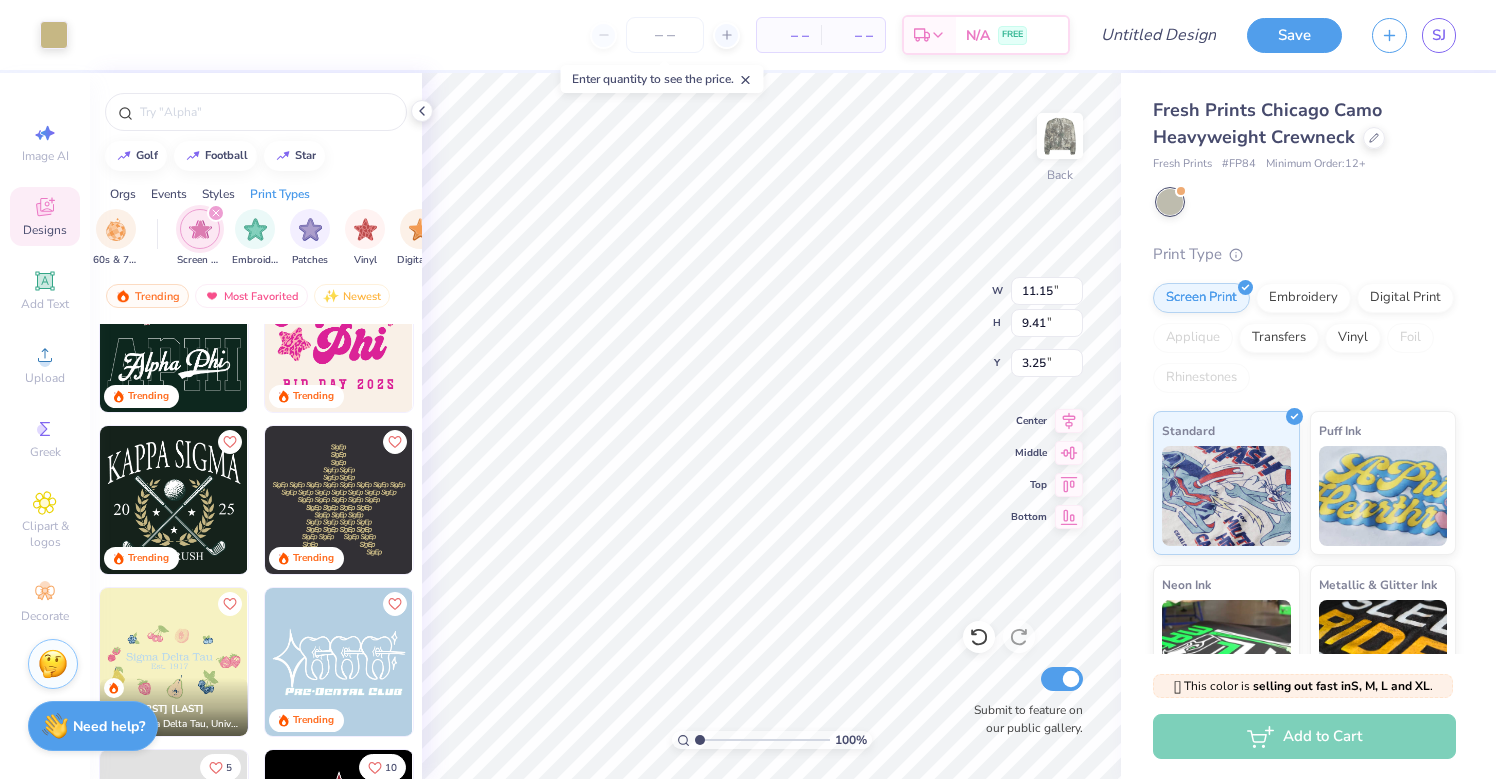 click on "Art colors – – Per Item – – Total Est.  Delivery N/A FREE Design Title Save SJ" at bounding box center (748, 35) 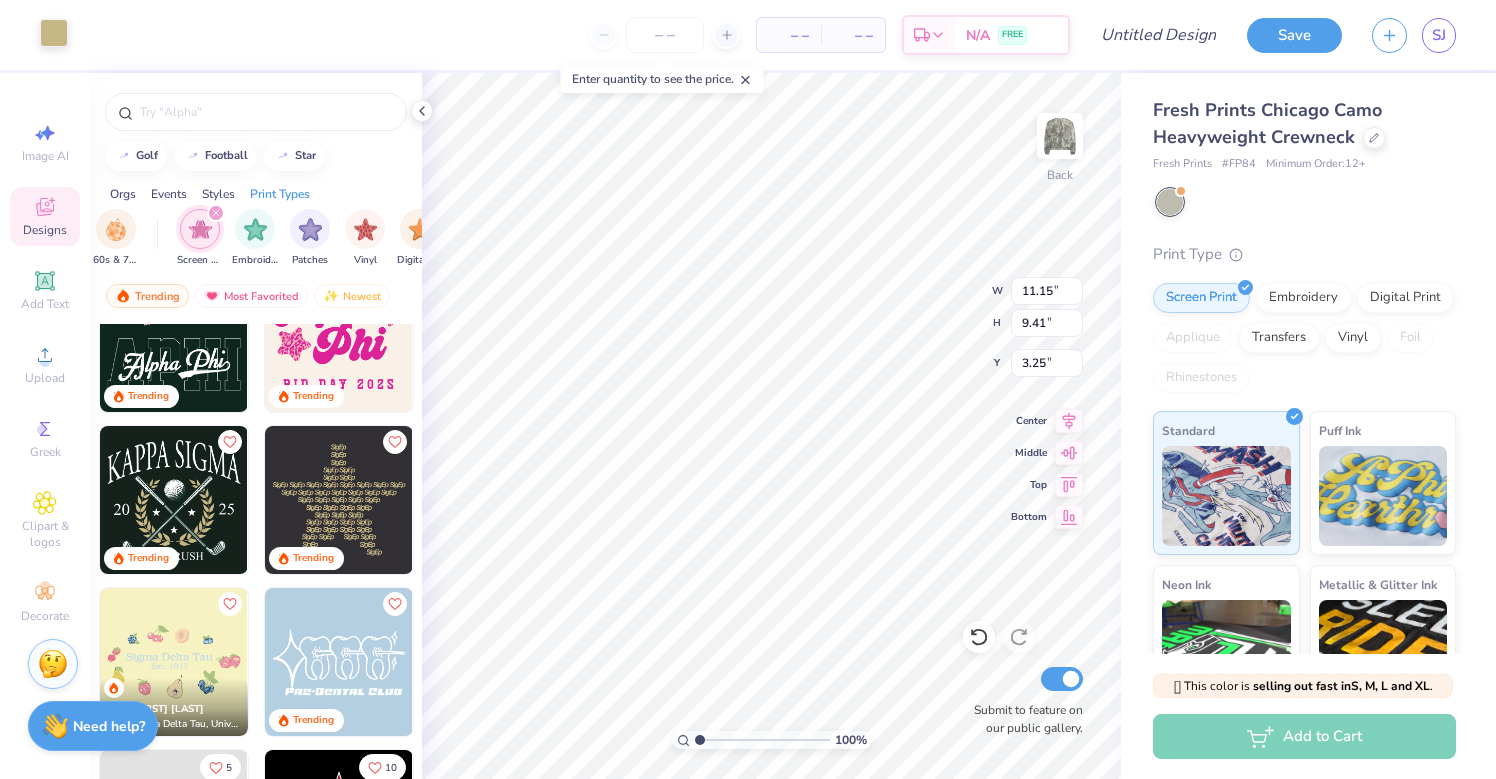 click at bounding box center [54, 33] 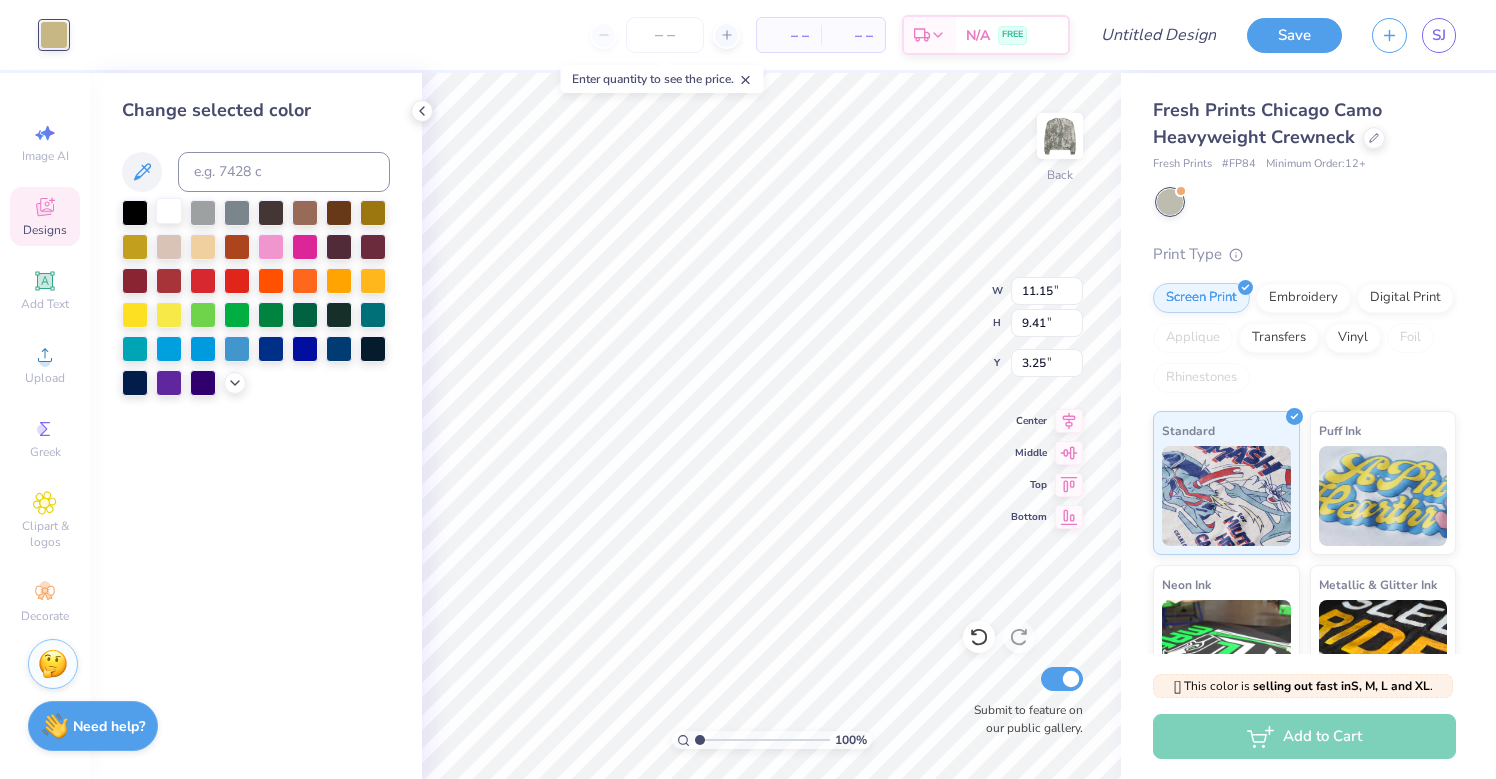 click at bounding box center (169, 211) 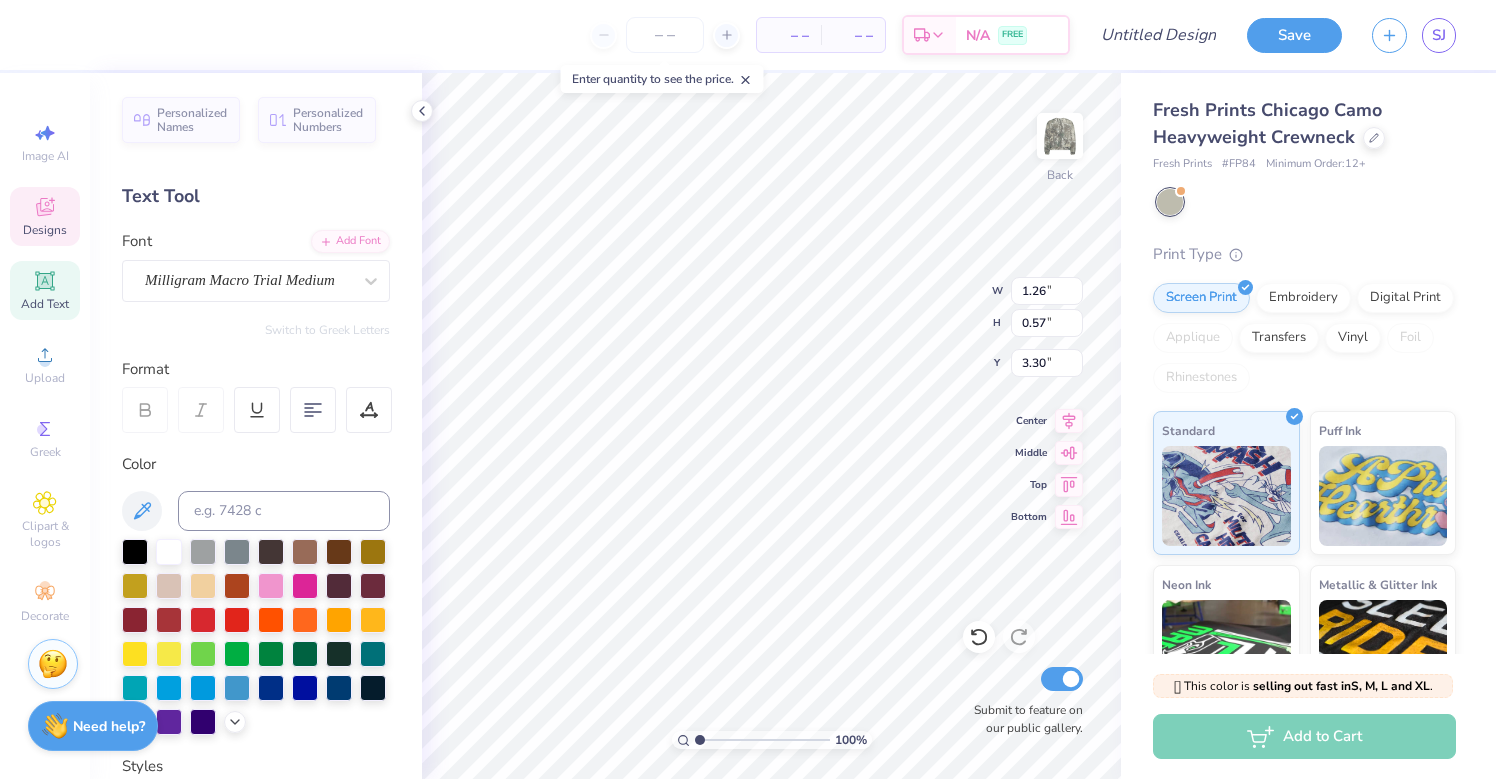 scroll, scrollTop: 0, scrollLeft: 0, axis: both 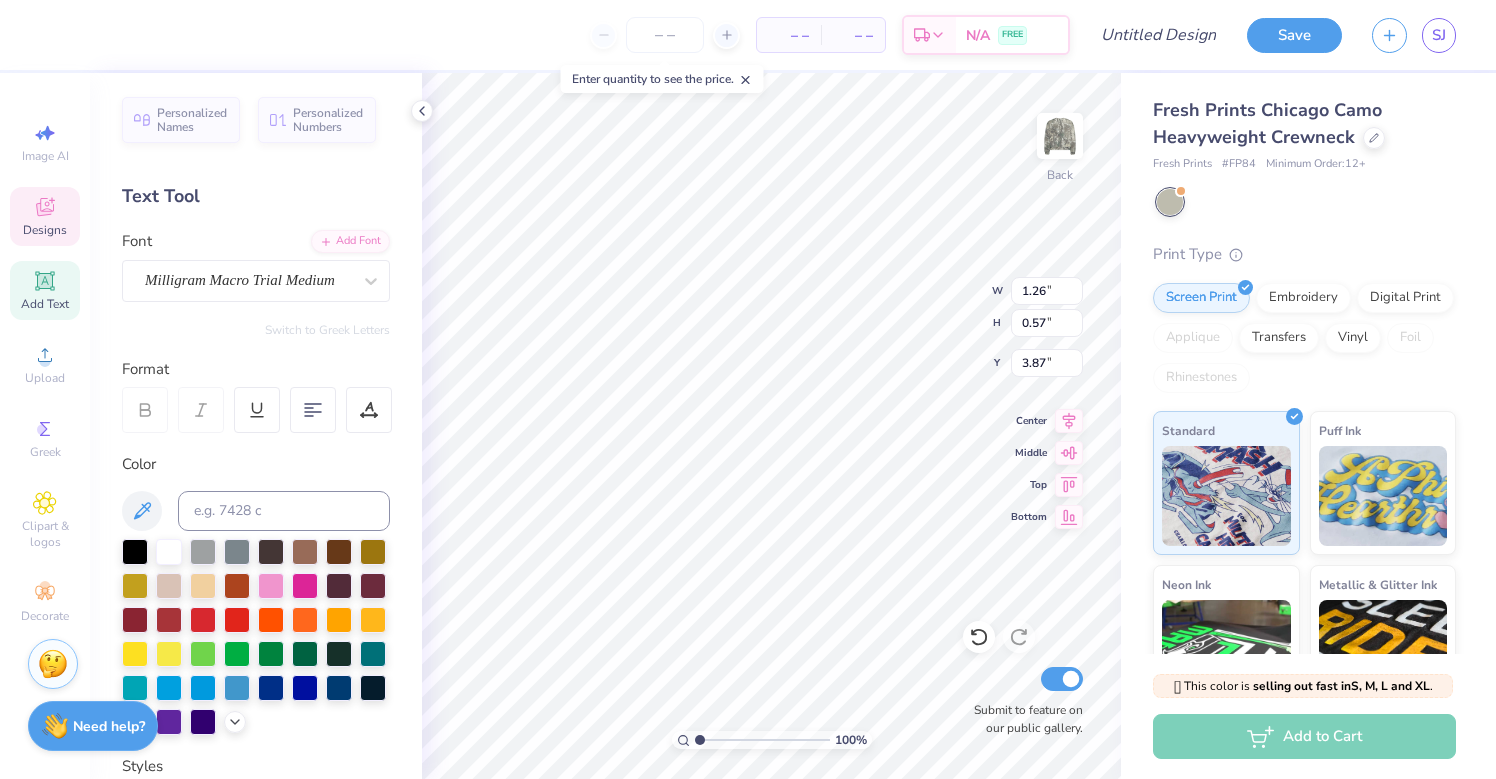 type on "3.87" 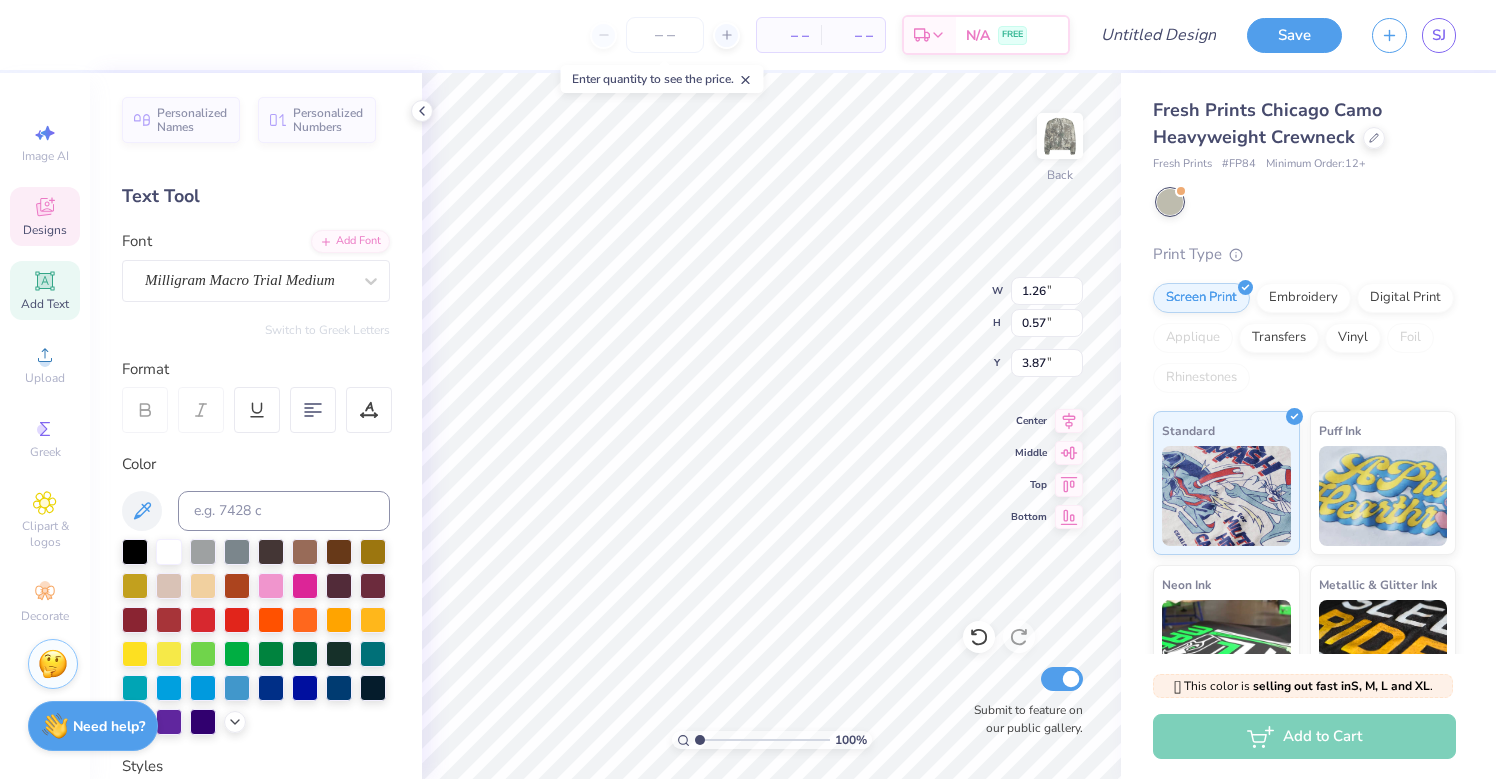 scroll, scrollTop: 0, scrollLeft: 2, axis: horizontal 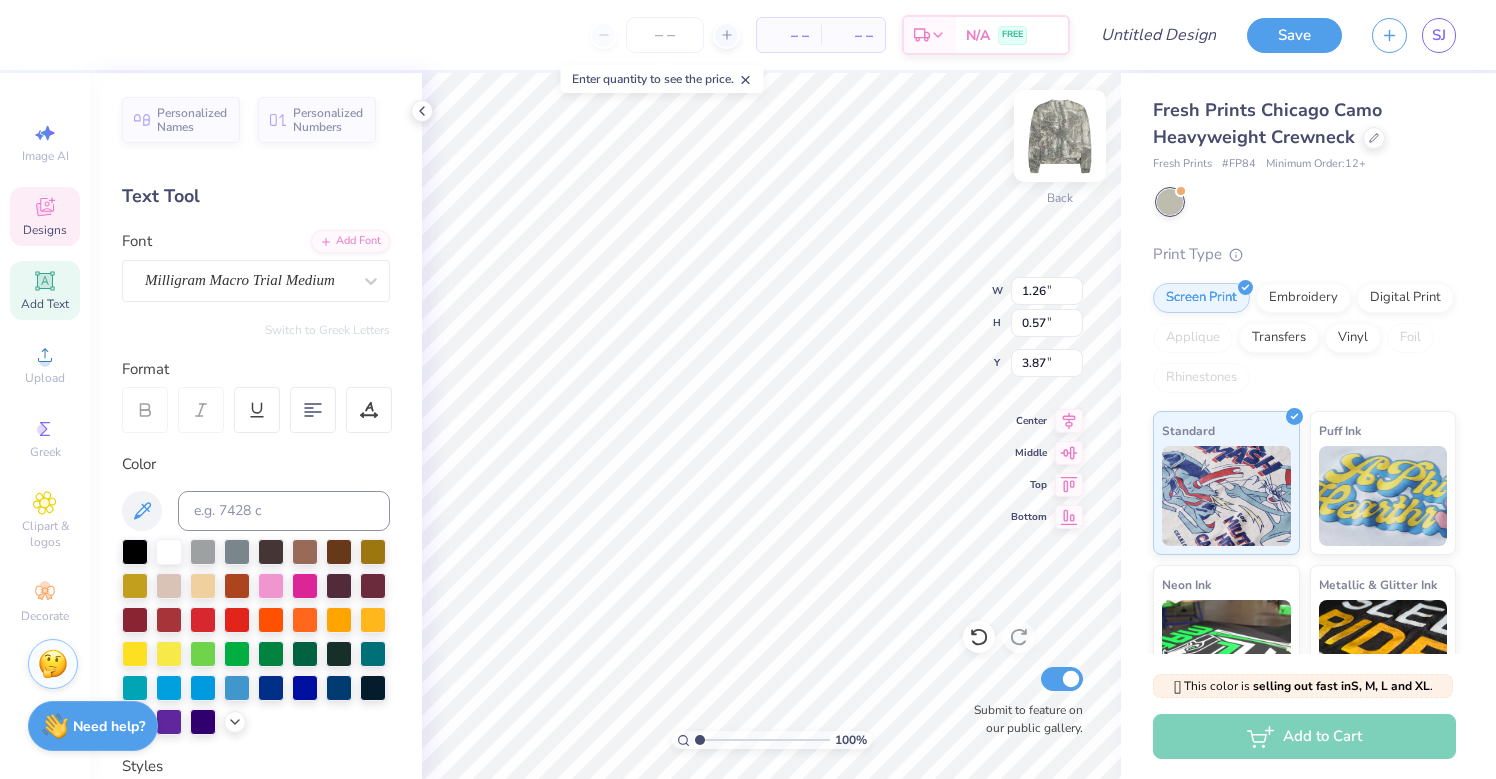 type on "4.53" 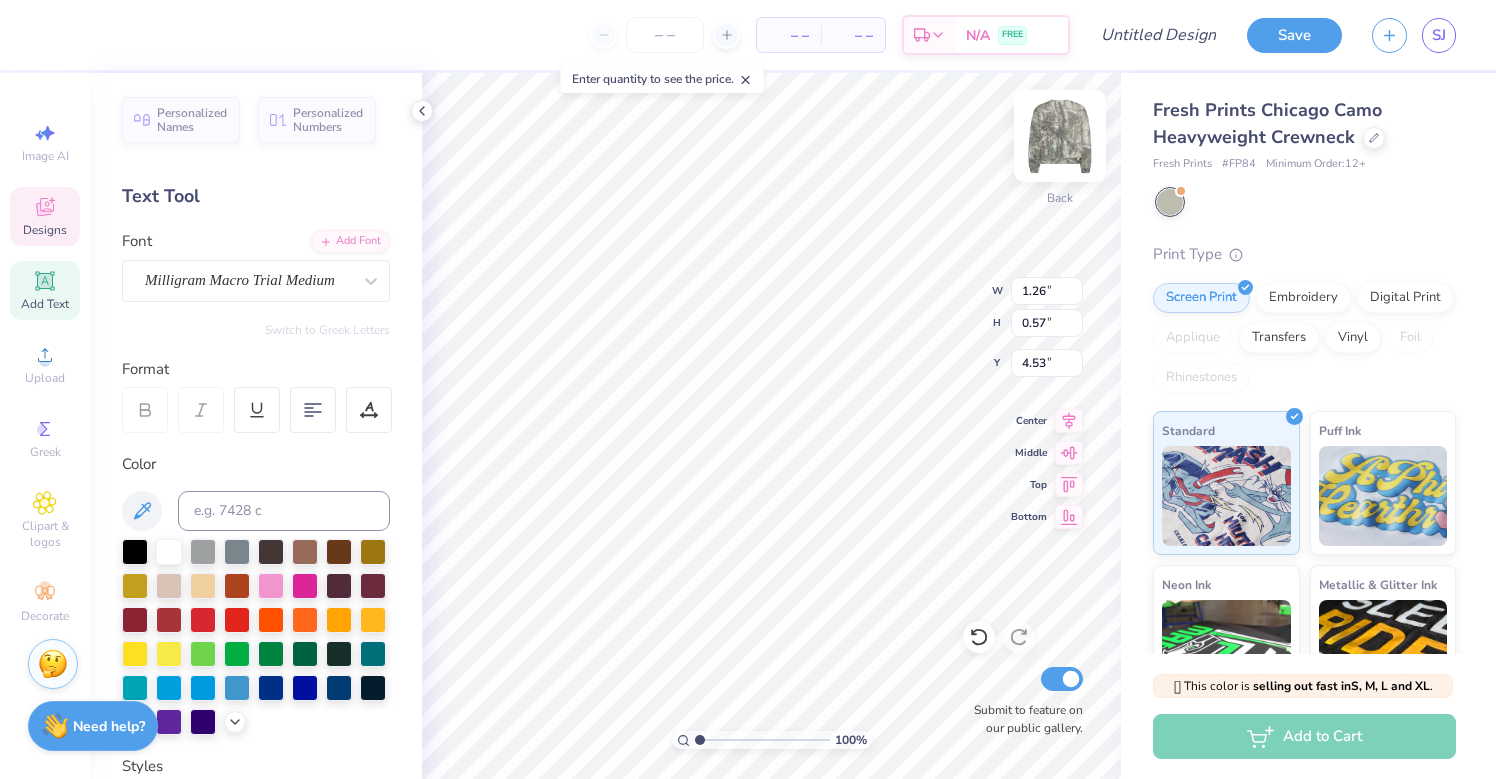 scroll, scrollTop: 0, scrollLeft: 0, axis: both 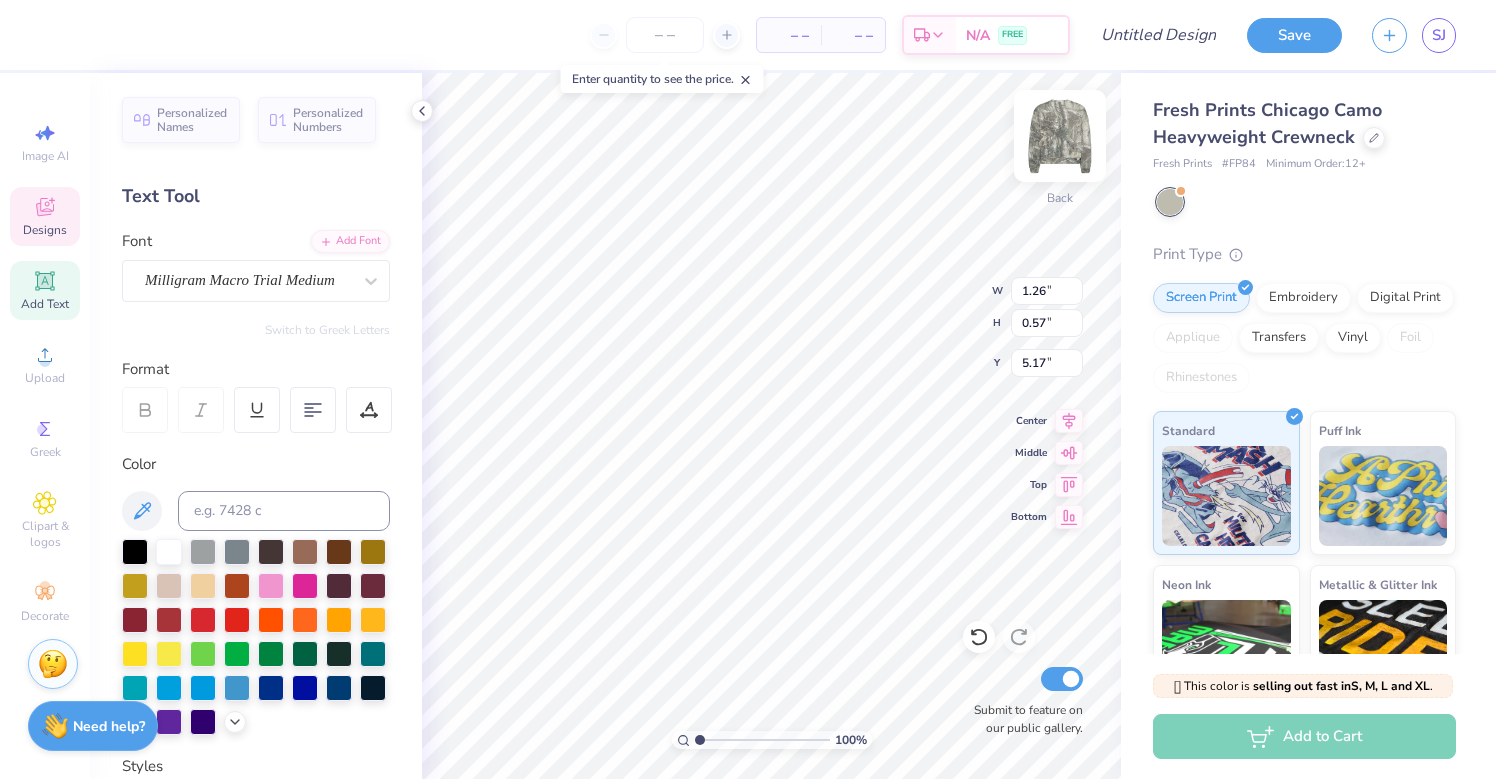 type on "Empower" 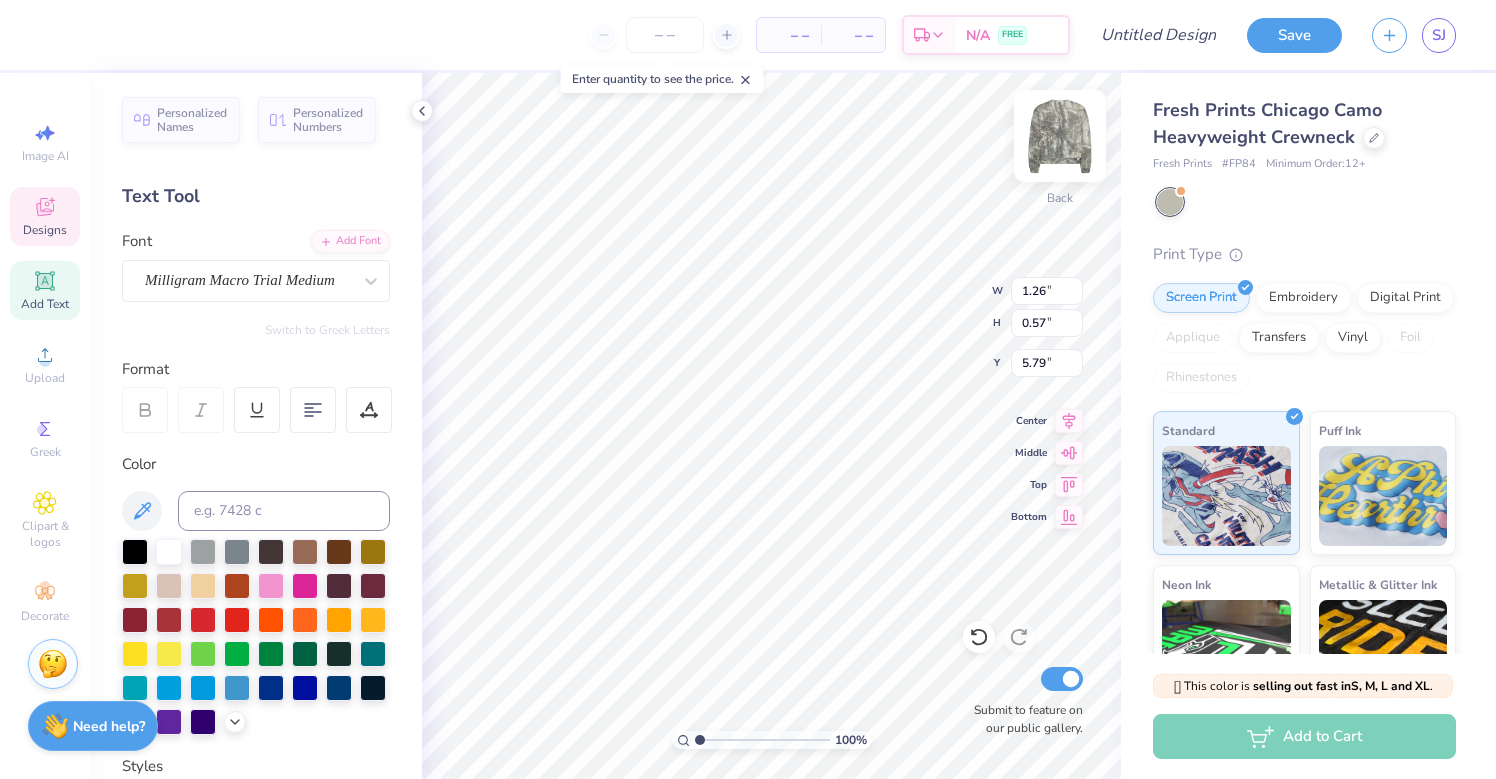 type on "2.22" 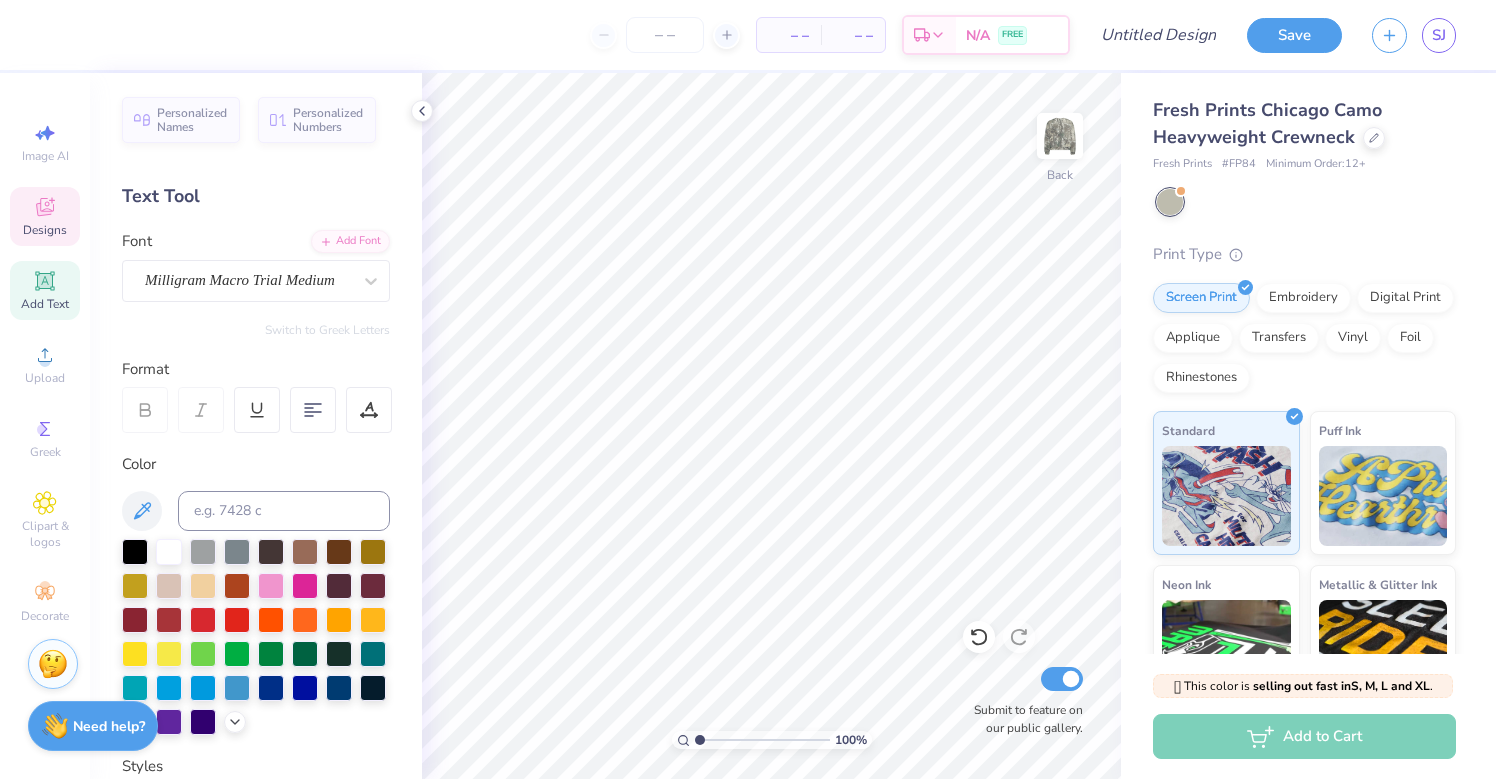 click 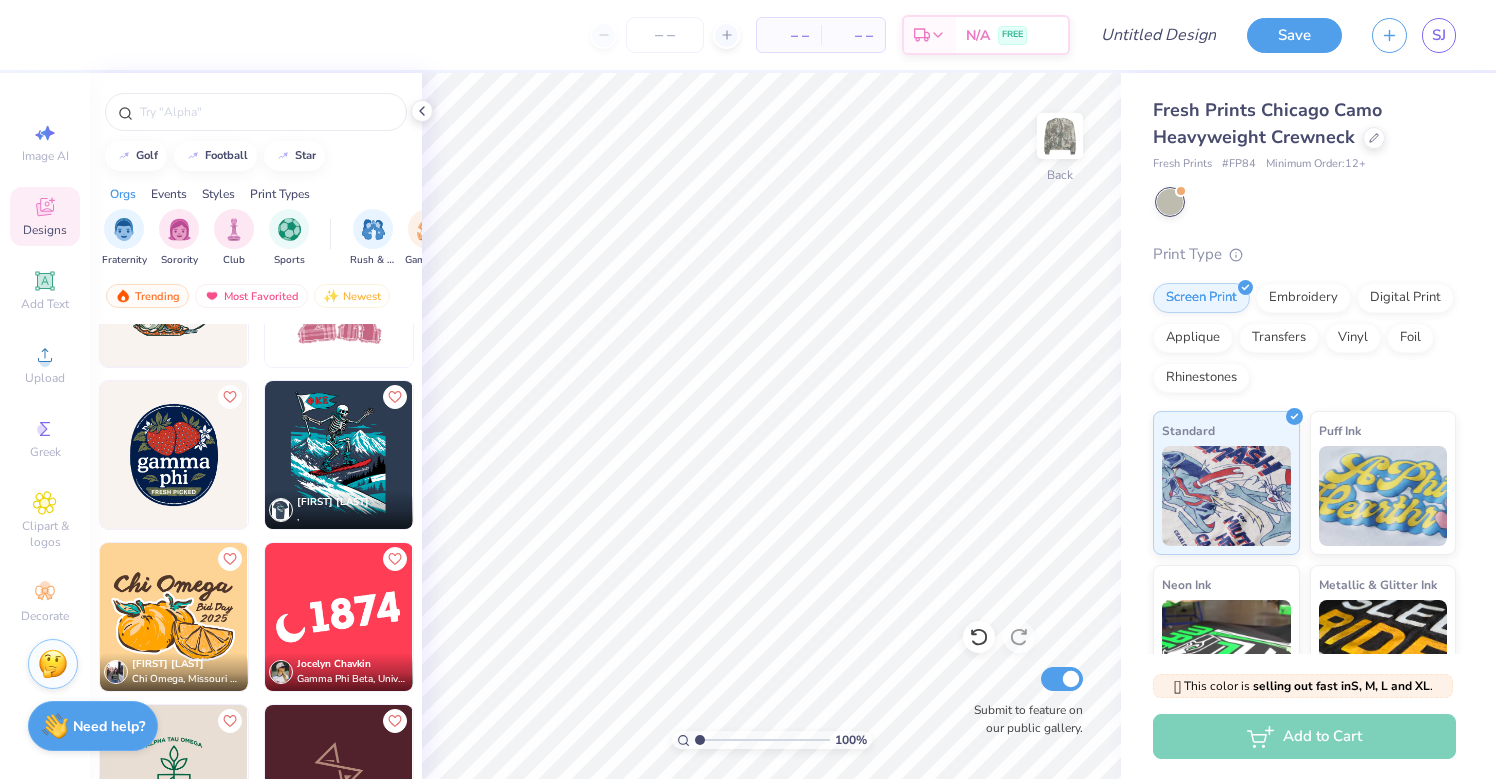 scroll, scrollTop: 17780, scrollLeft: 0, axis: vertical 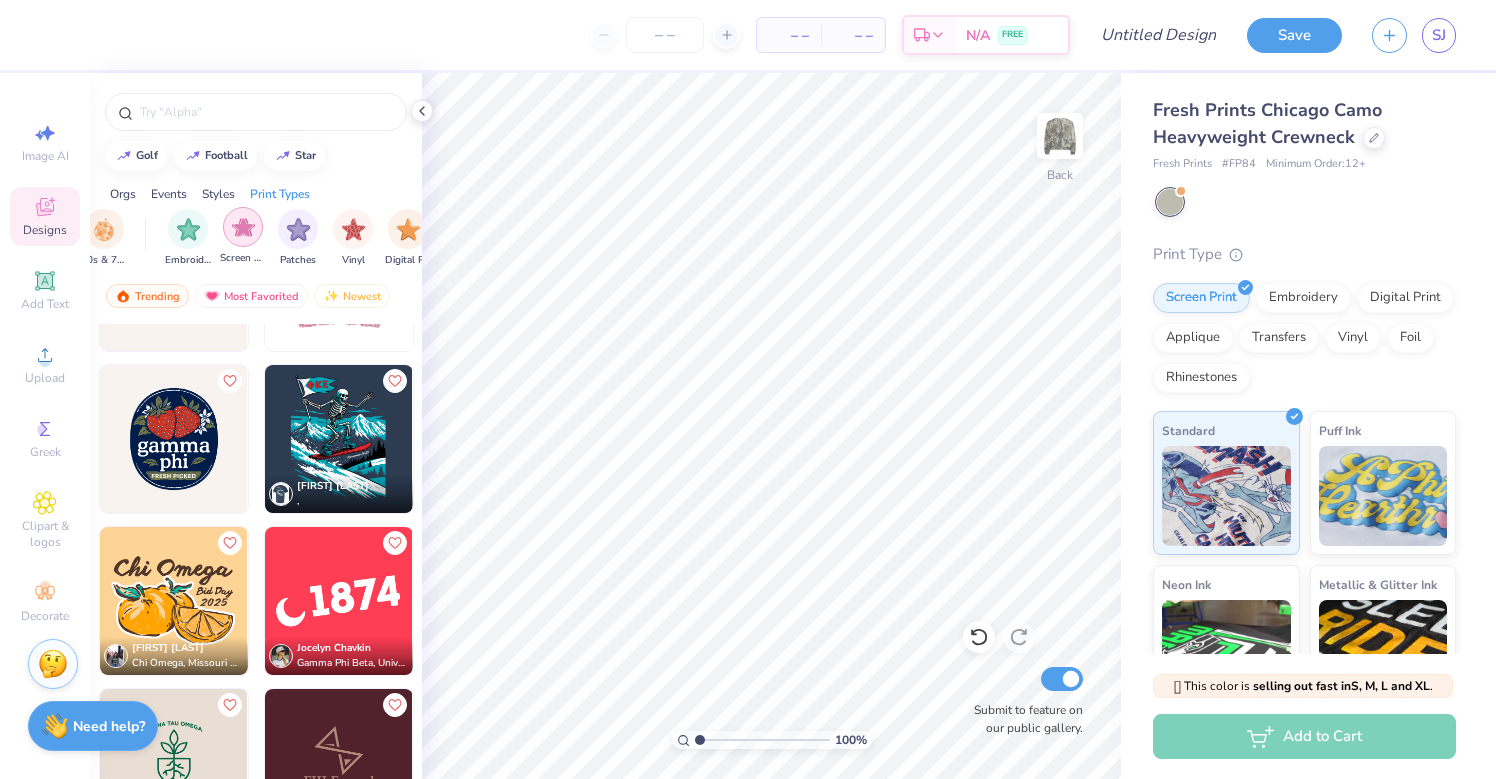 click at bounding box center [243, 227] 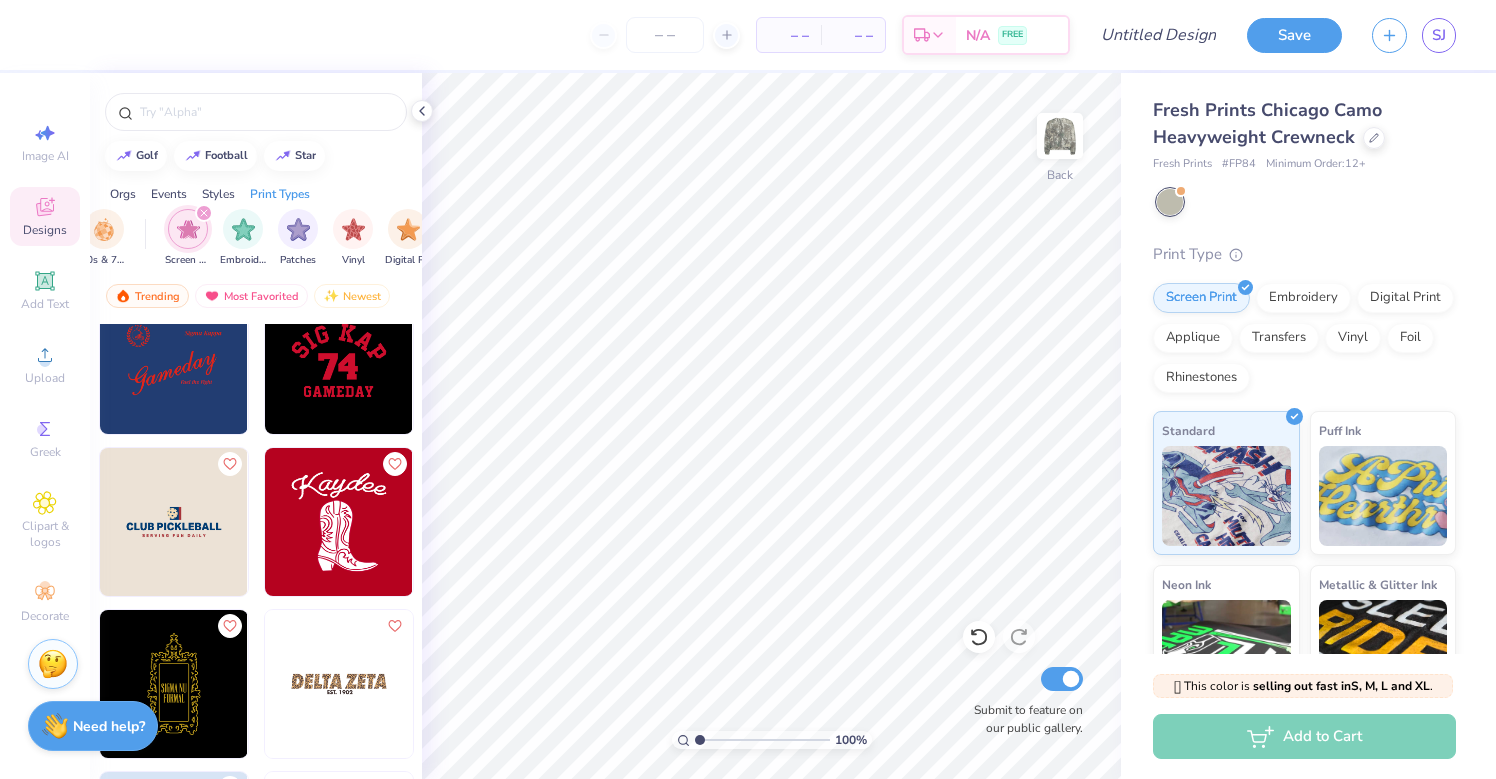 scroll, scrollTop: 30070, scrollLeft: 0, axis: vertical 